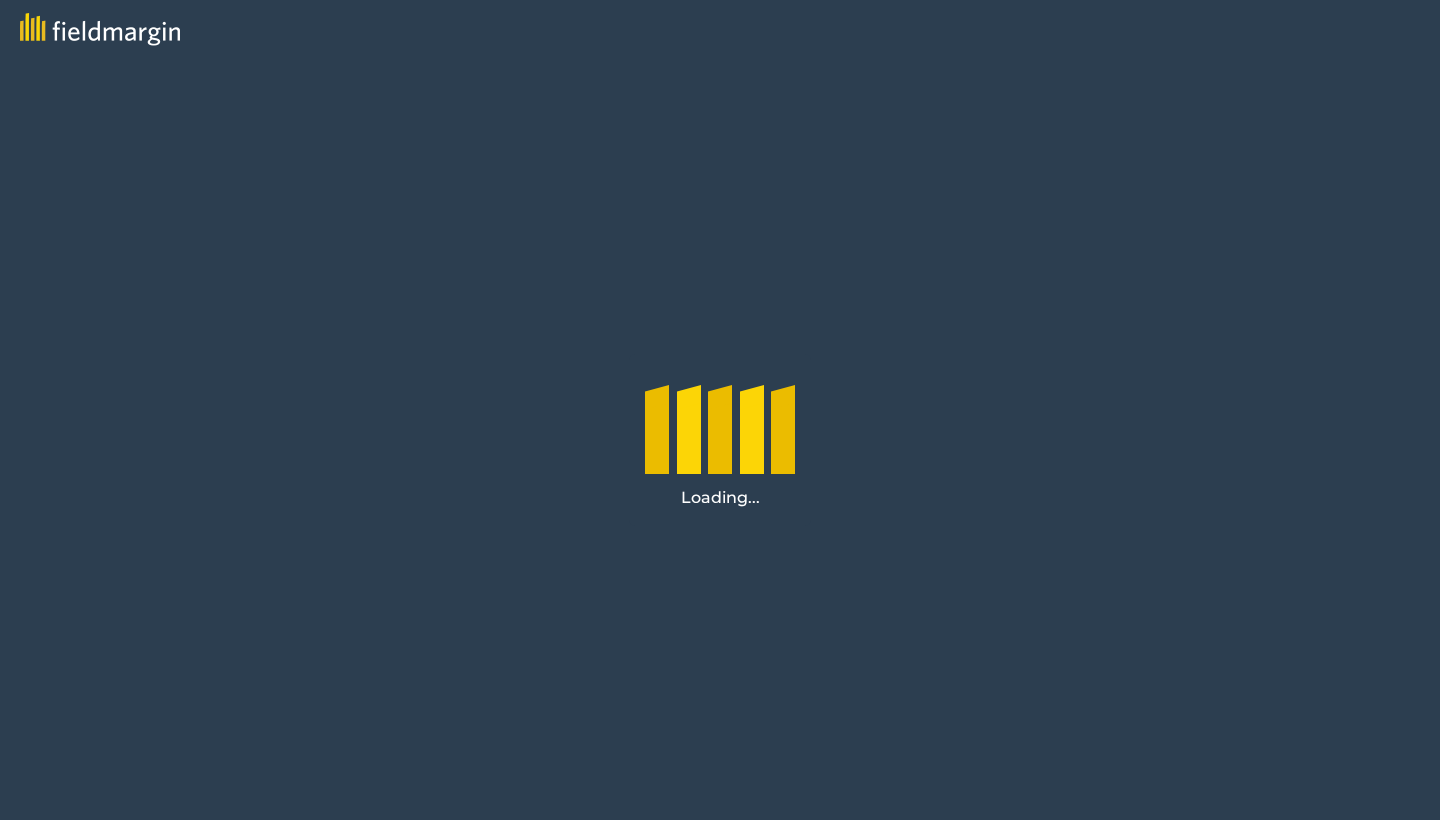 scroll, scrollTop: 0, scrollLeft: 0, axis: both 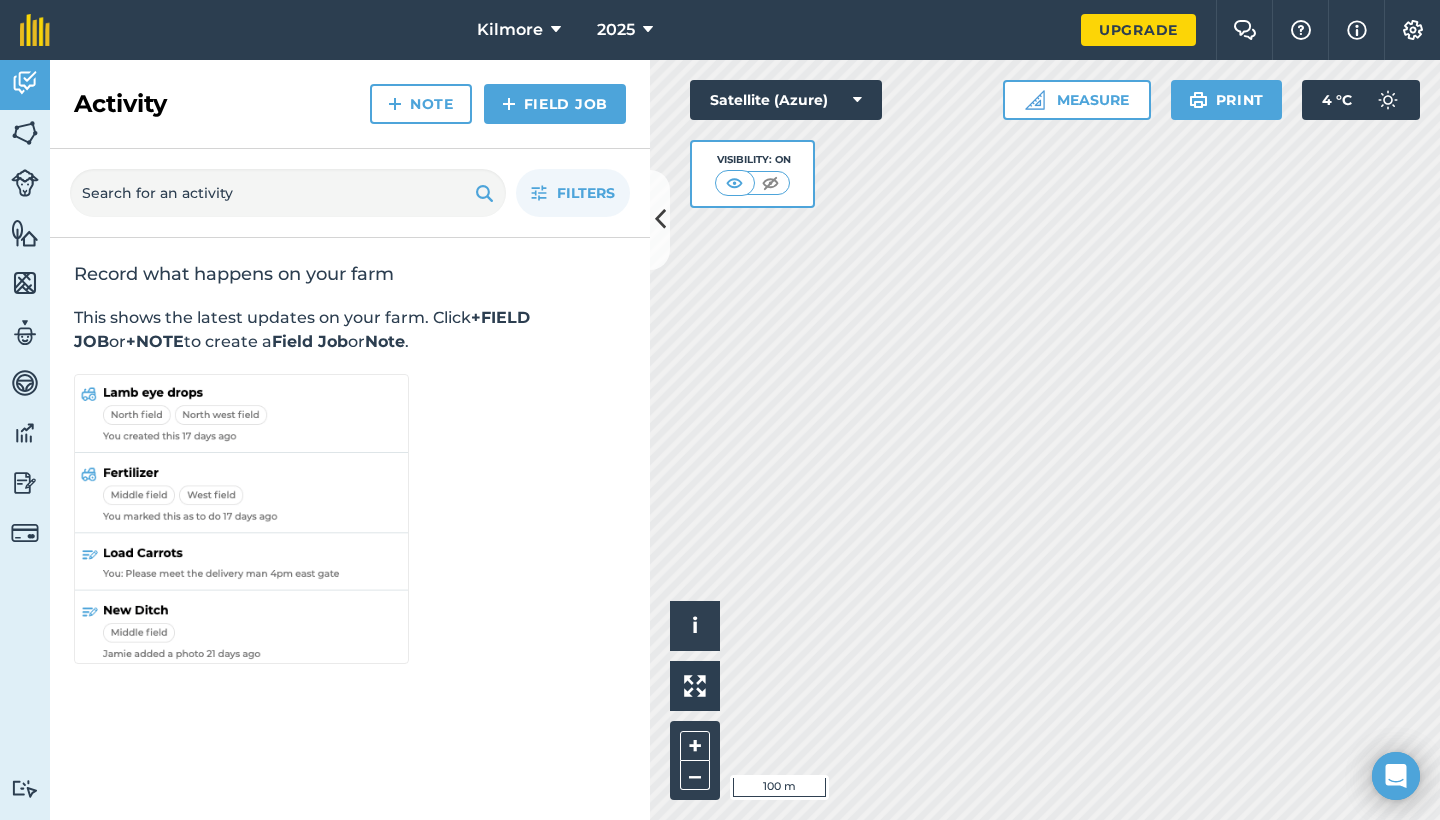click at bounding box center [25, 133] 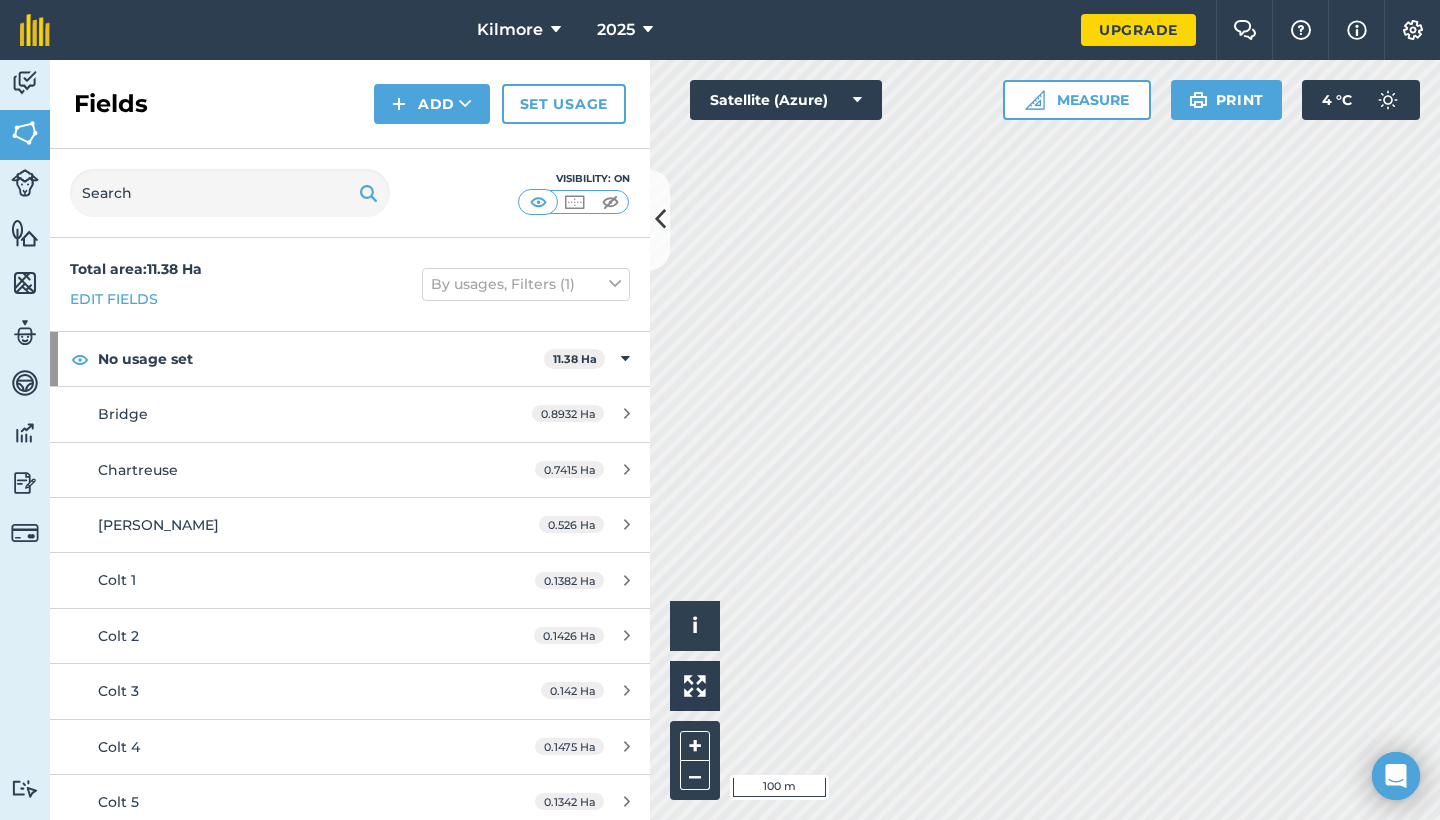click at bounding box center (25, 133) 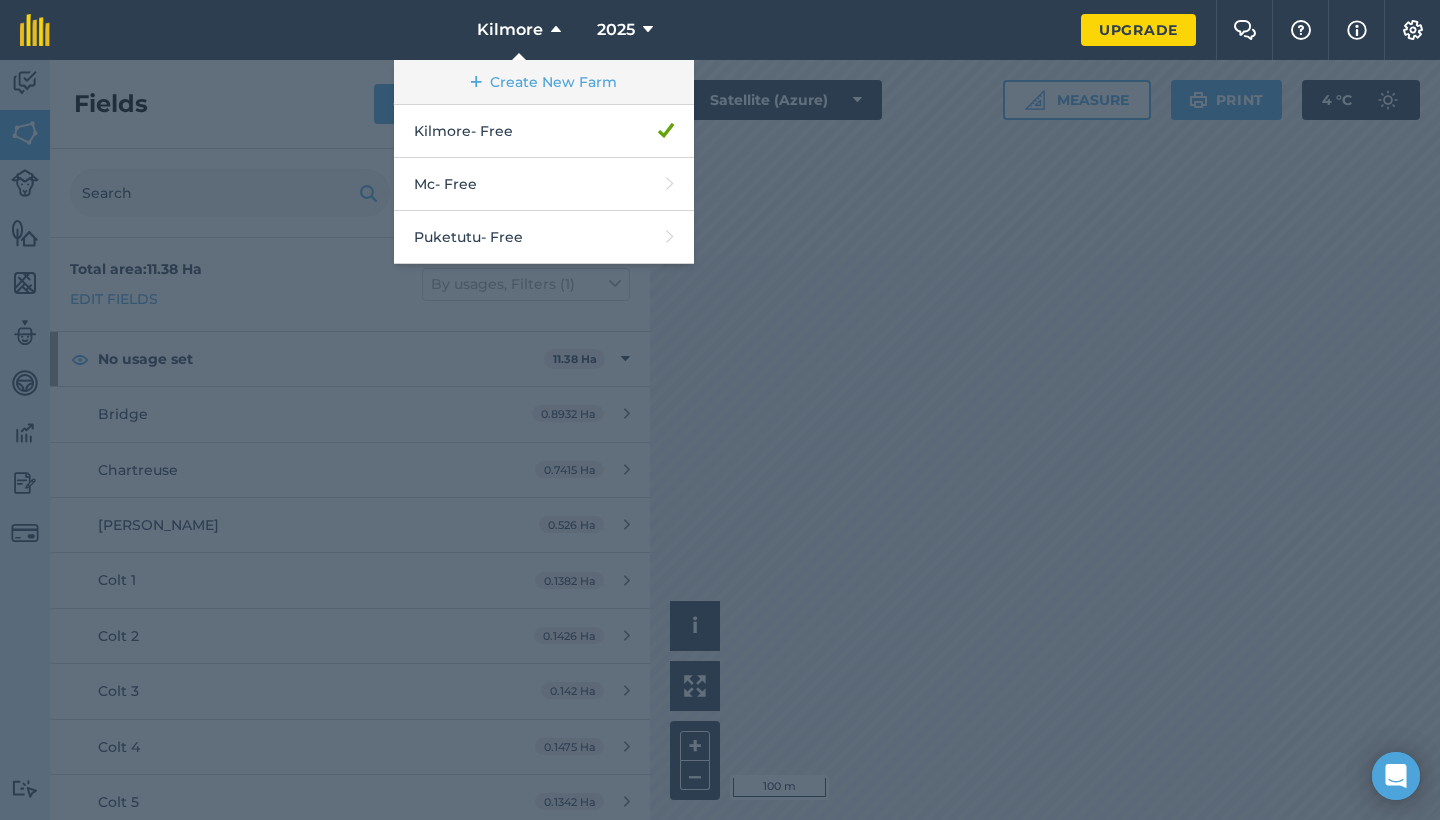 click on "Create New Farm" at bounding box center (544, 82) 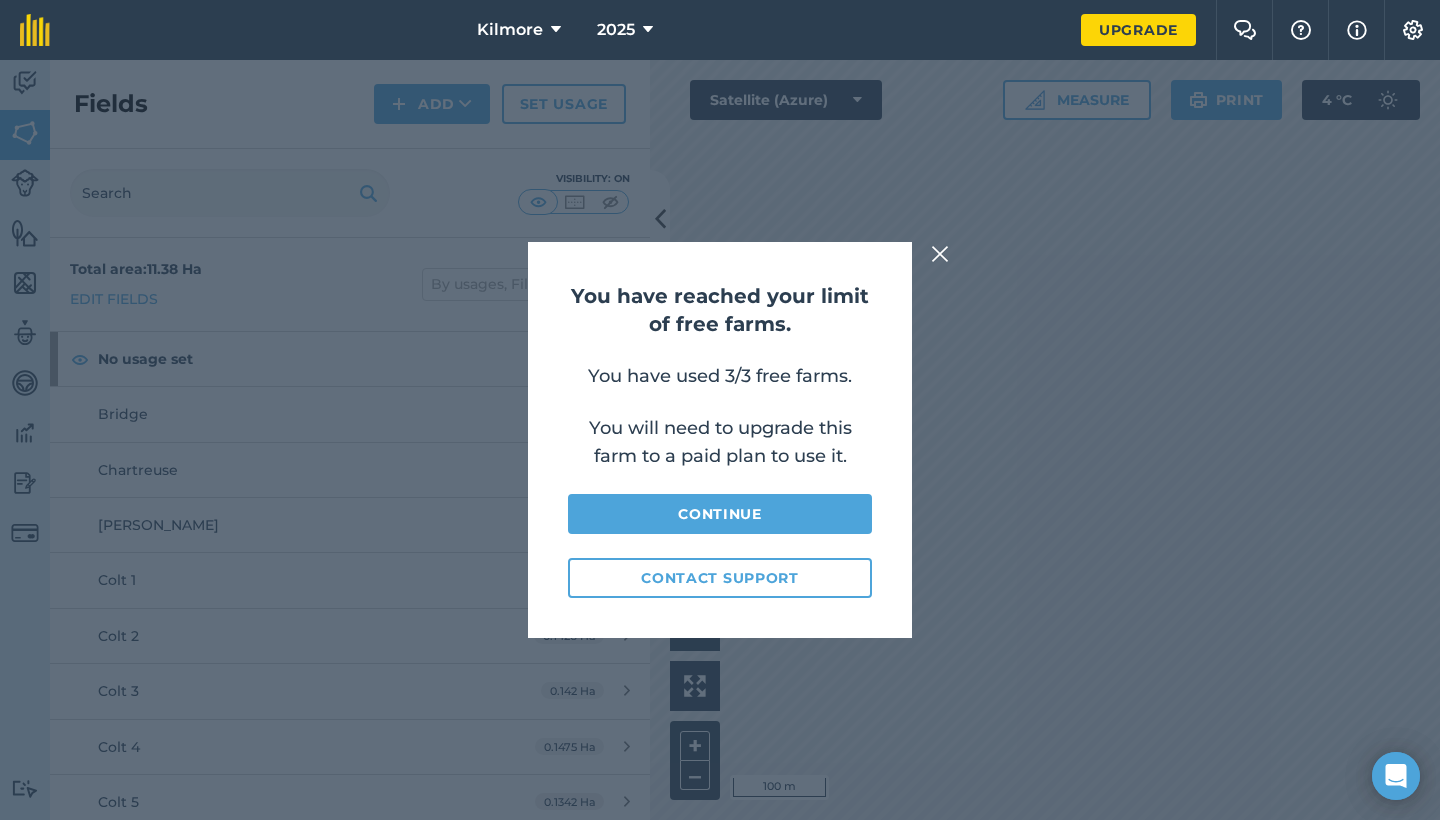 click at bounding box center (940, 254) 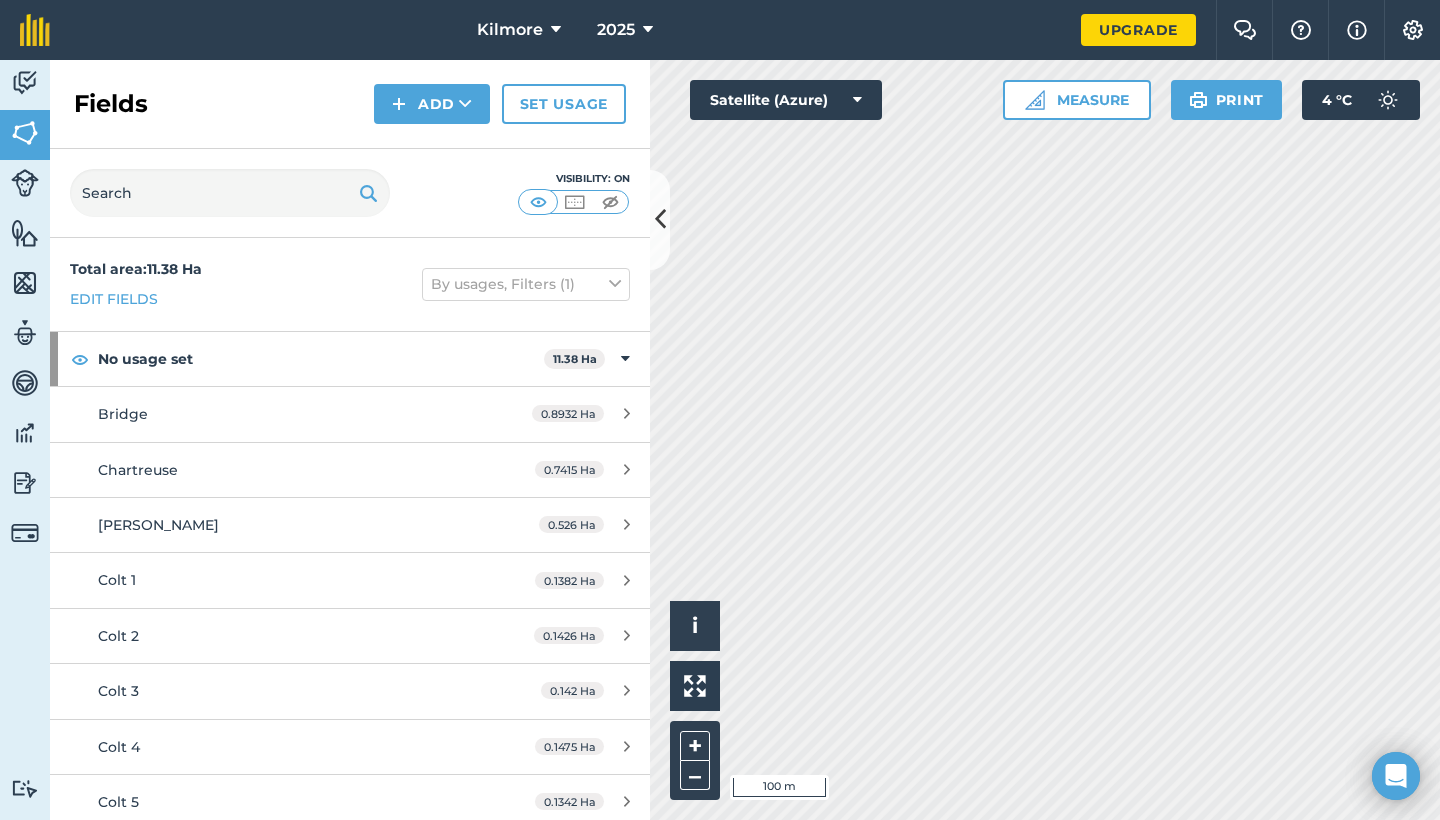 click at bounding box center [556, 30] 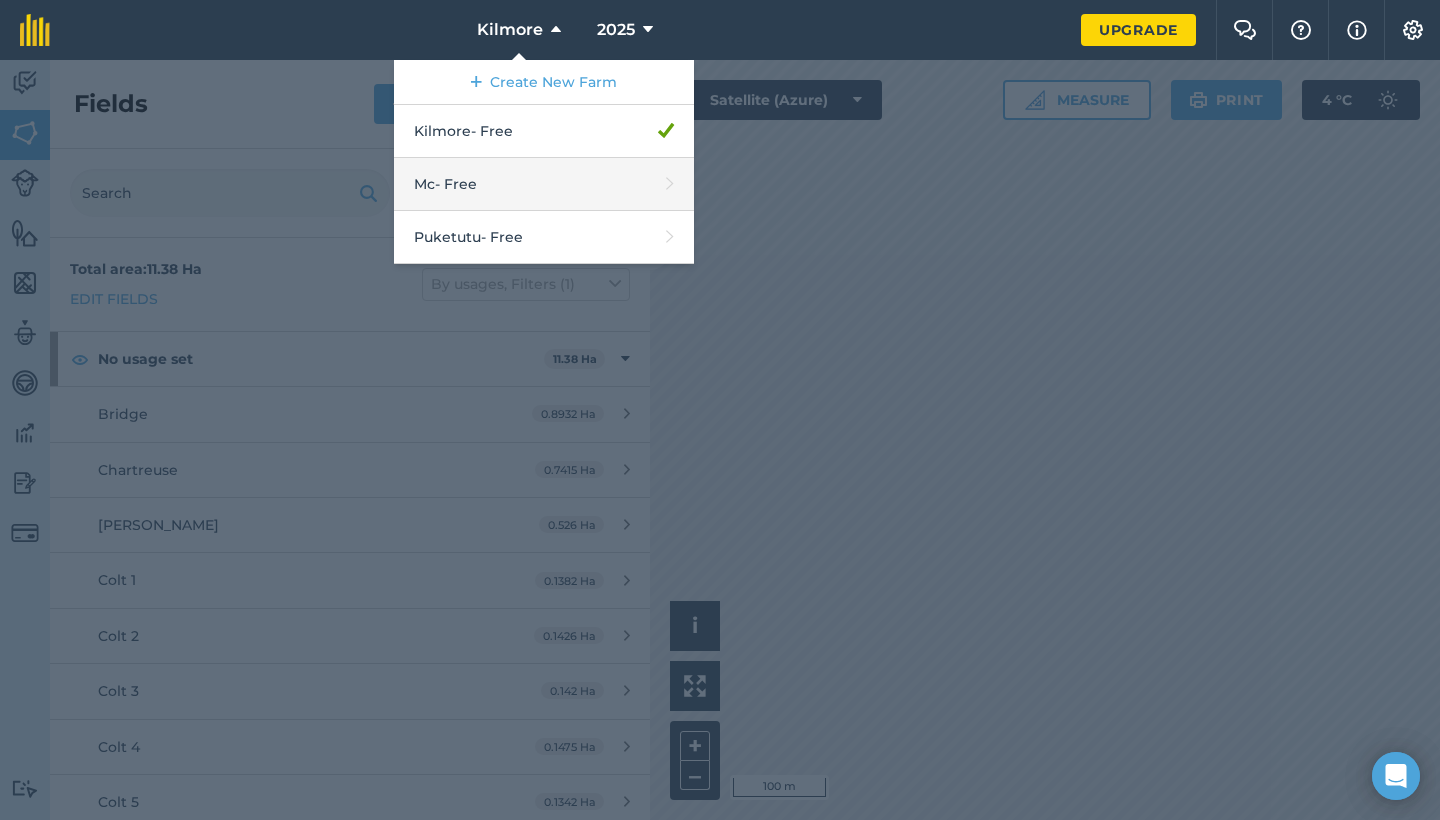 click on "Mc   - Free" at bounding box center (544, 184) 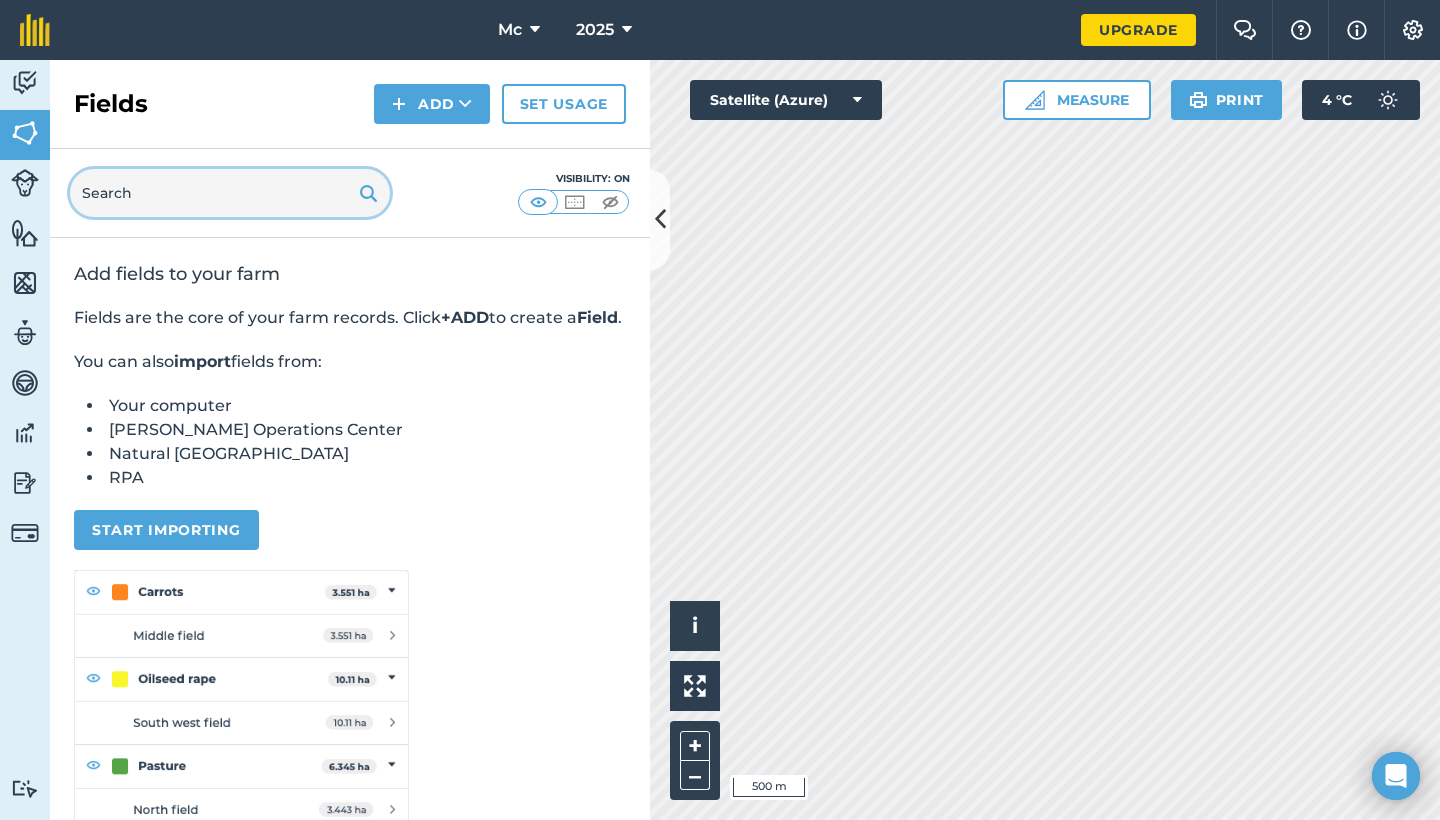 click at bounding box center [230, 193] 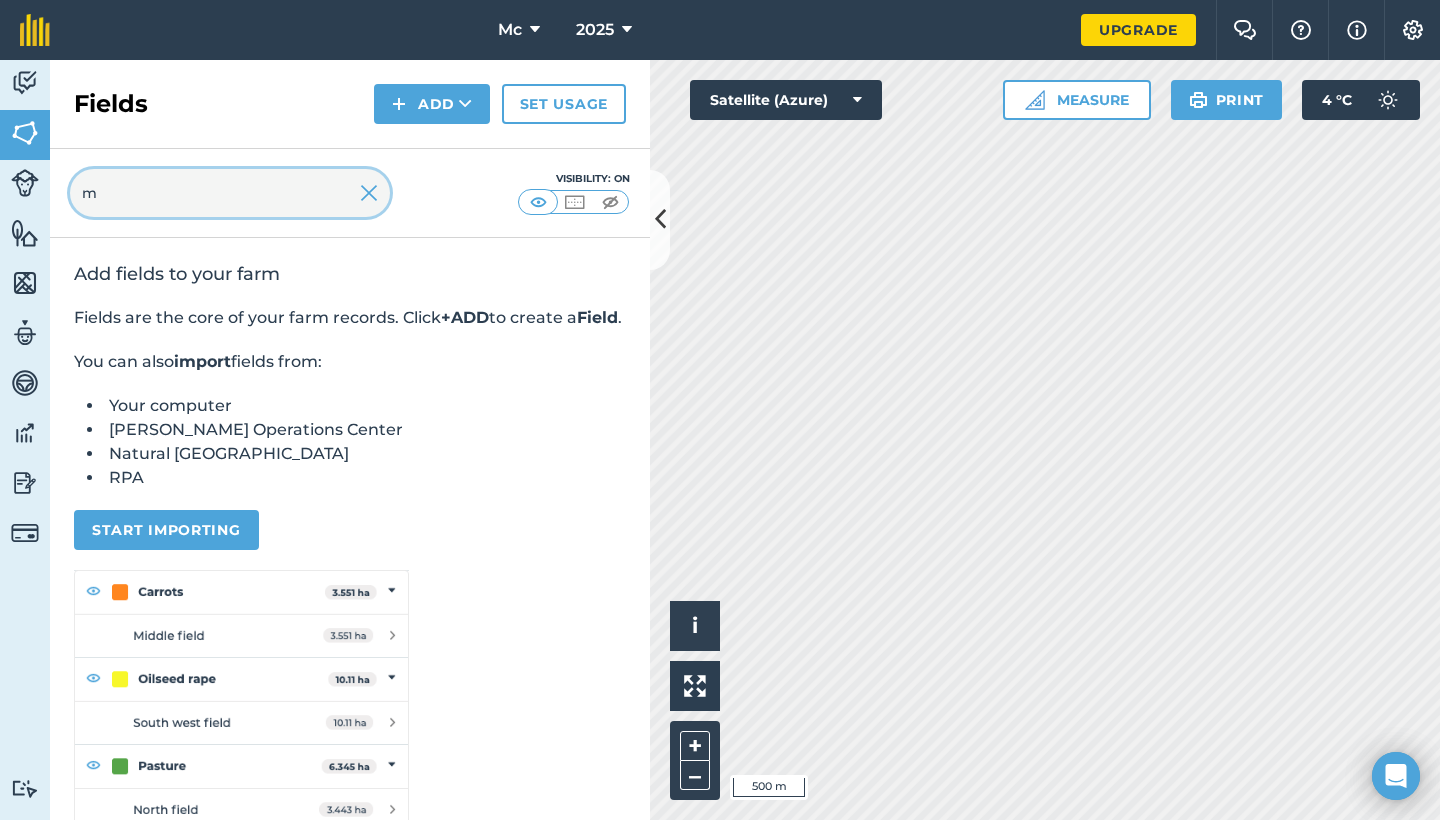 type 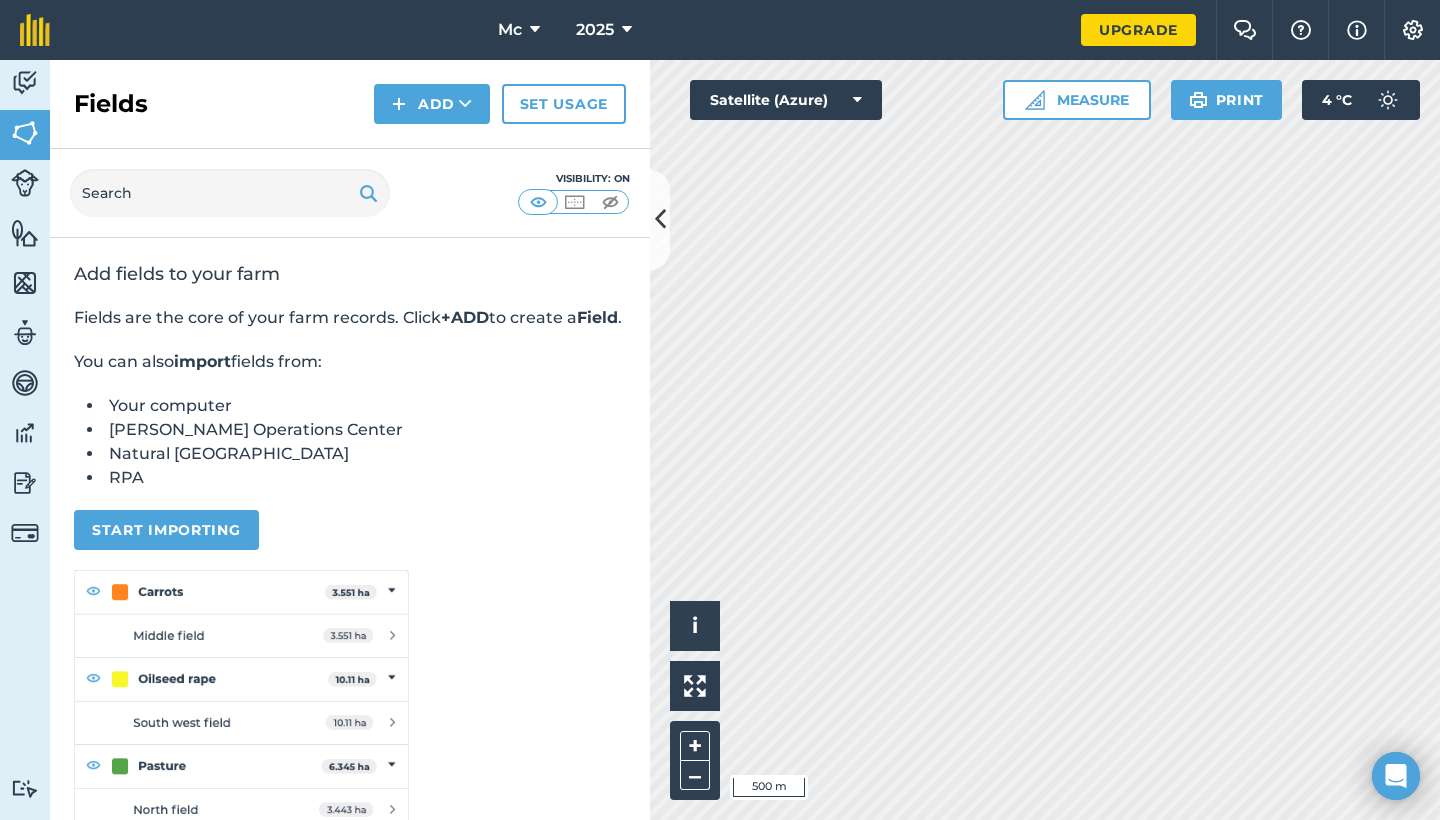 click at bounding box center [1413, 30] 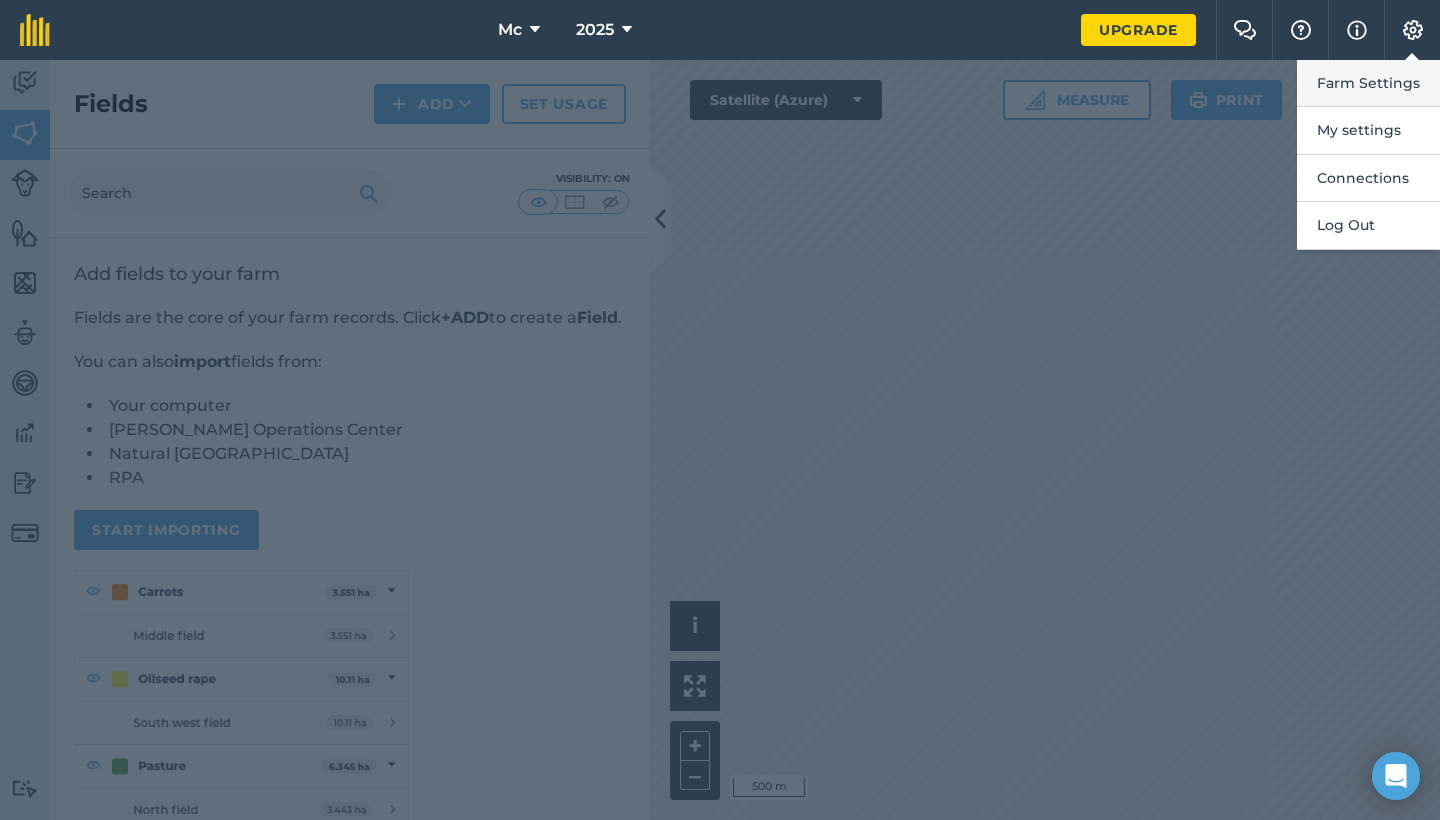 click on "Farm Settings" at bounding box center [1368, 83] 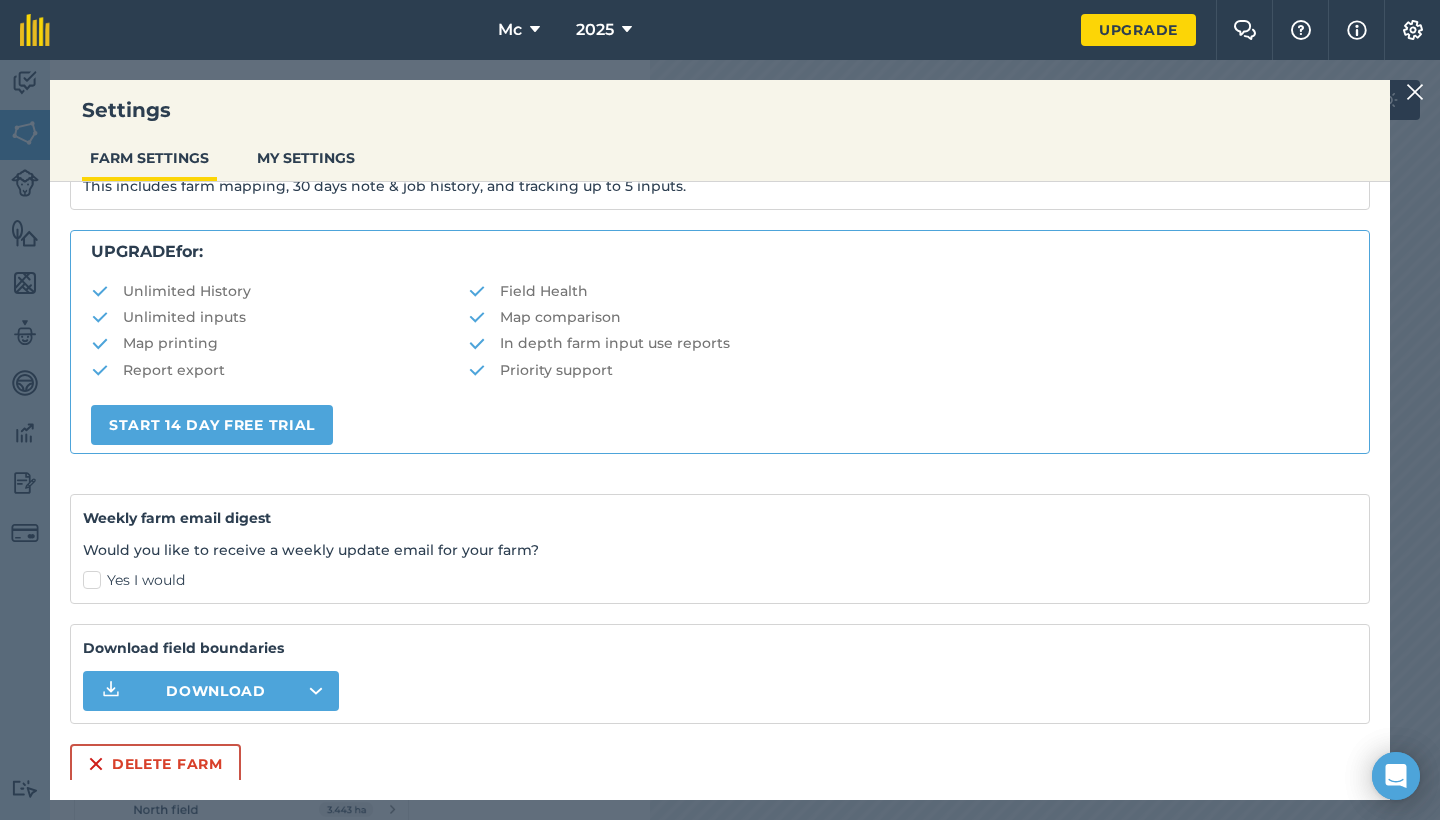 scroll, scrollTop: 337, scrollLeft: 0, axis: vertical 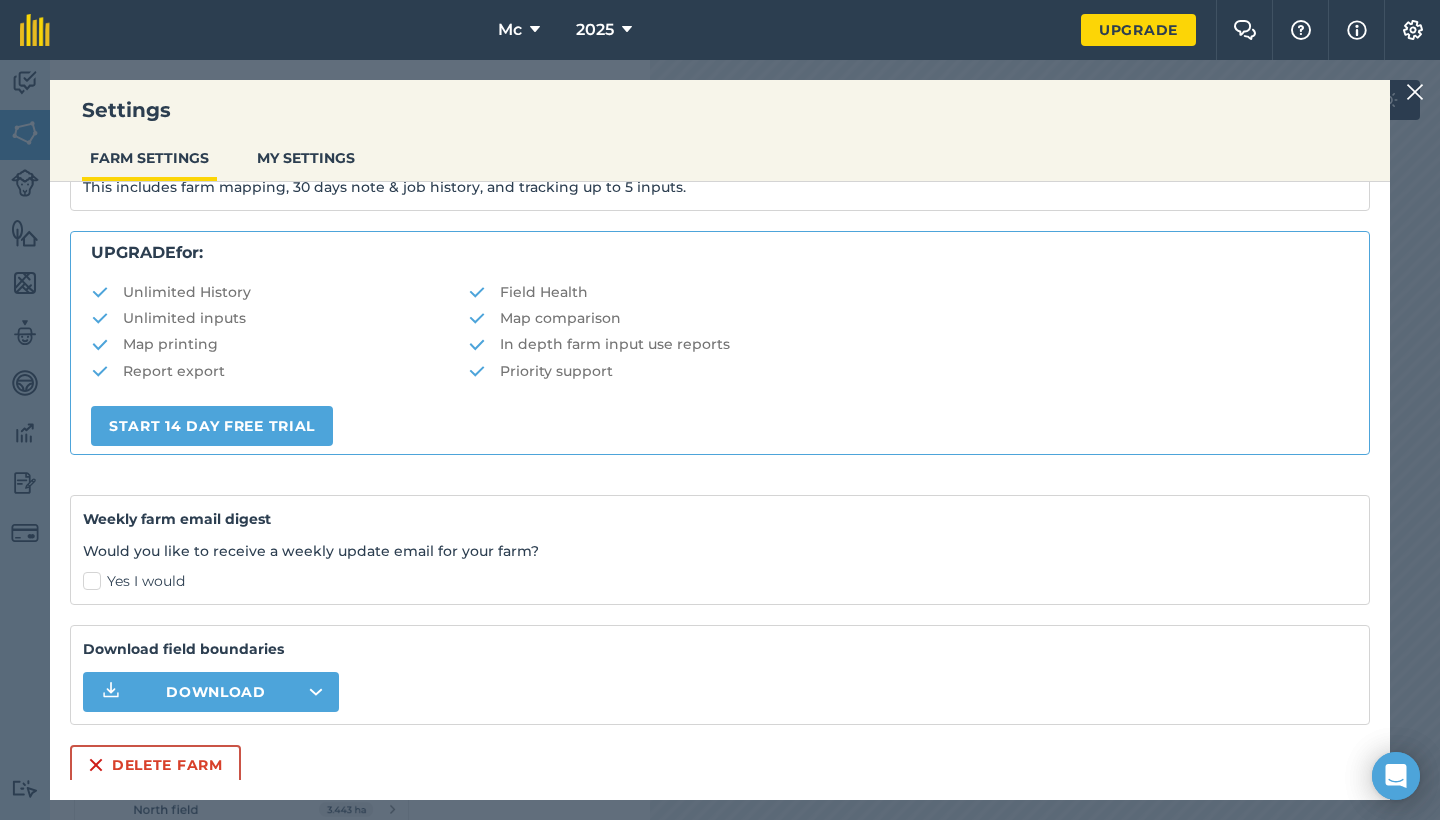 click on "Delete farm" at bounding box center [155, 765] 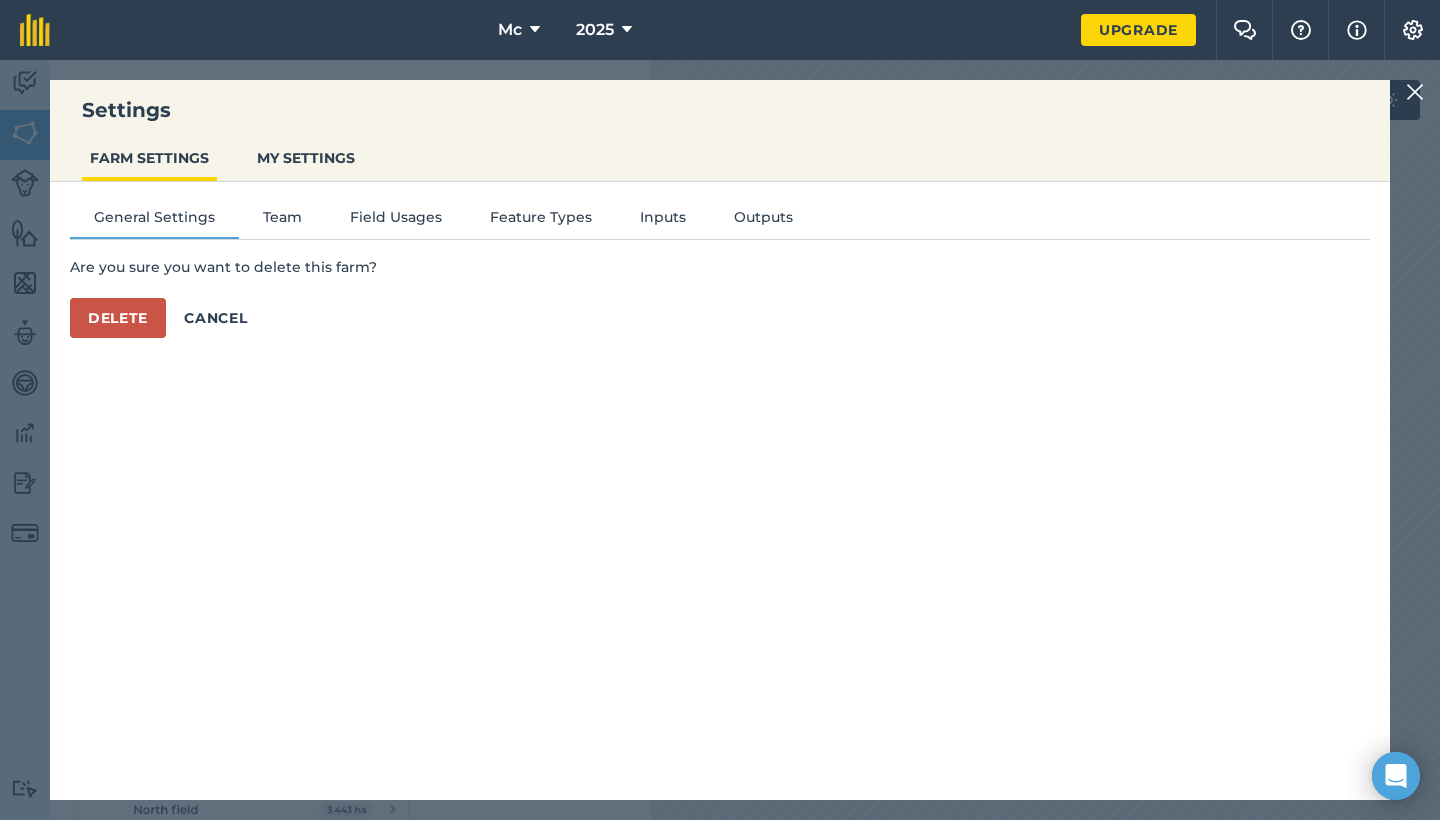 click on "Delete" at bounding box center [118, 318] 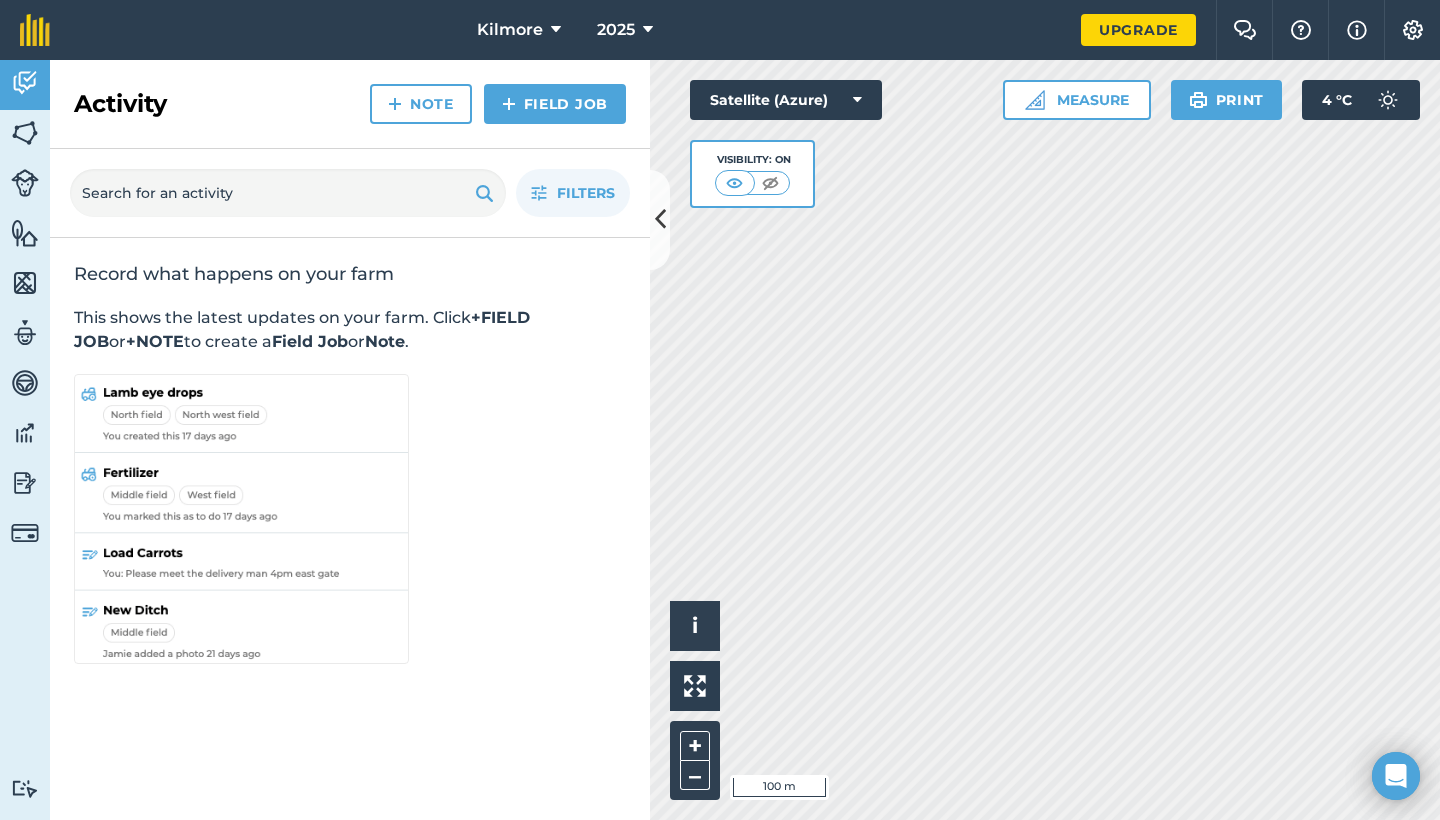 click on "Kilmore" at bounding box center [510, 30] 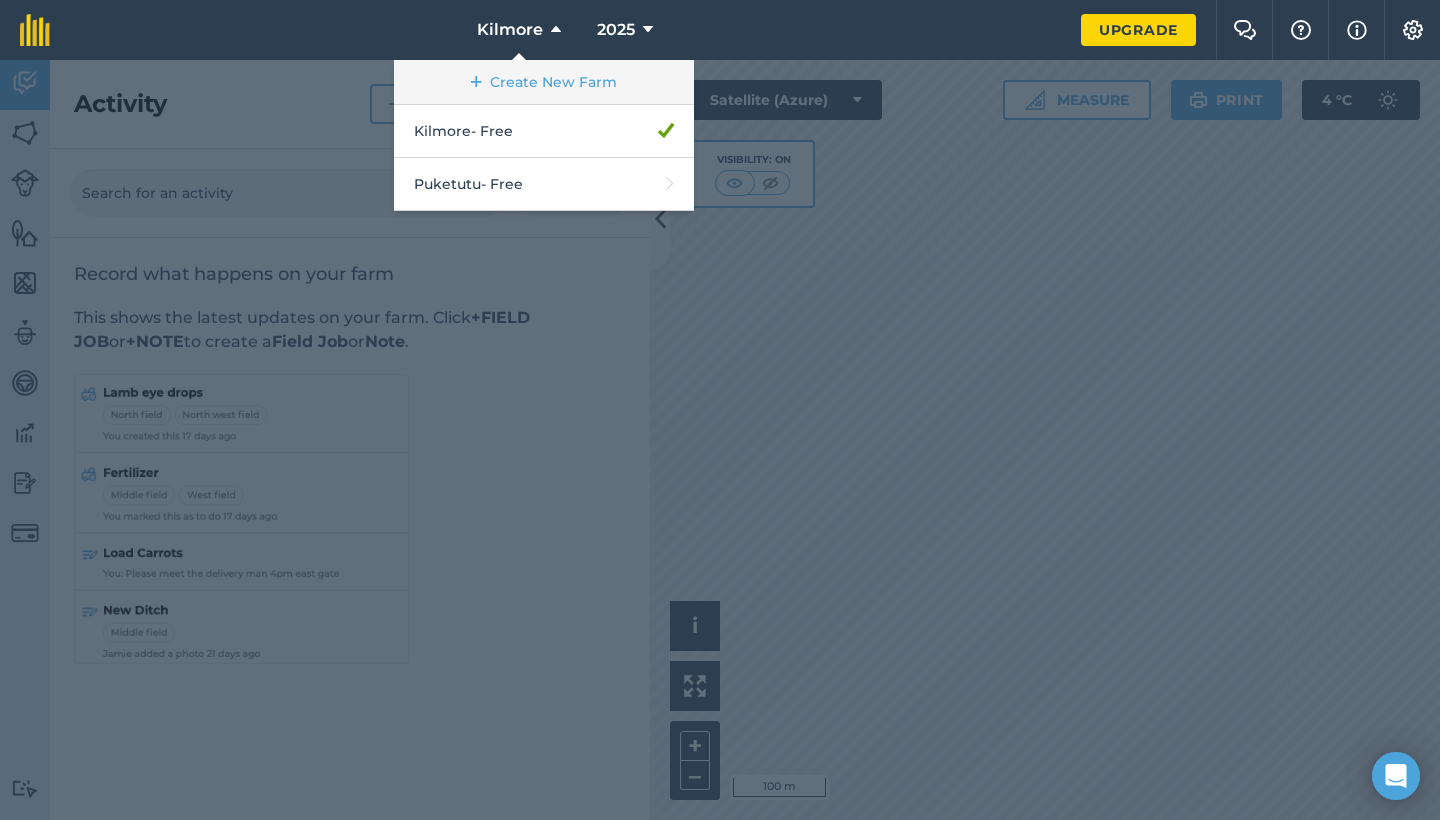 click on "Create New Farm" at bounding box center [544, 82] 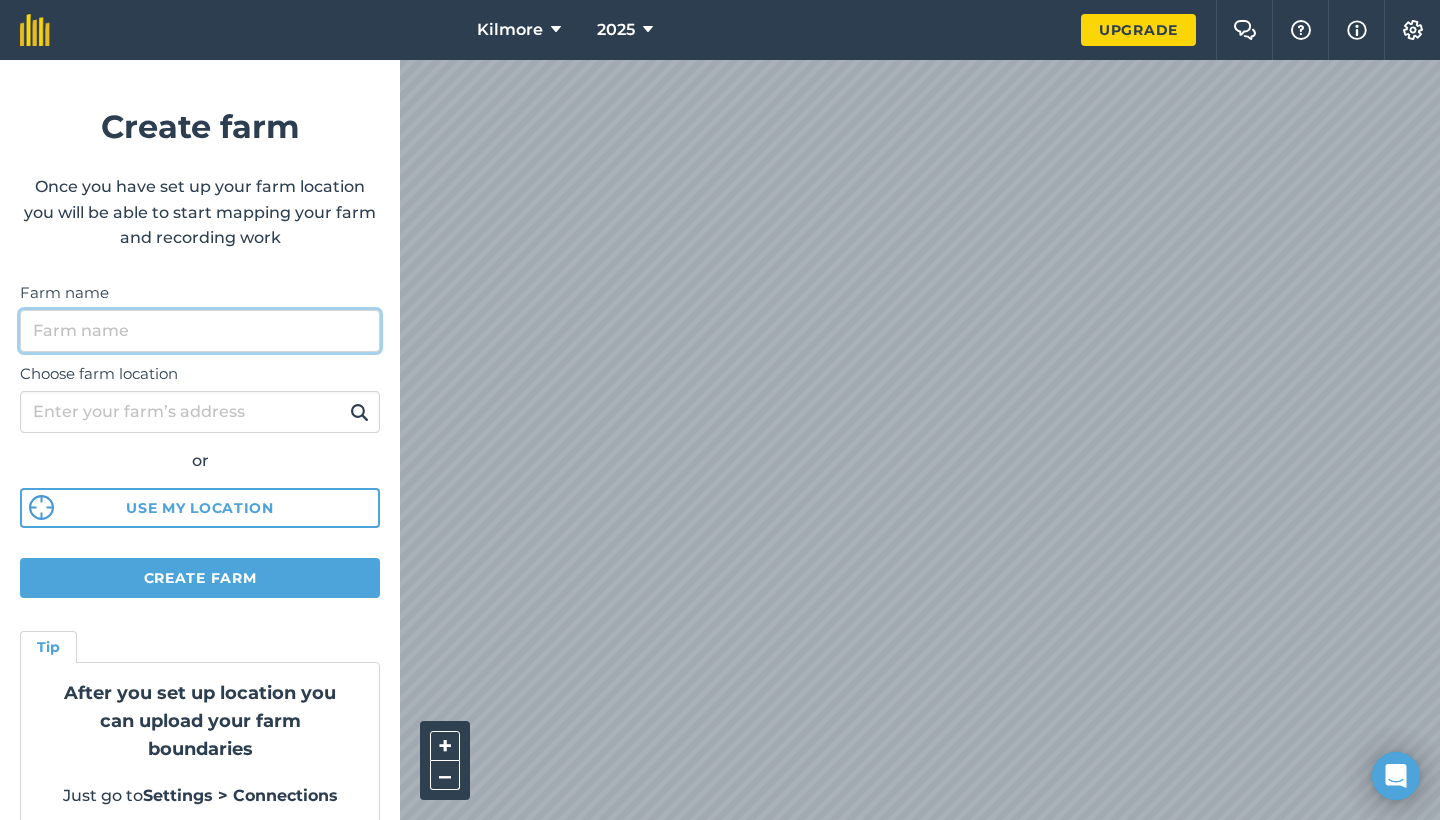 click on "Farm name" at bounding box center (200, 331) 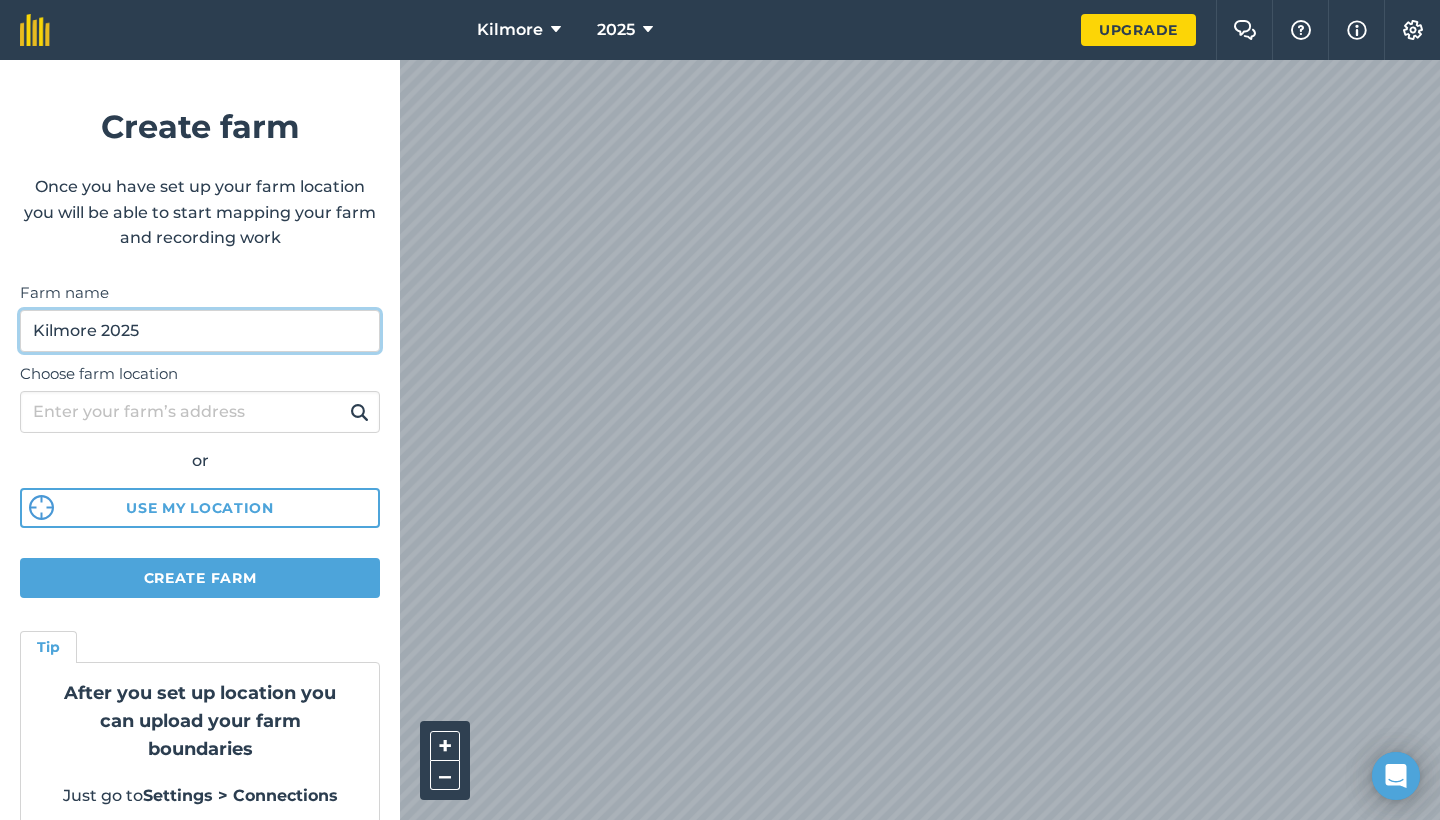 type on "Kilmore 2025" 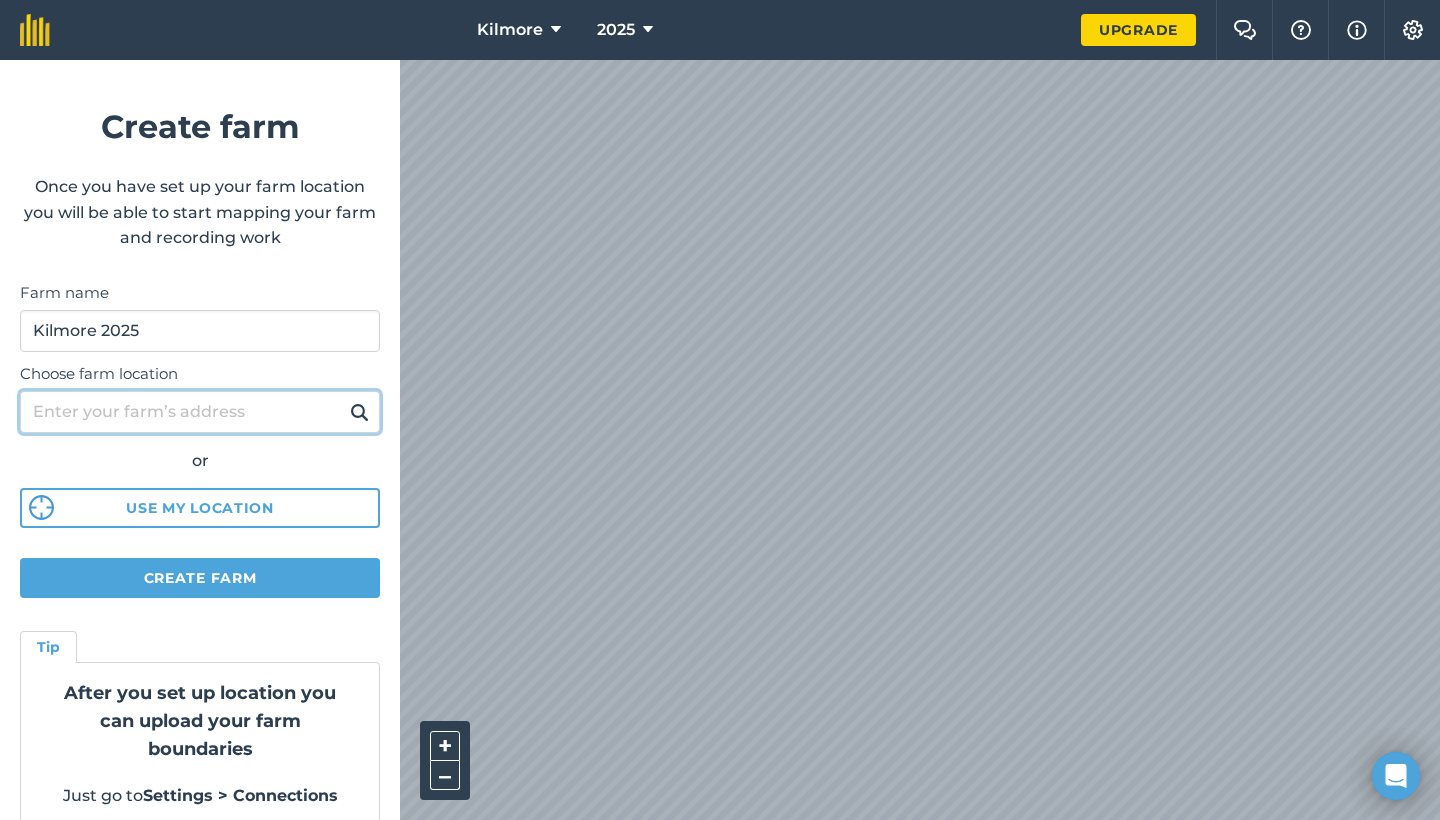 click on "Choose farm location" at bounding box center [200, 412] 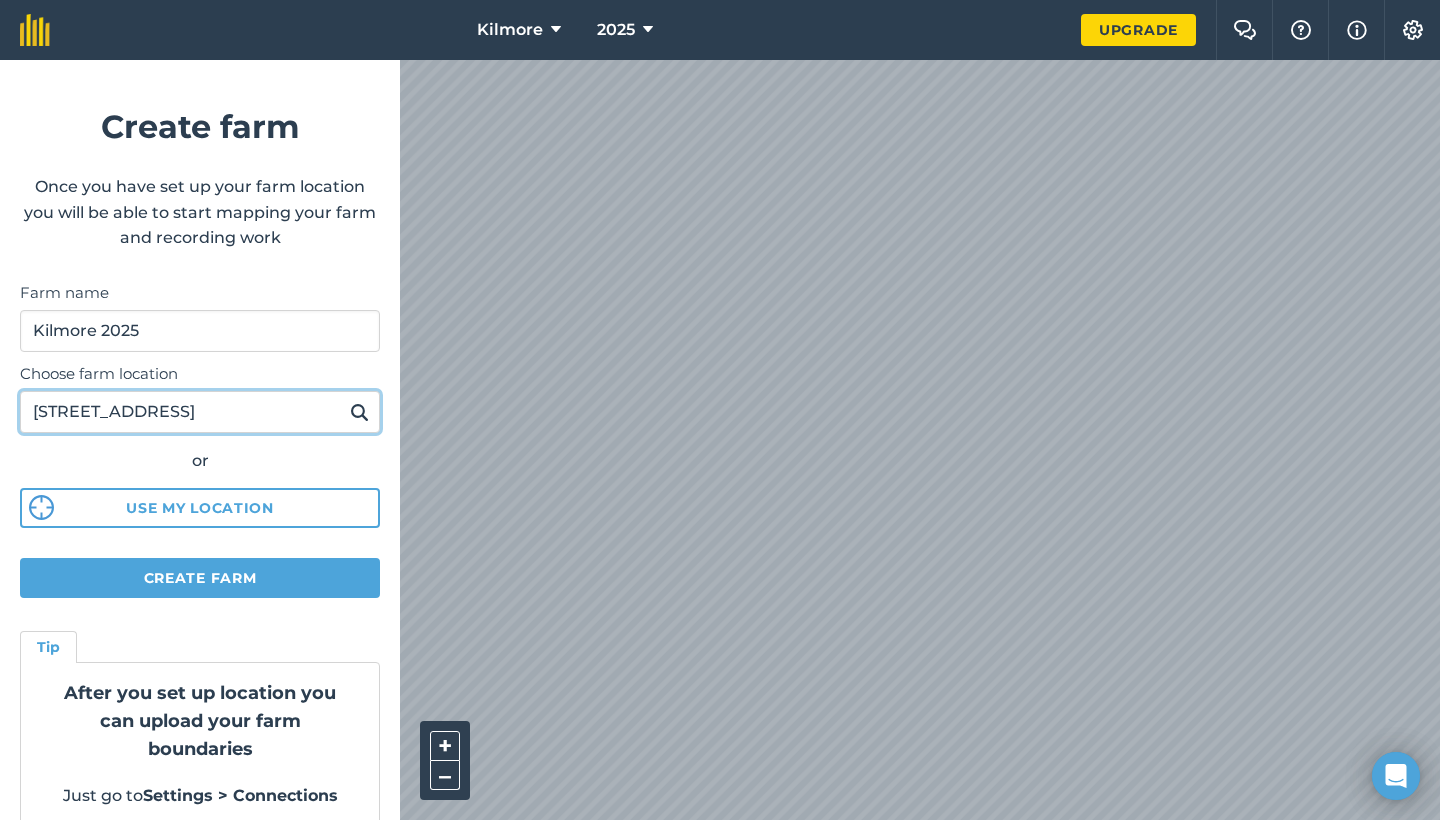 click at bounding box center [359, 412] 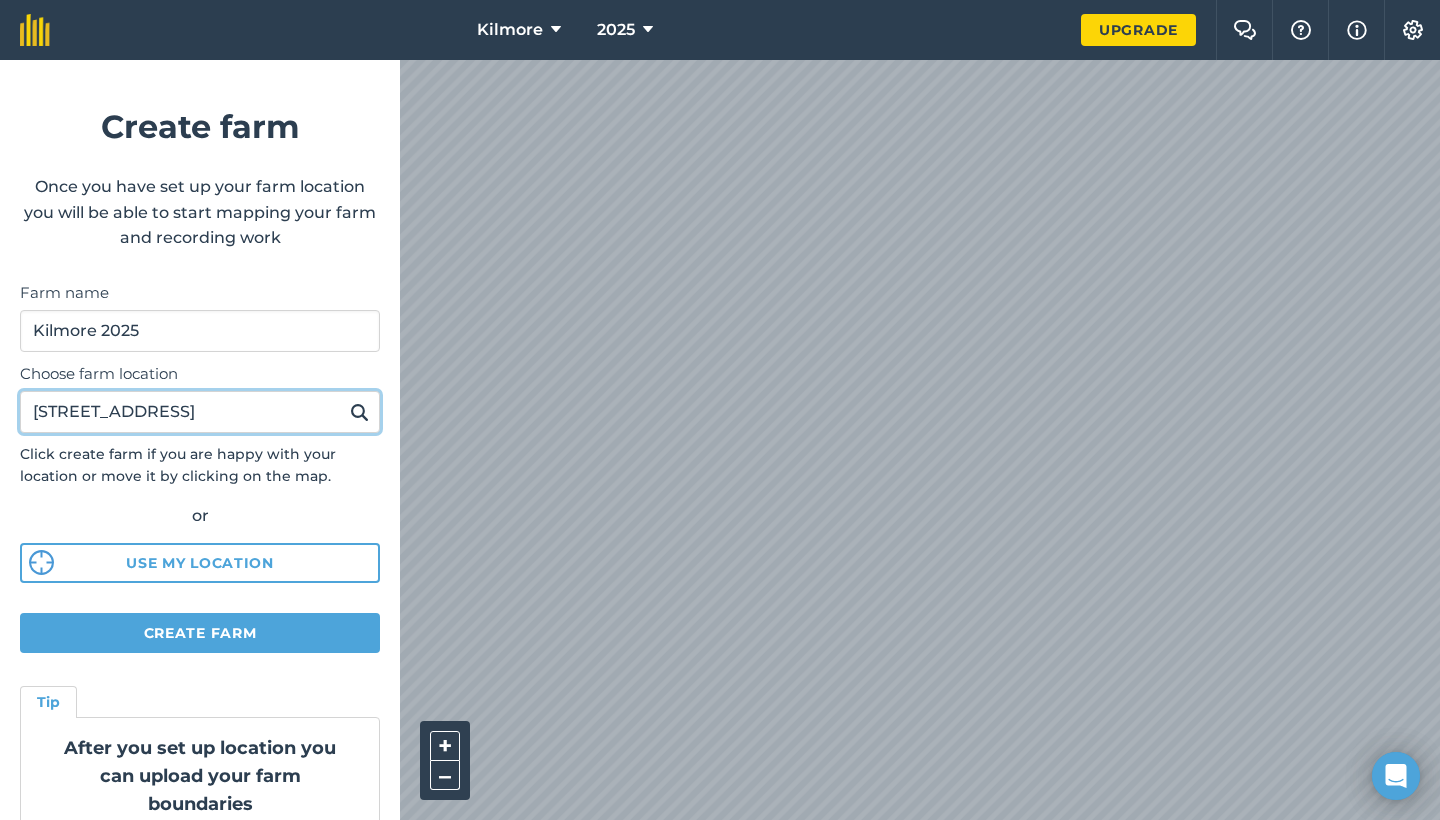 type on "312 Okauia Springs Road" 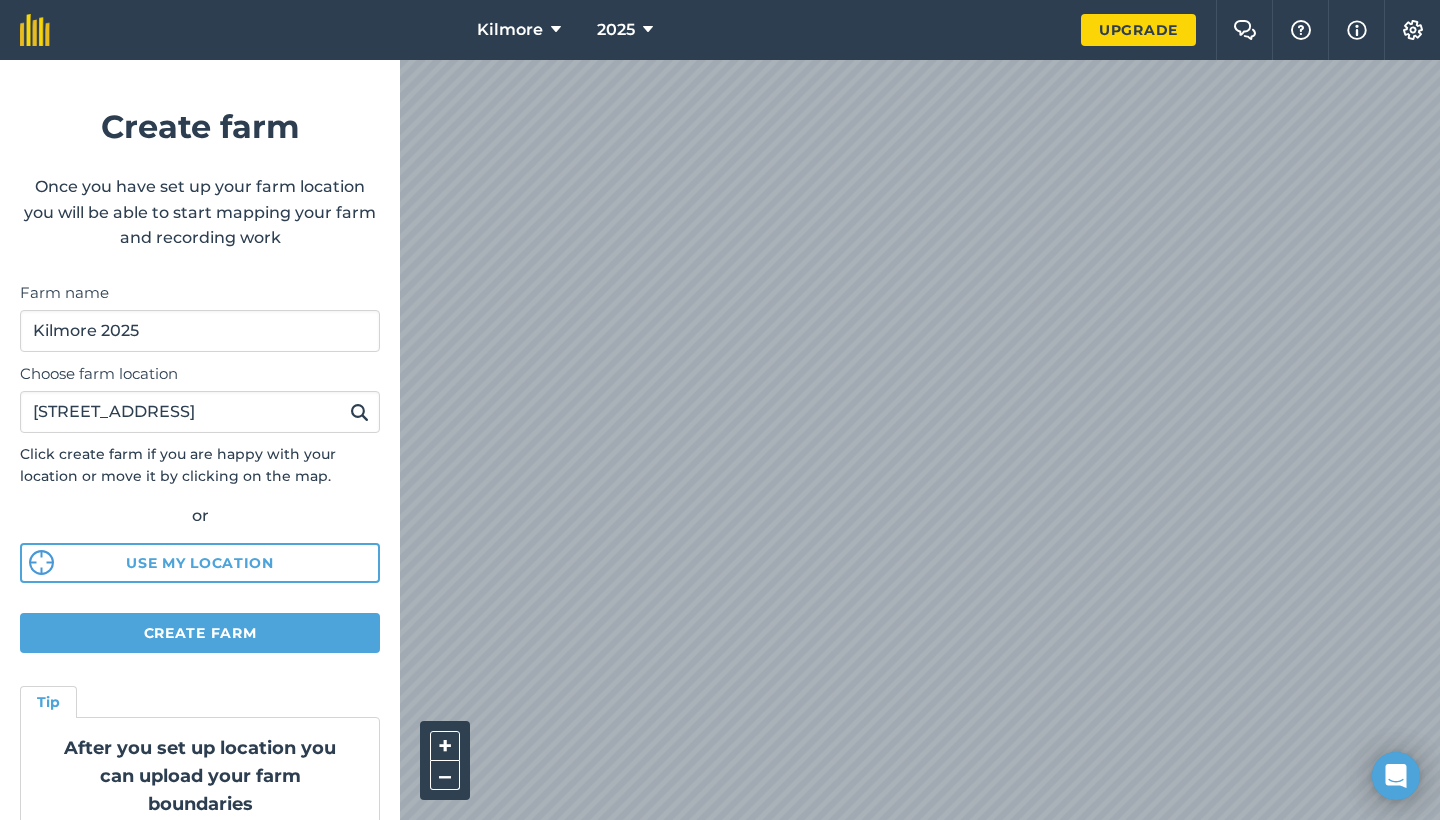 click on "Create farm" at bounding box center [200, 633] 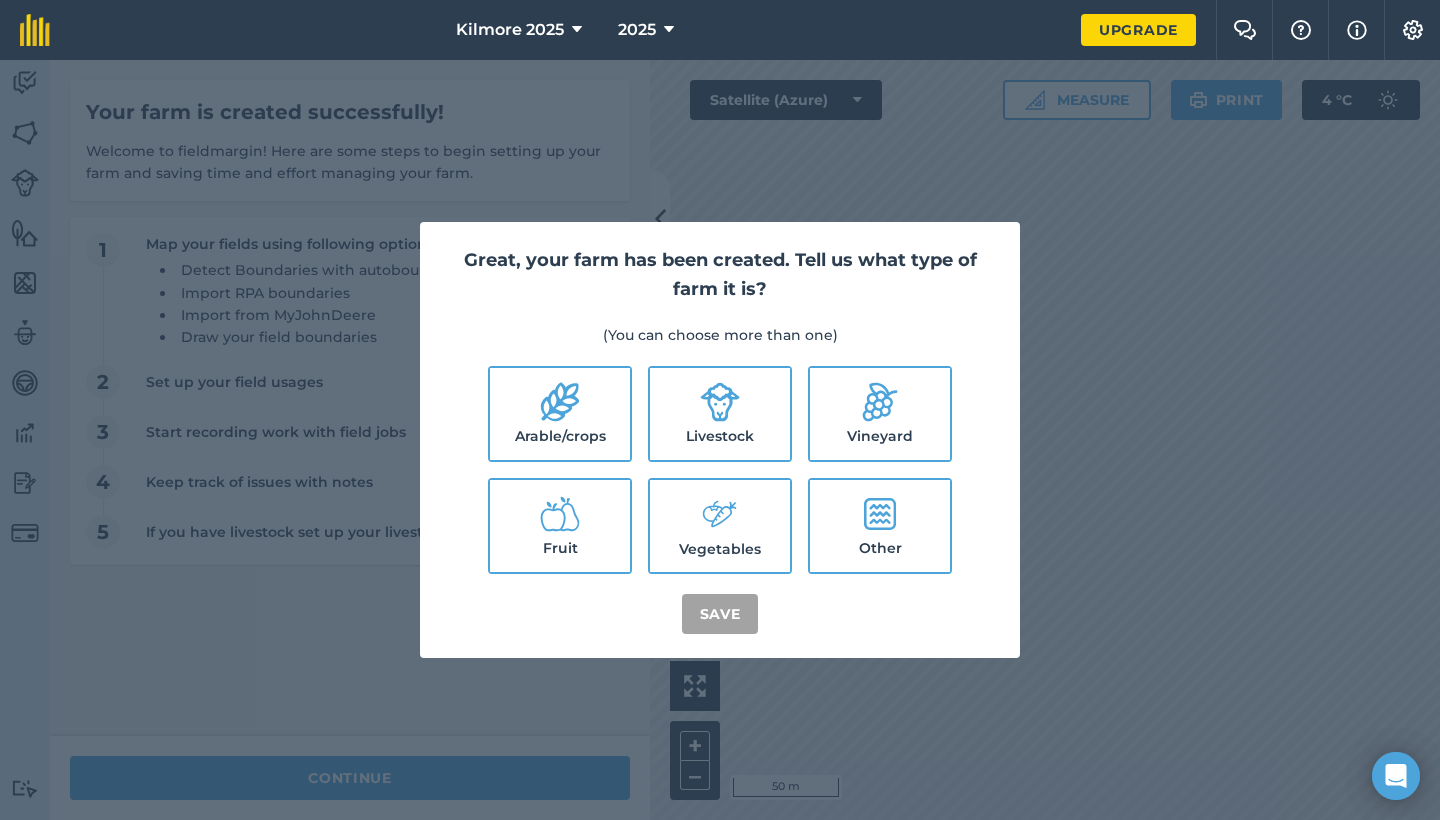 click 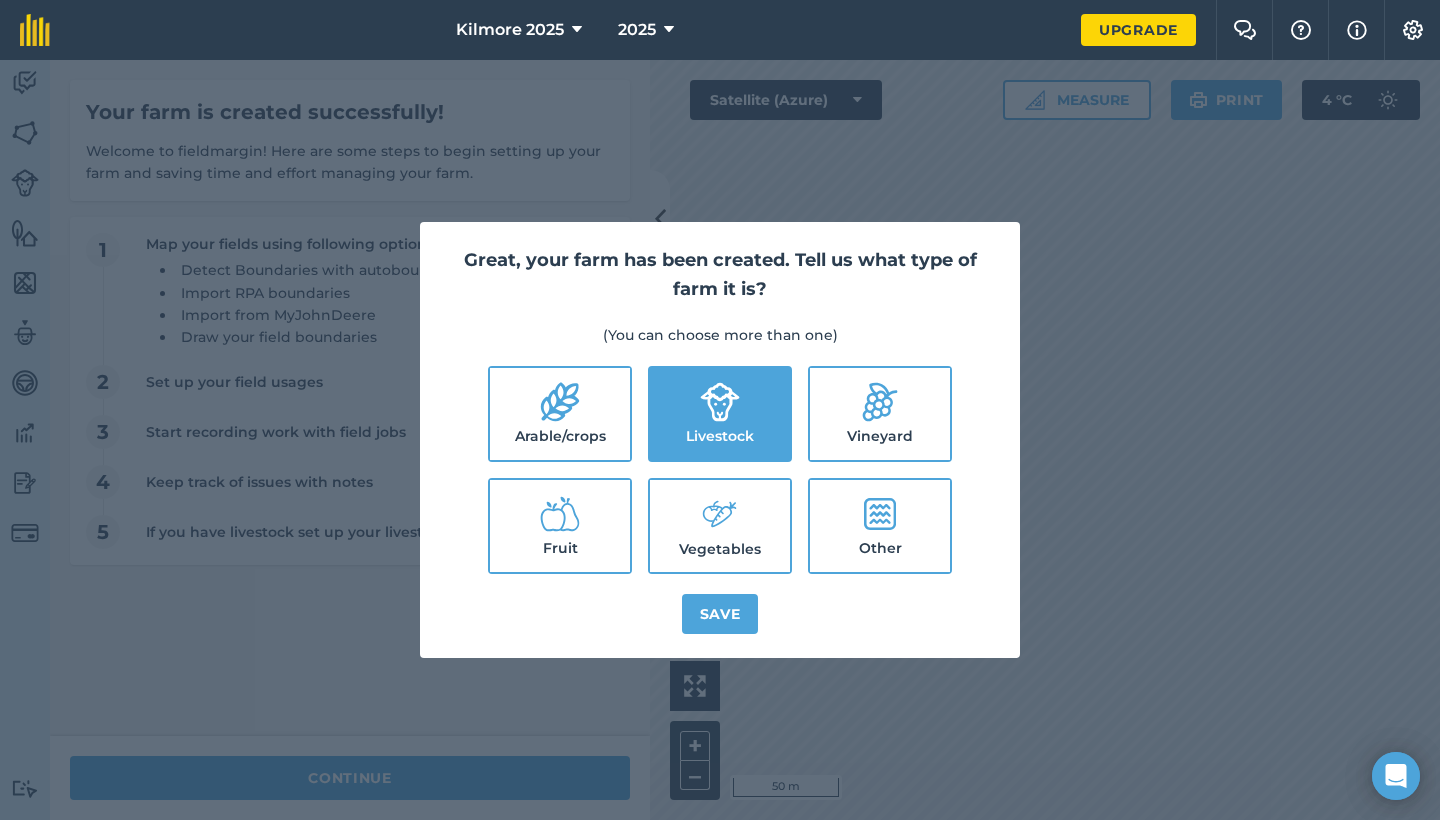 click on "Save" at bounding box center [720, 614] 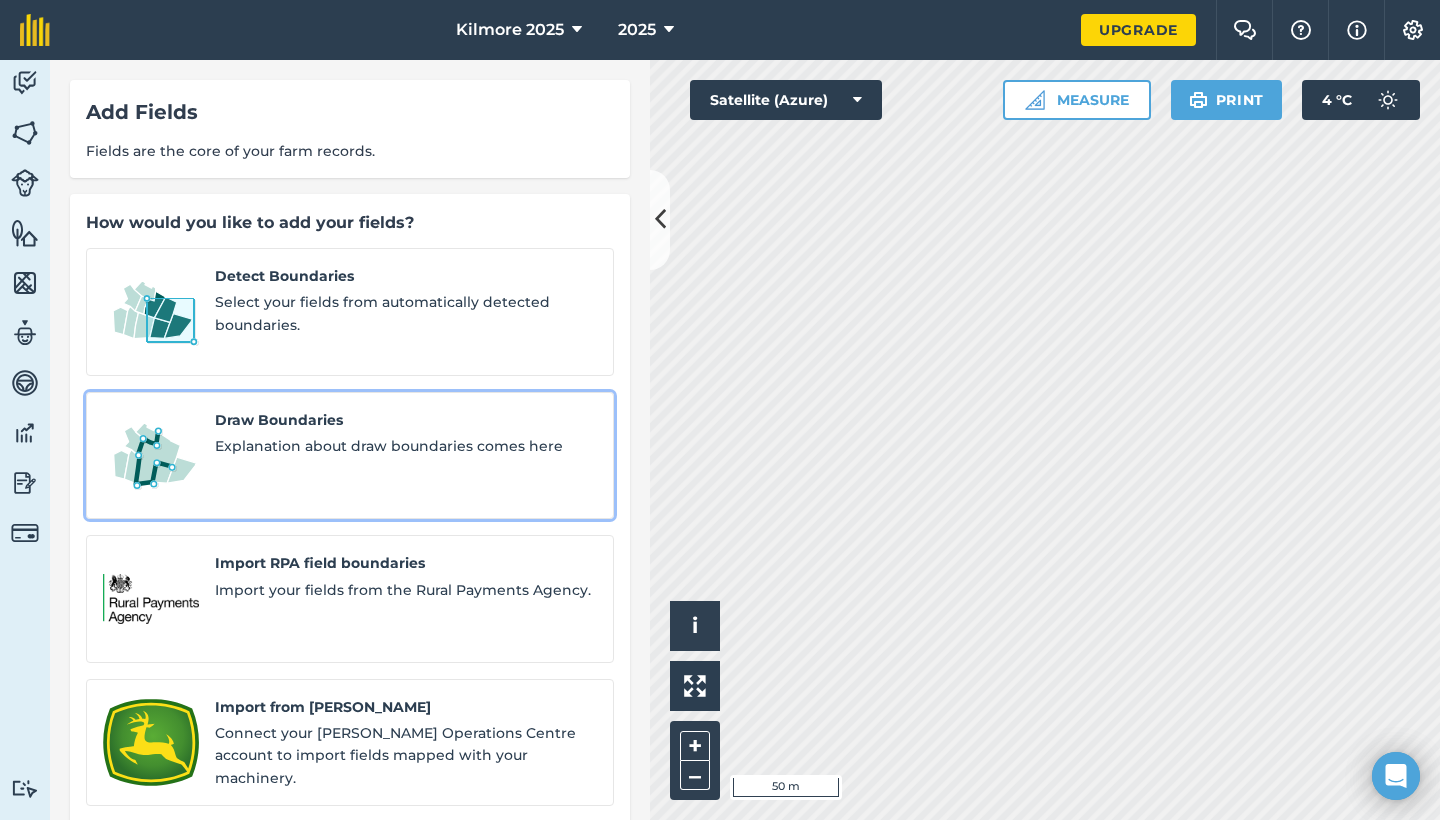 click on "Explanation about draw boundaries comes here" at bounding box center (406, 446) 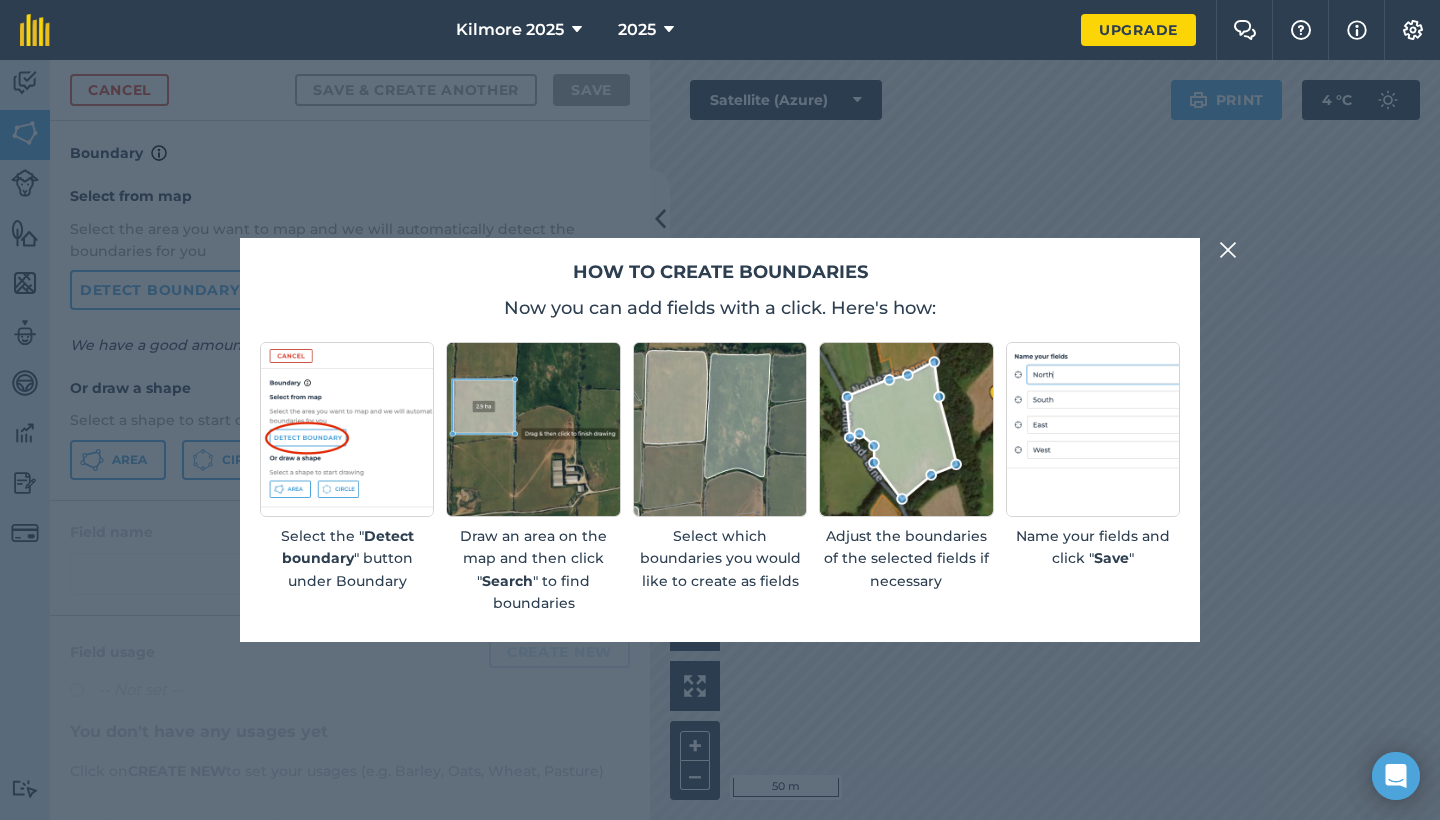 click at bounding box center [1228, 250] 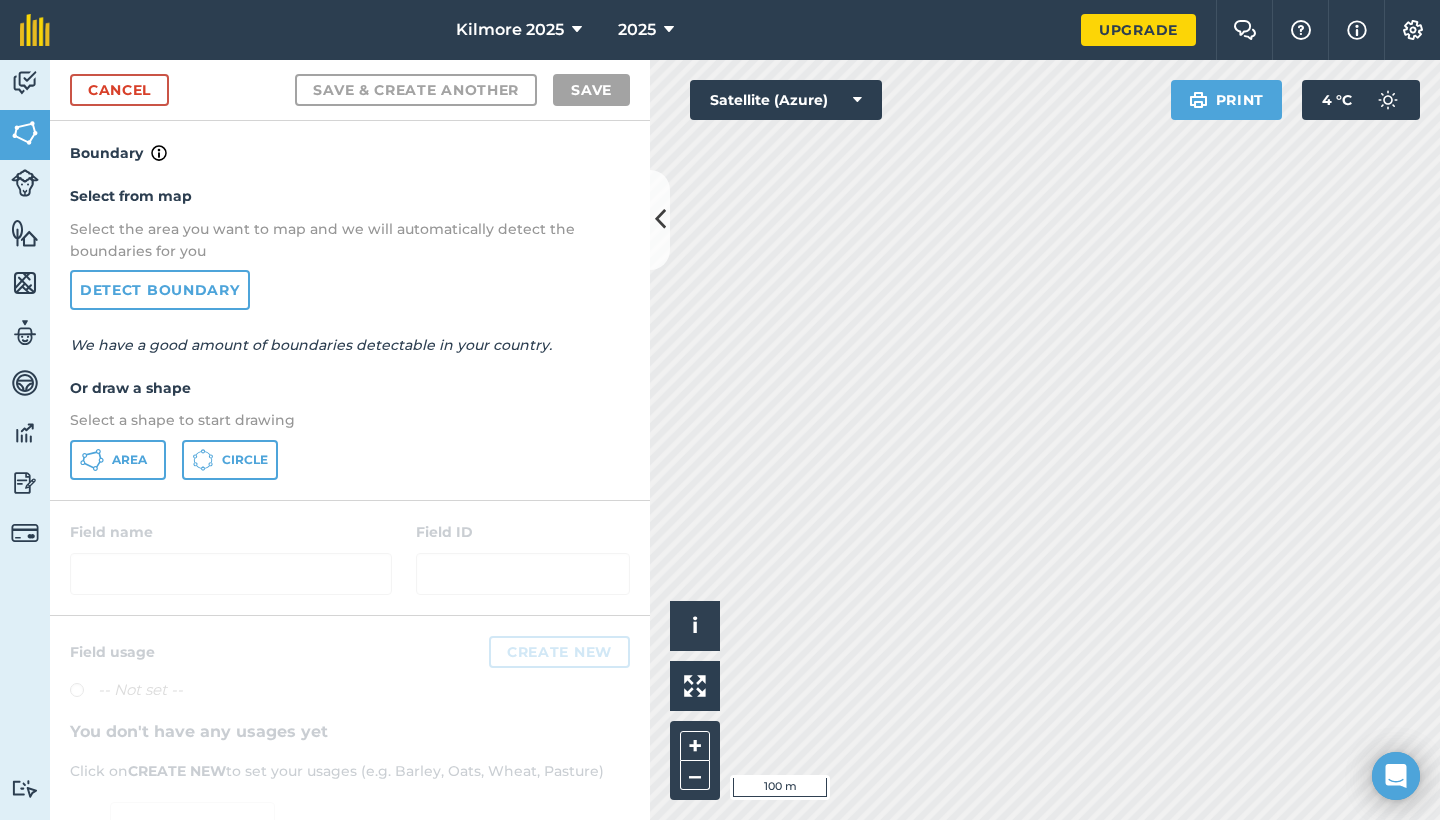 click on "Area" at bounding box center (129, 460) 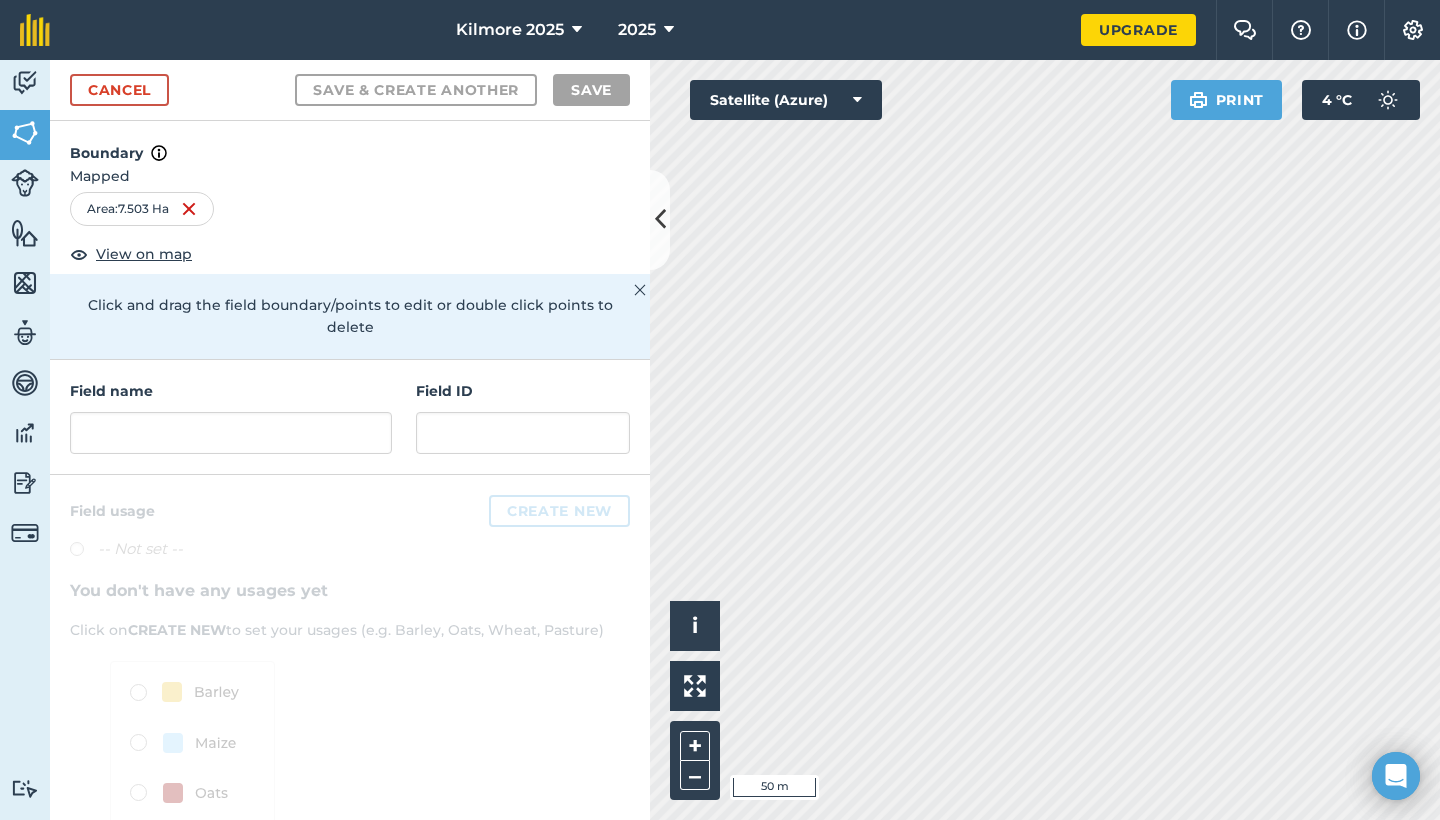 scroll, scrollTop: 0, scrollLeft: 0, axis: both 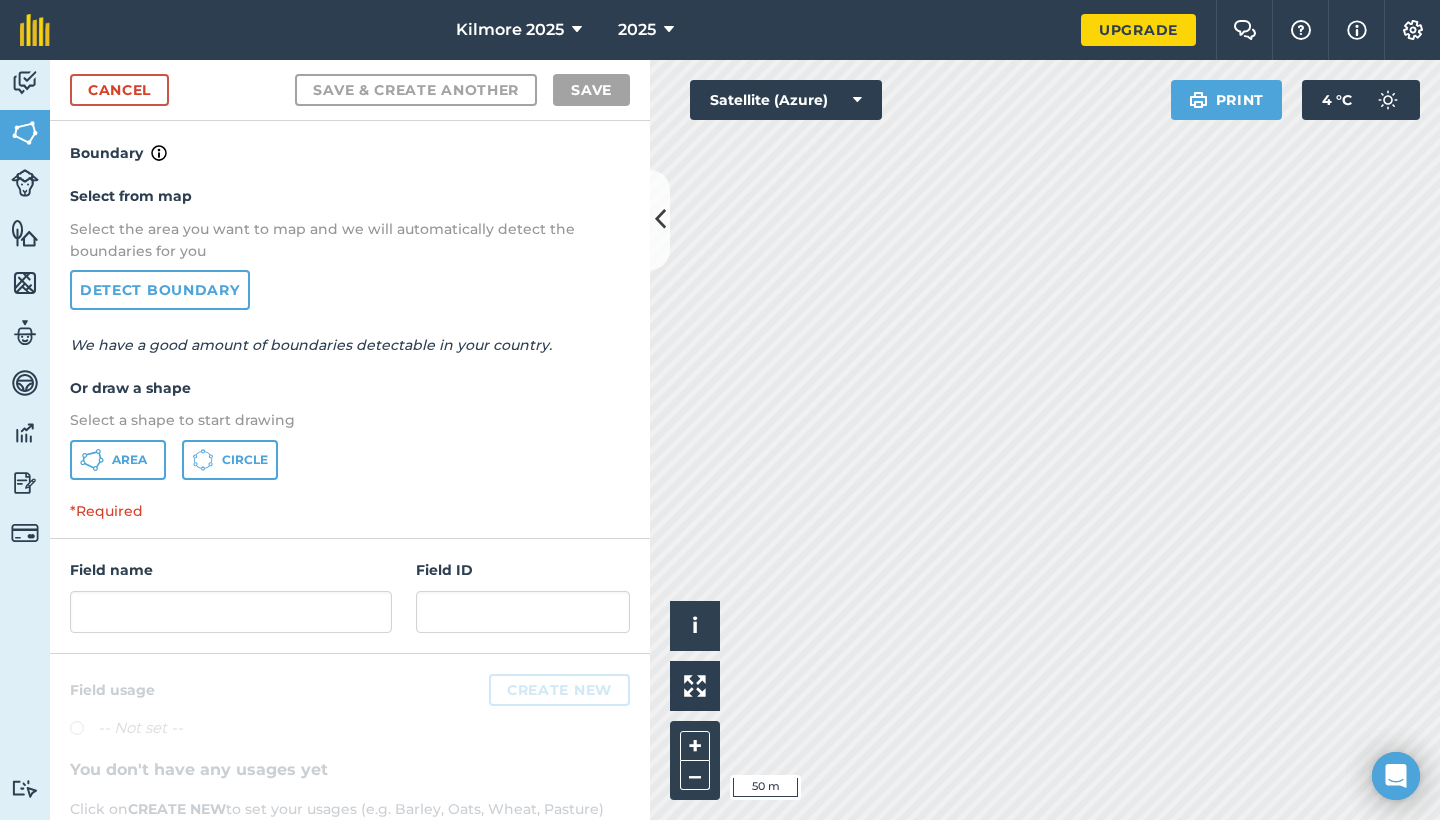 click on "Detect boundary" at bounding box center [160, 290] 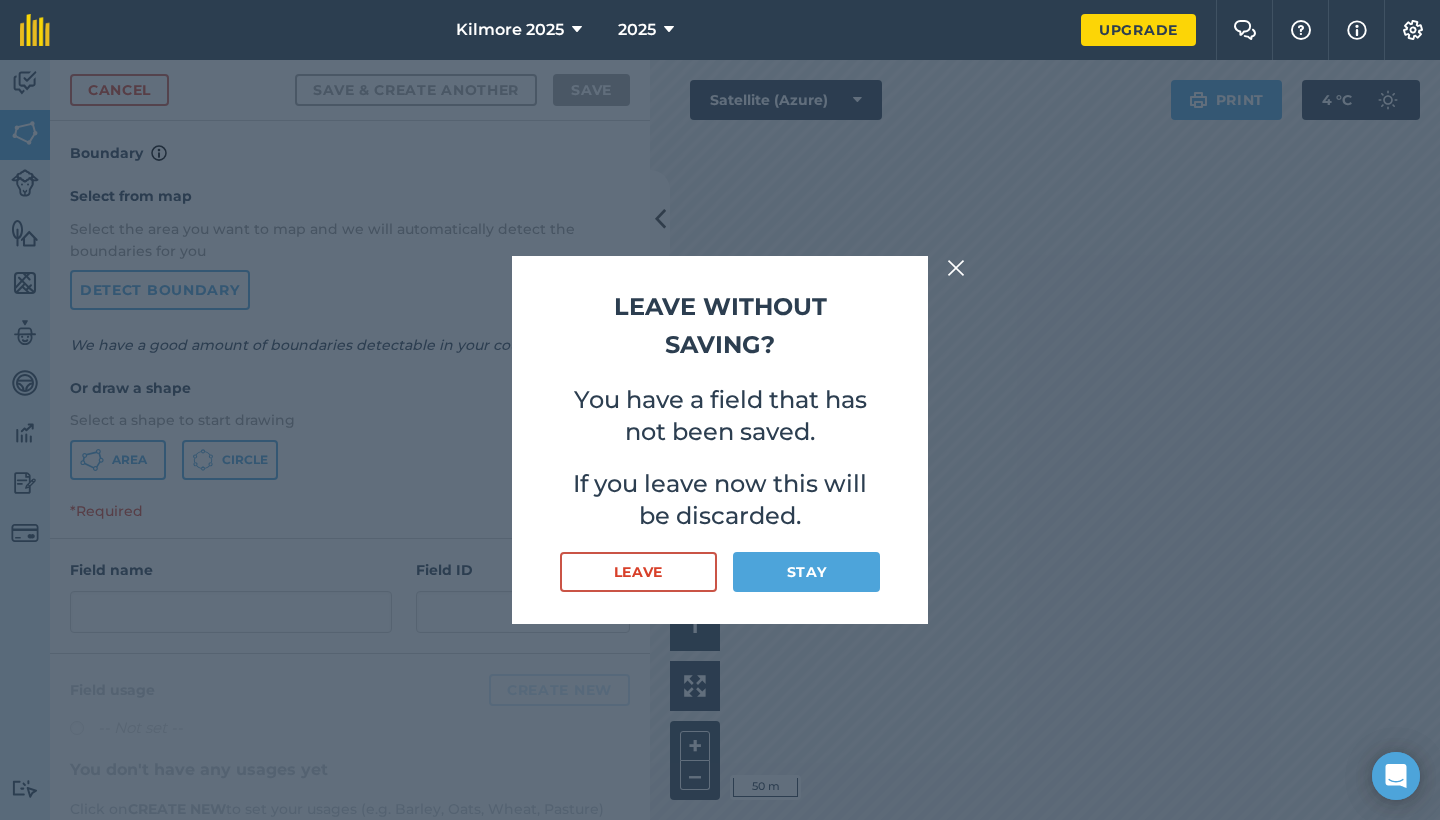click at bounding box center (956, 268) 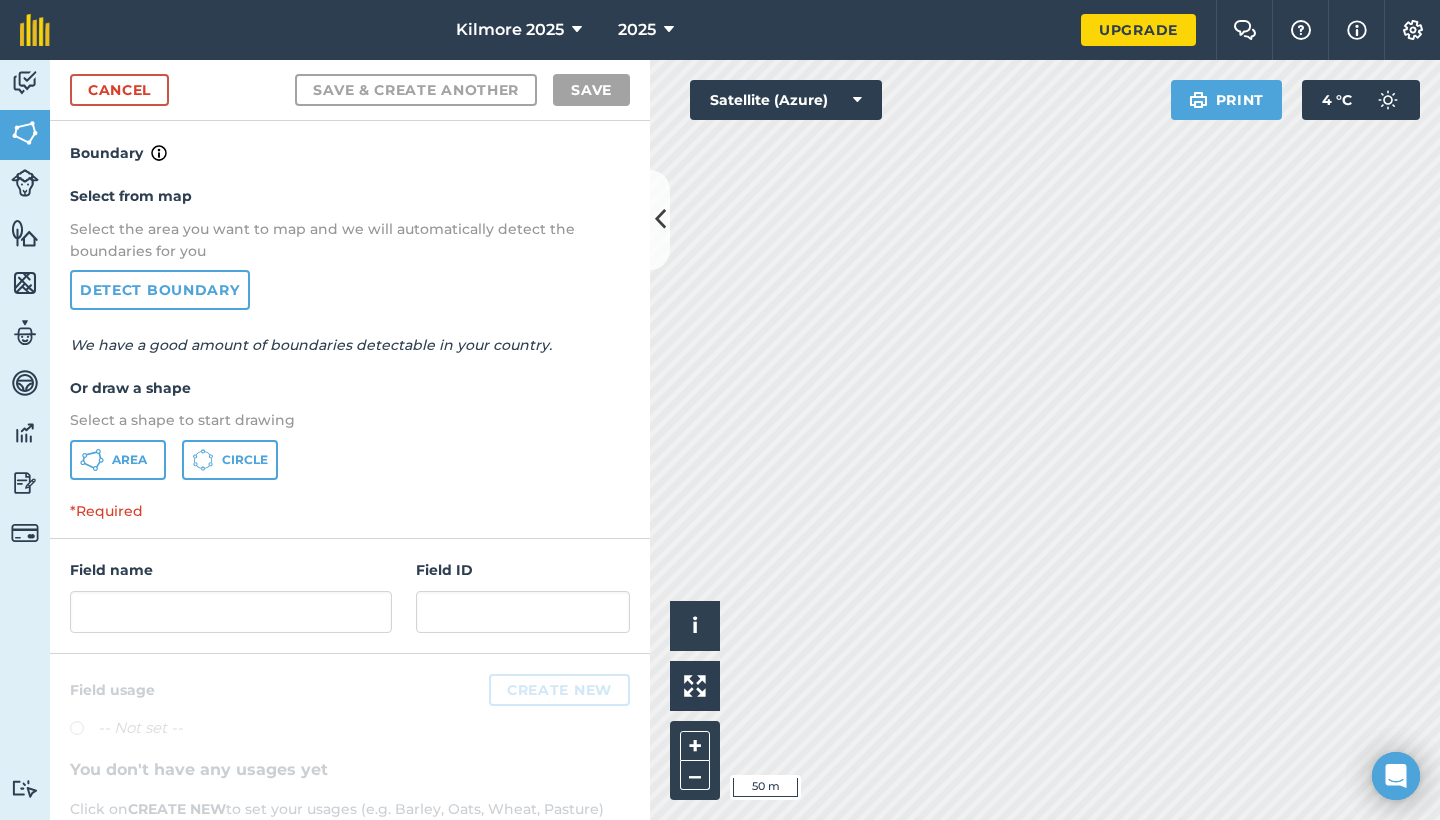 click on "Area" at bounding box center (129, 460) 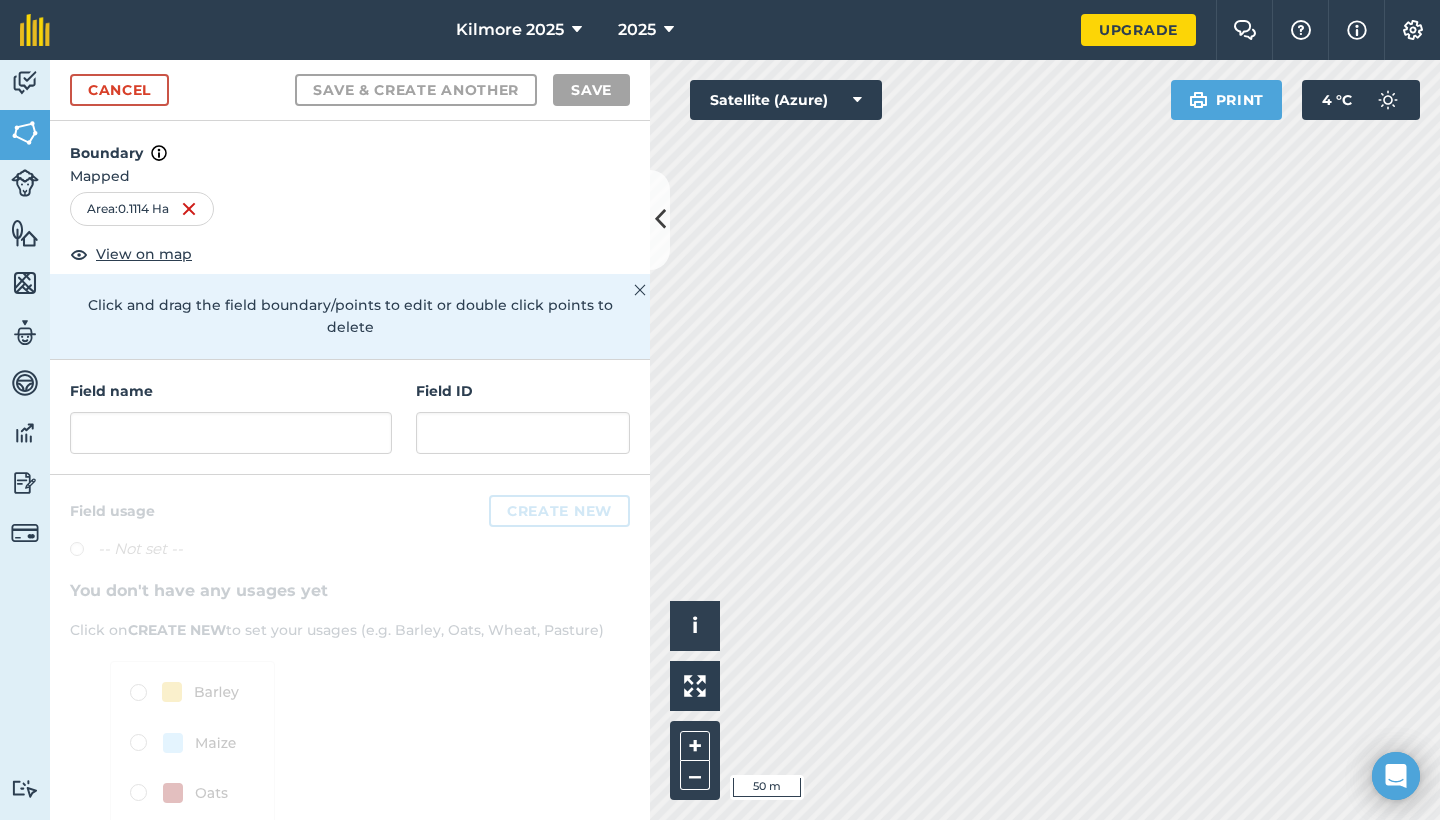 scroll, scrollTop: 0, scrollLeft: 0, axis: both 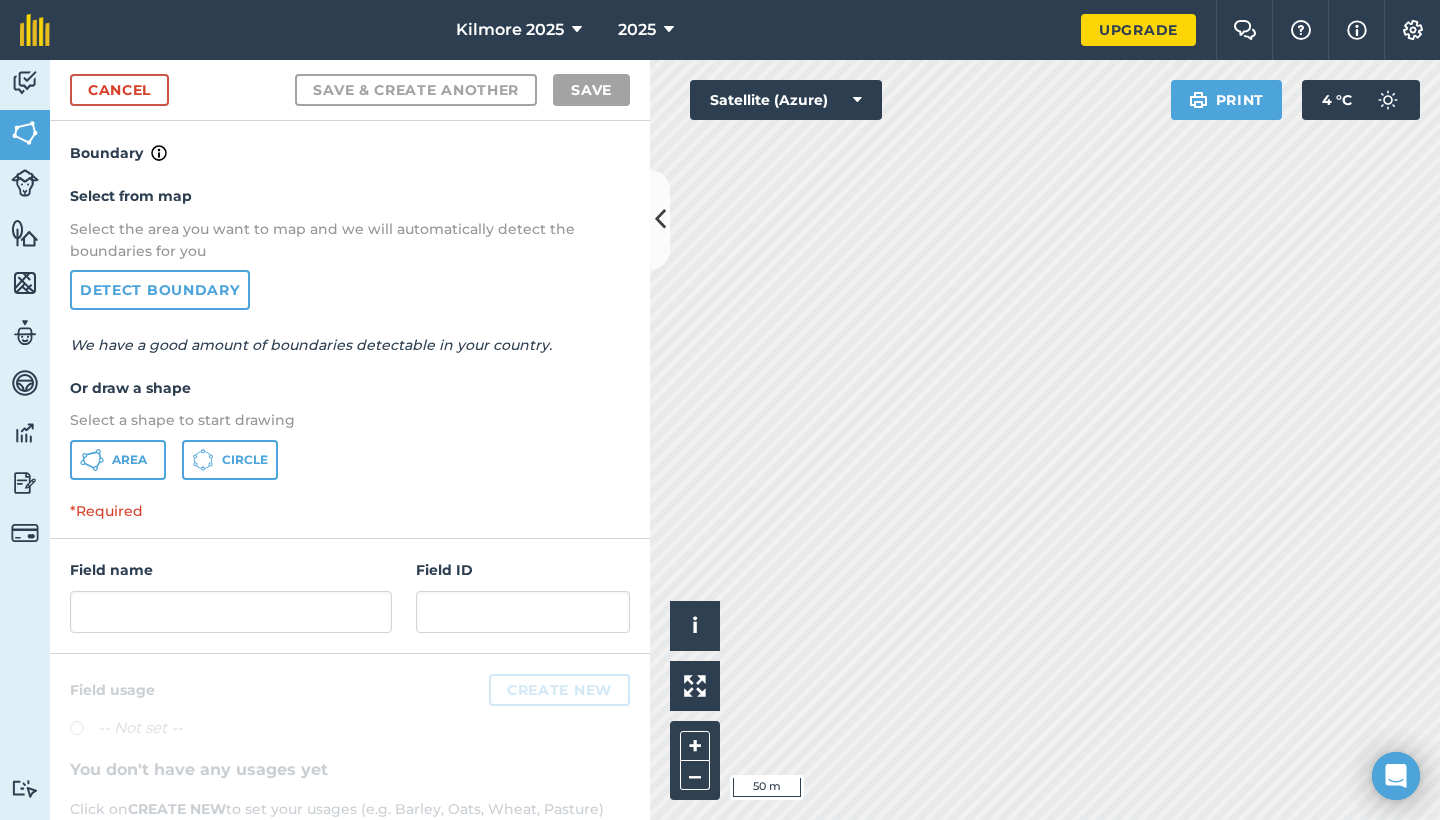 click on "Area" at bounding box center [129, 460] 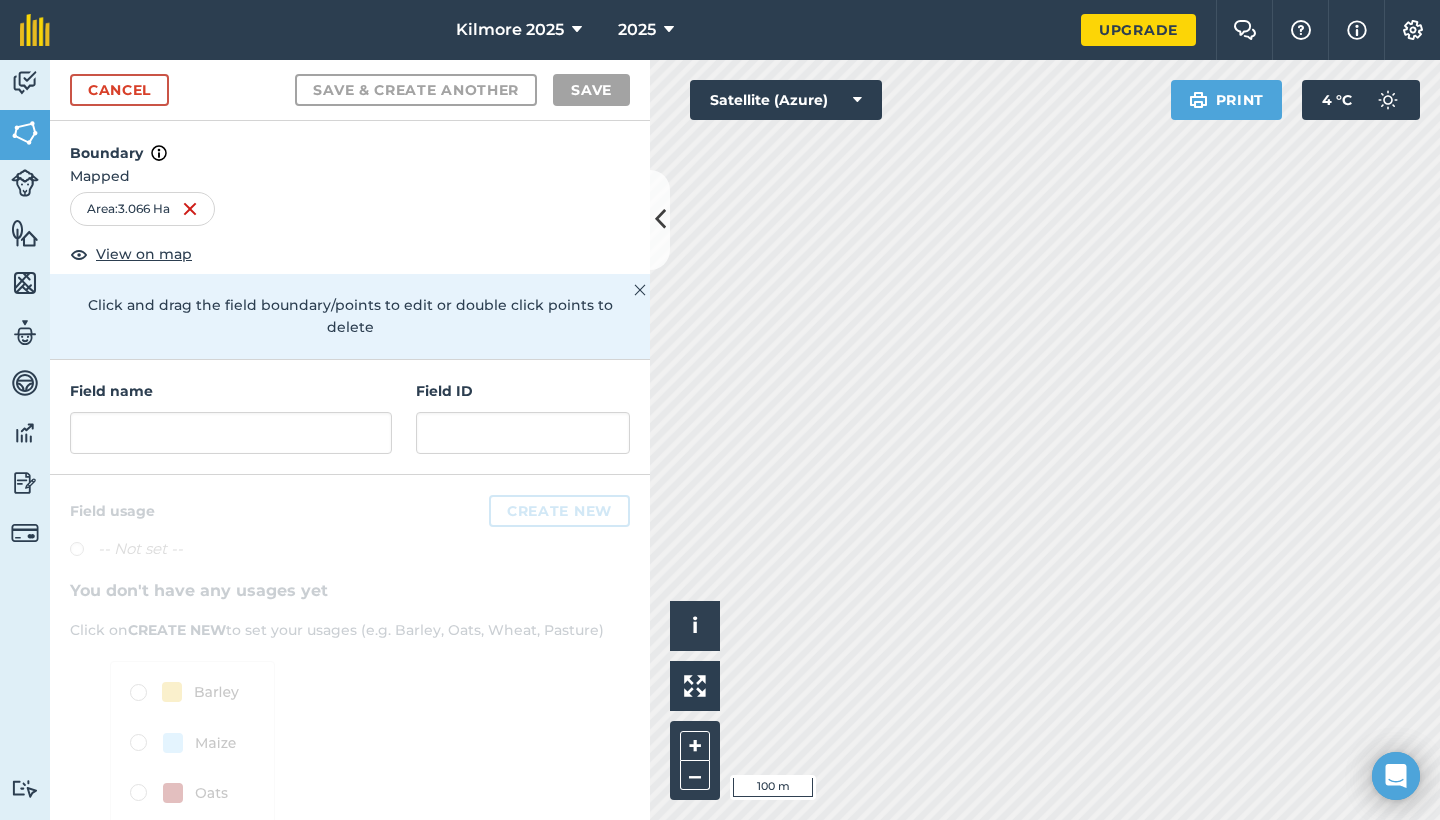 scroll, scrollTop: 0, scrollLeft: 0, axis: both 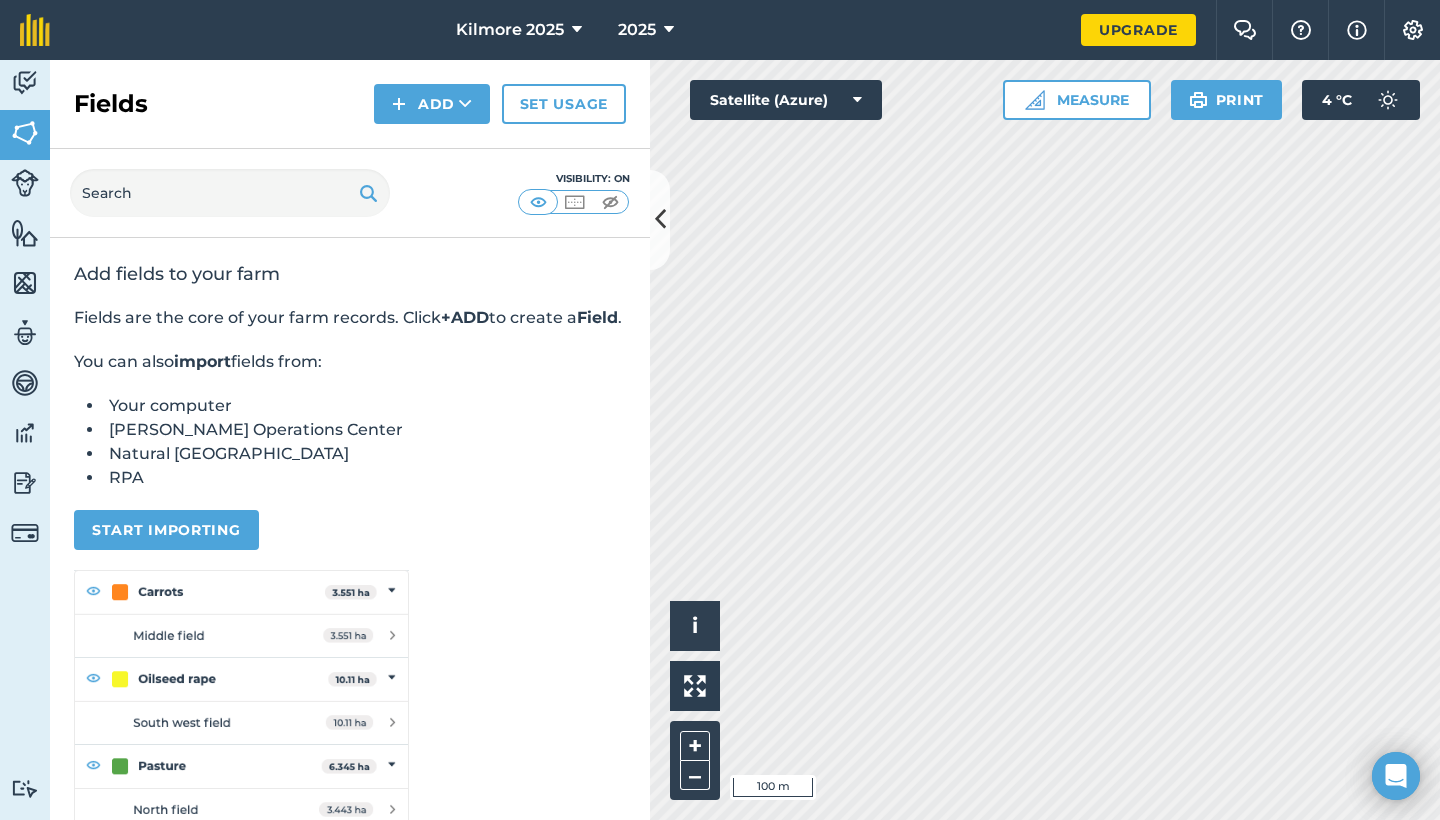 click on "Add" at bounding box center [432, 104] 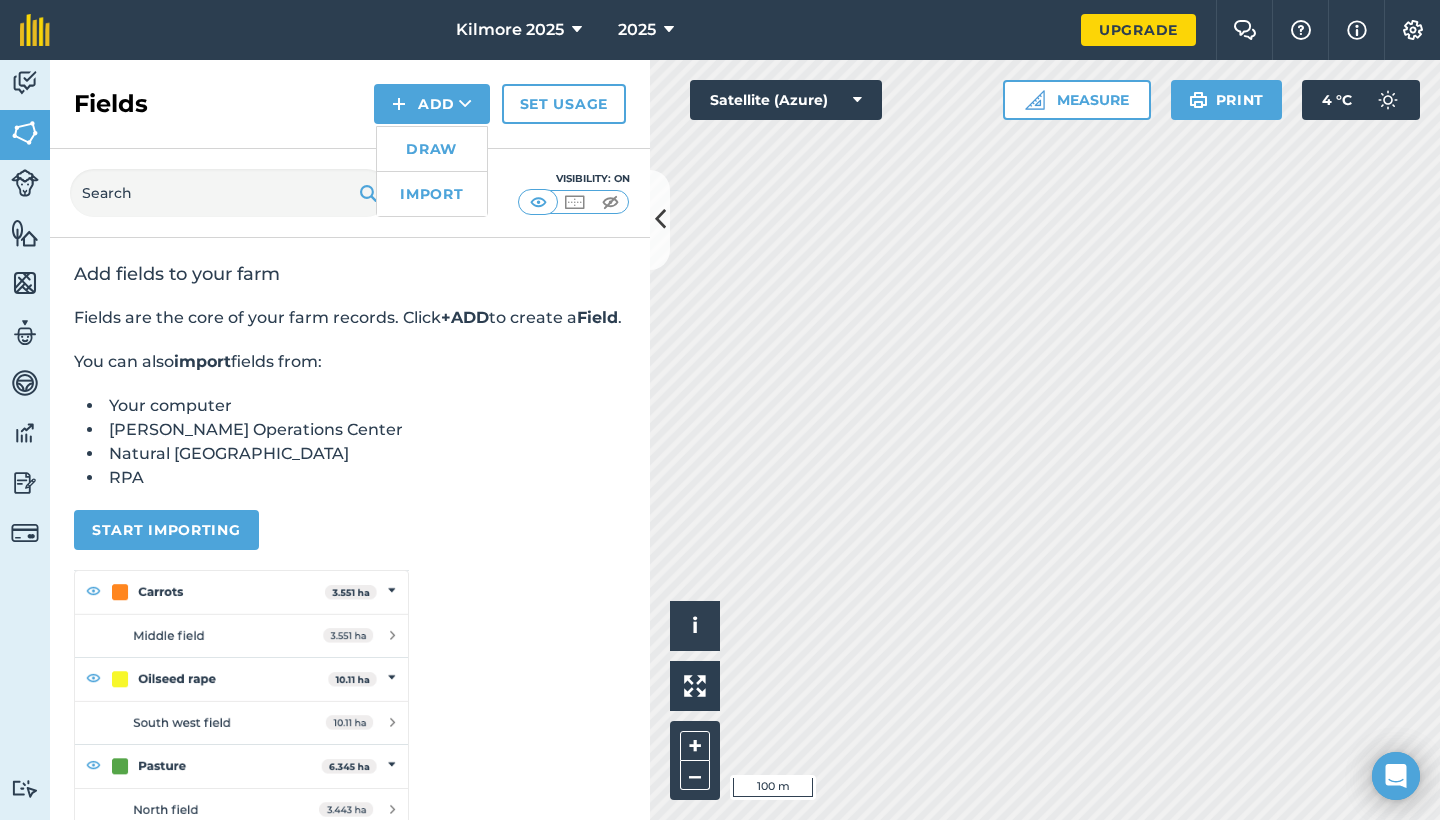 click on "Draw" at bounding box center (432, 149) 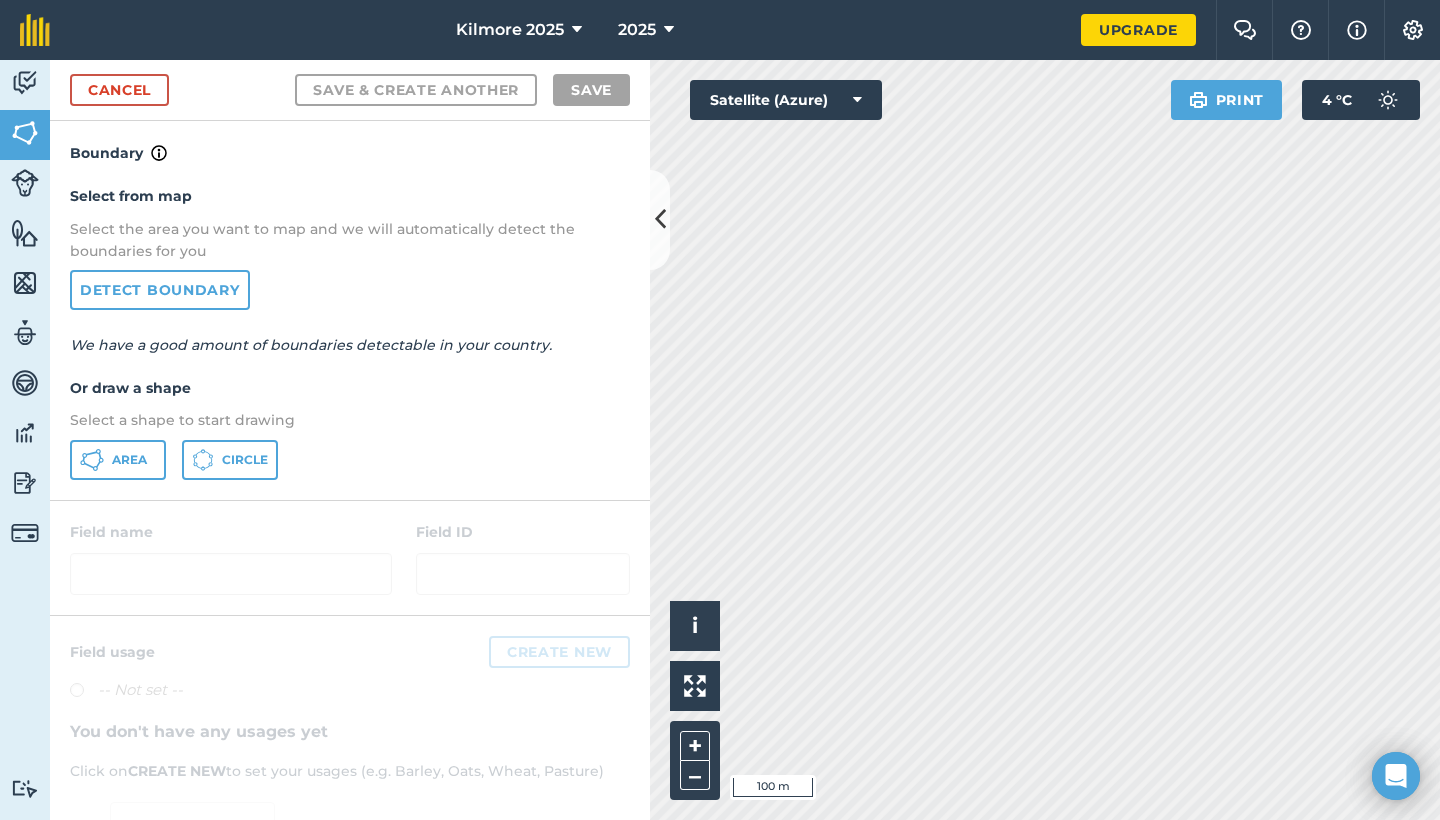 click on "Area" at bounding box center [118, 460] 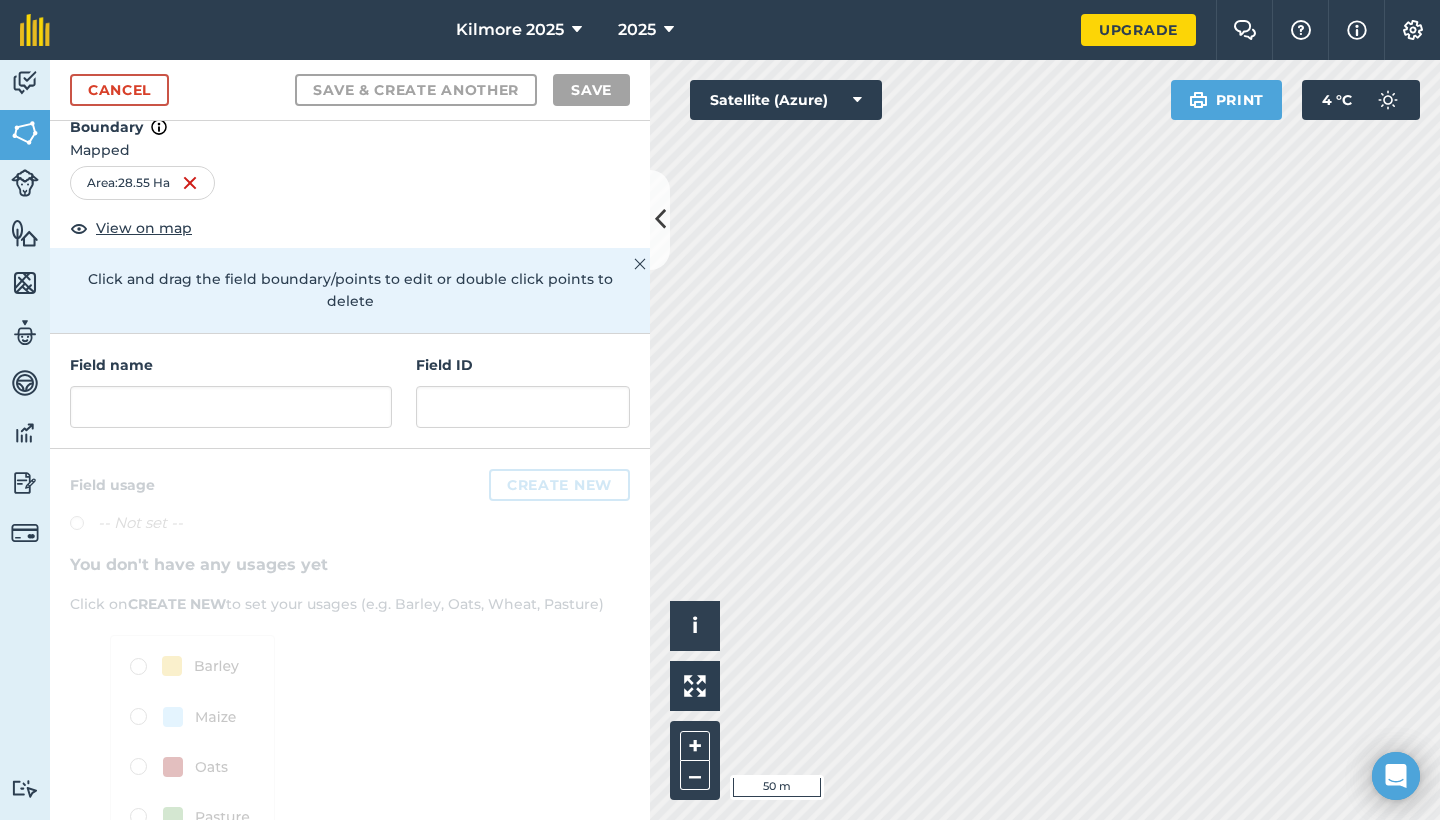 scroll, scrollTop: 38, scrollLeft: 0, axis: vertical 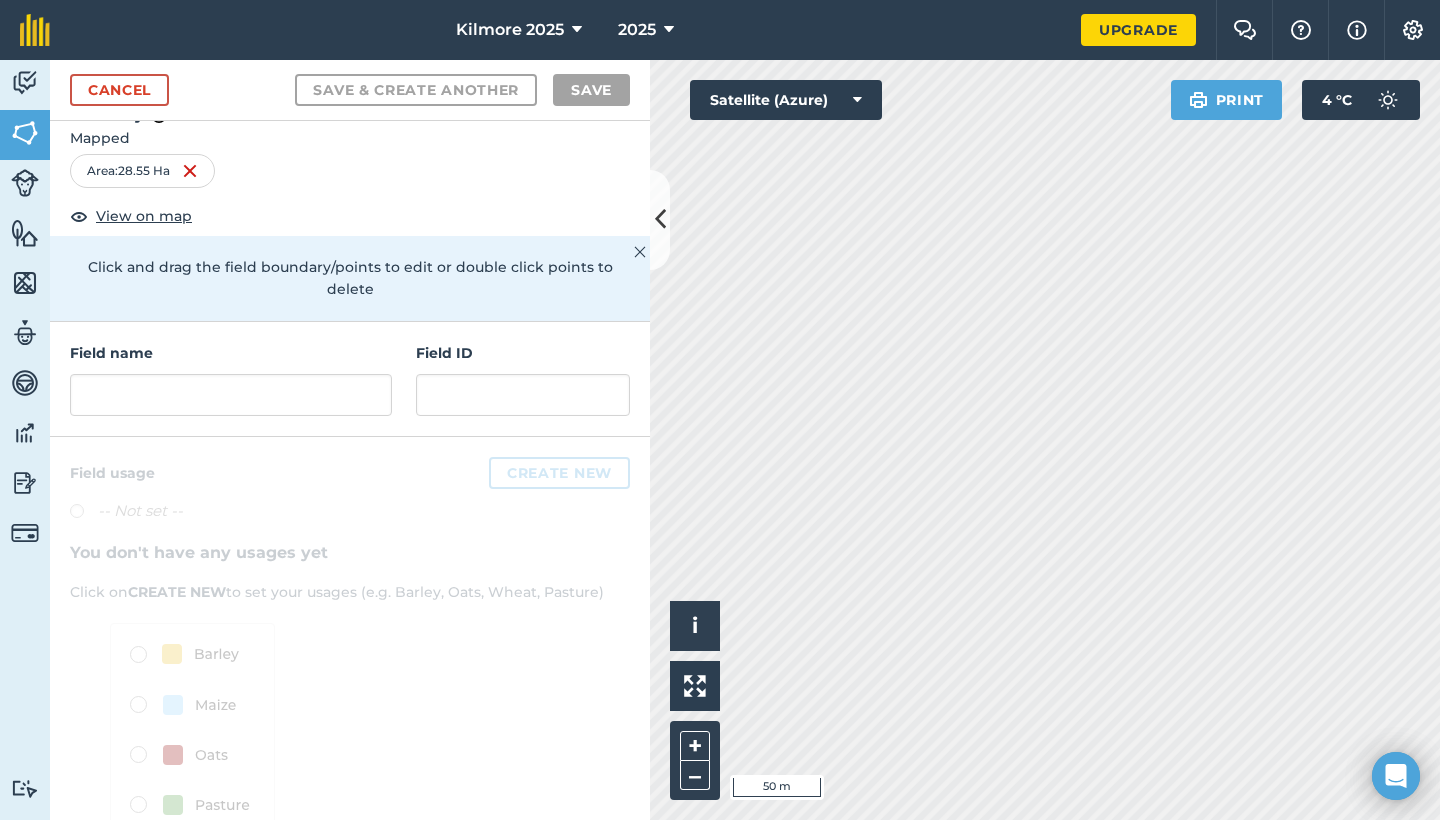 click at bounding box center (660, 219) 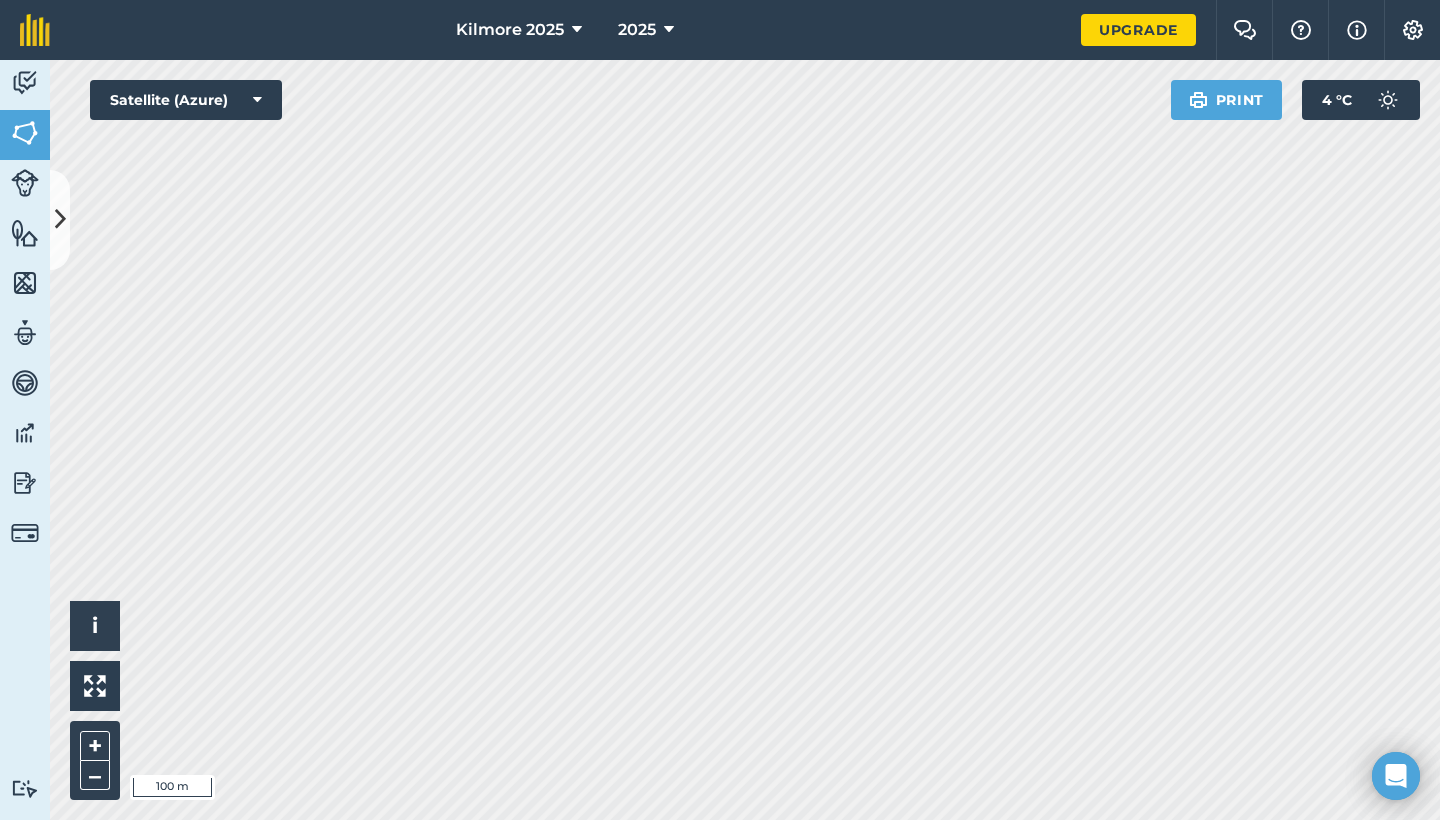click at bounding box center (60, 219) 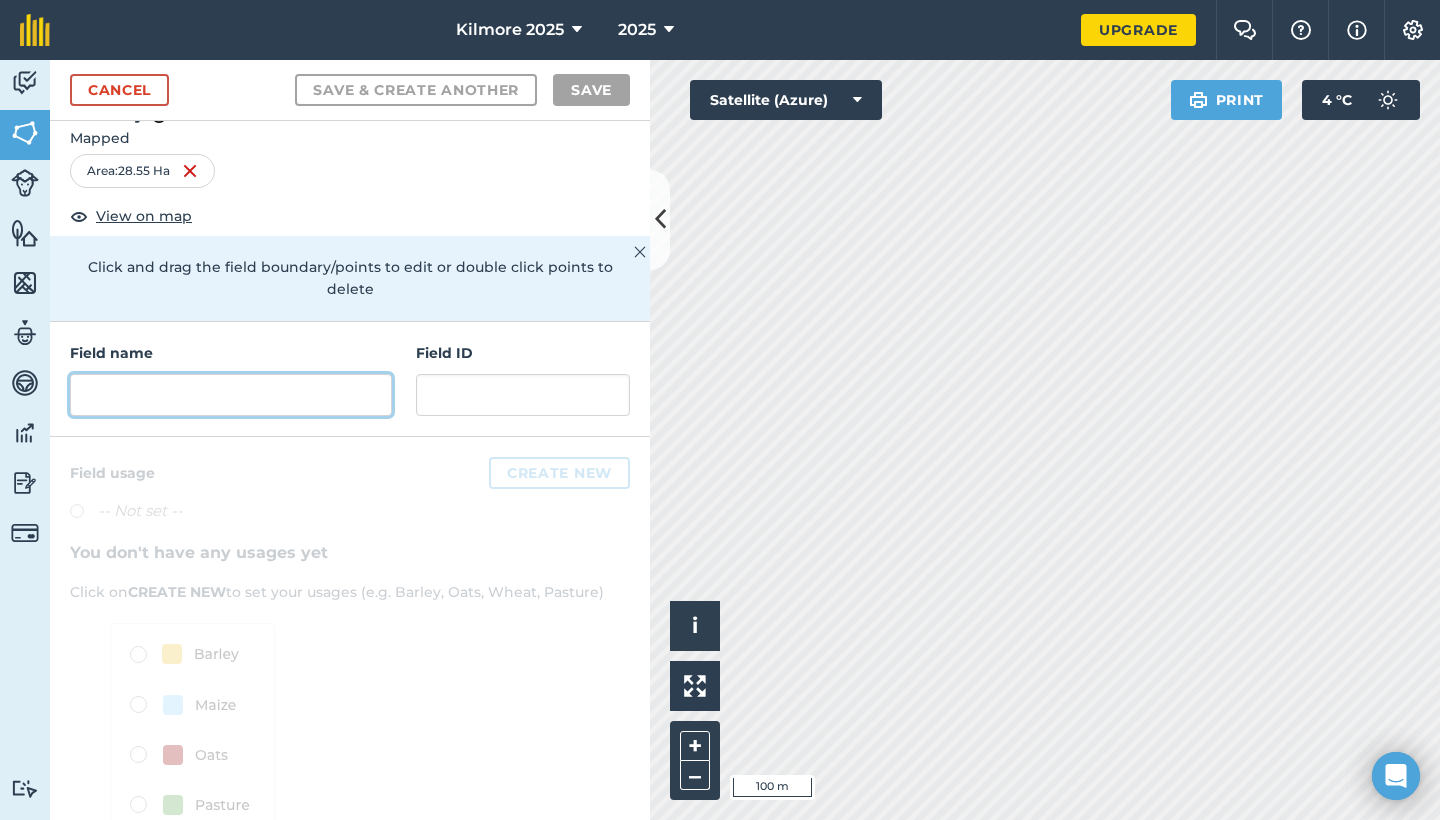 click at bounding box center (231, 395) 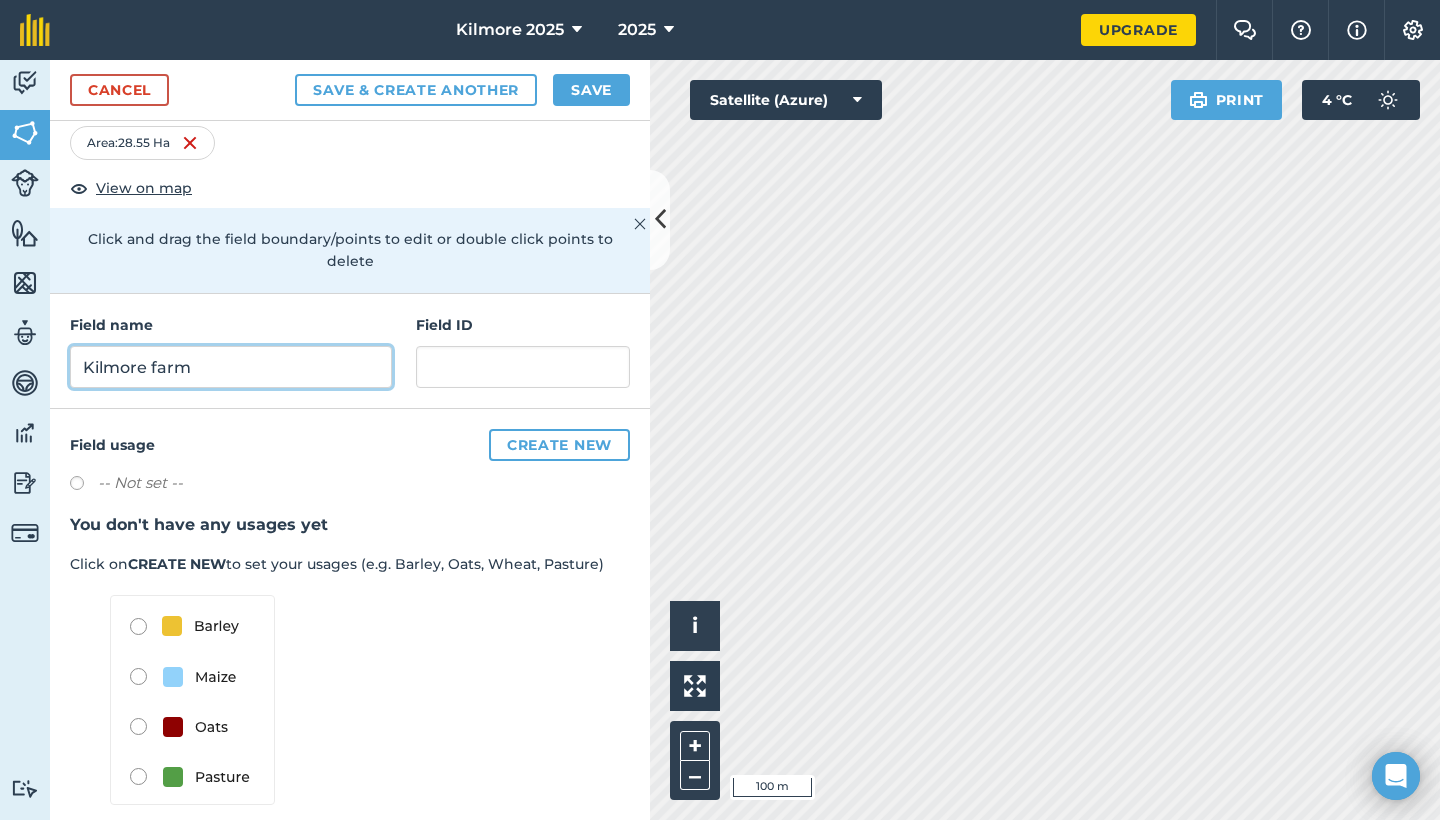 scroll, scrollTop: 64, scrollLeft: 0, axis: vertical 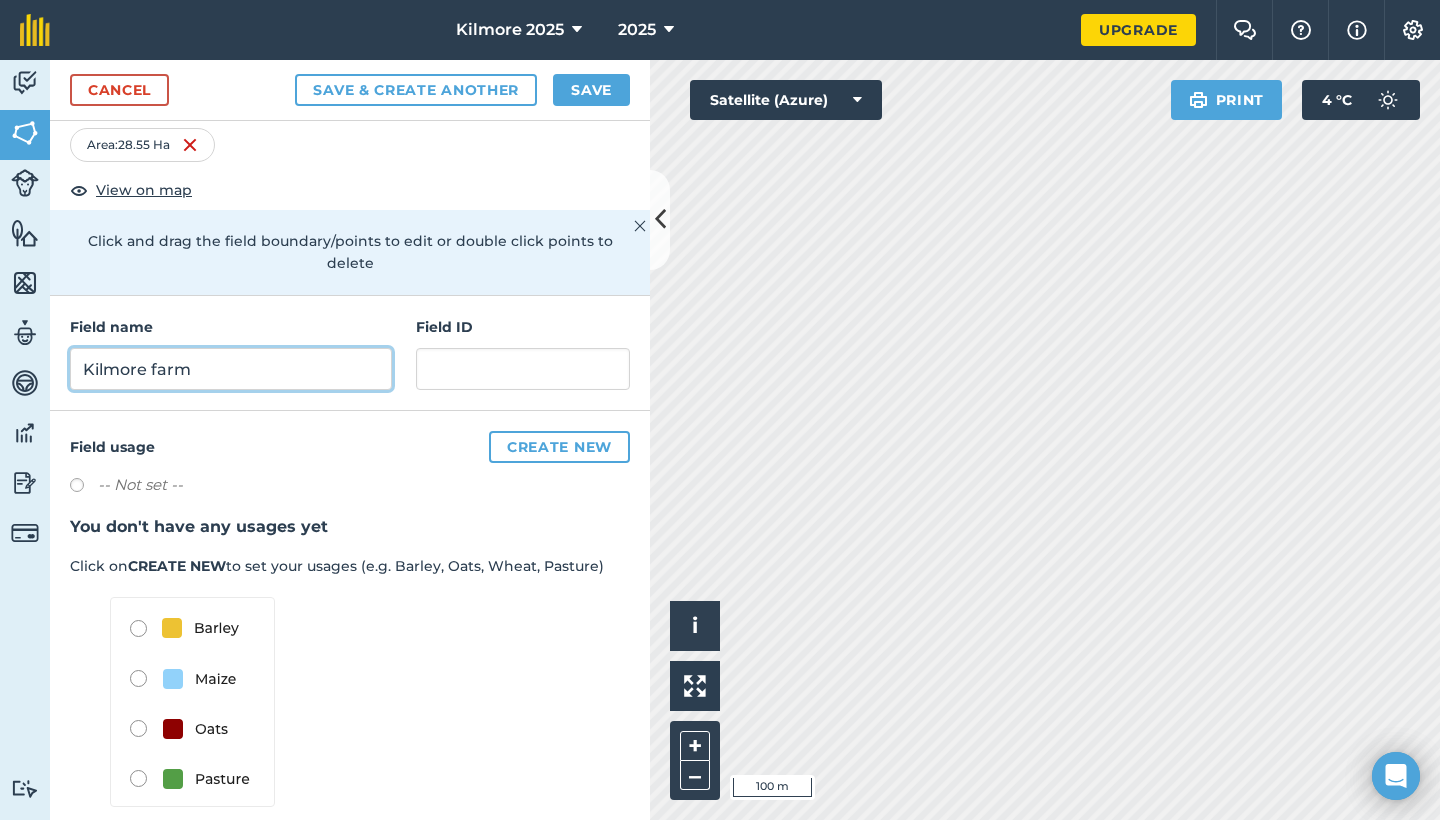 type on "Kilmore farm" 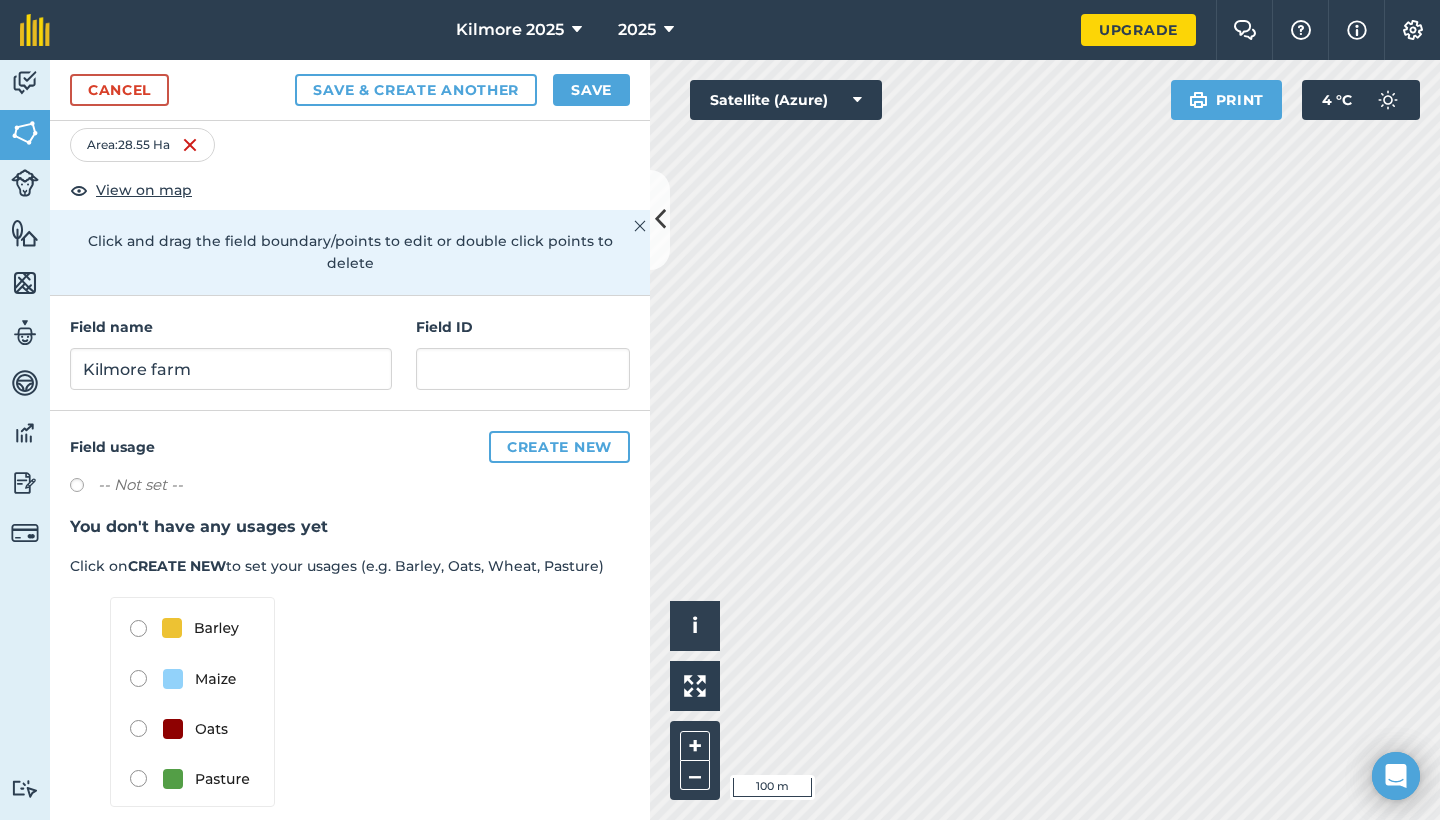 click at bounding box center (192, 702) 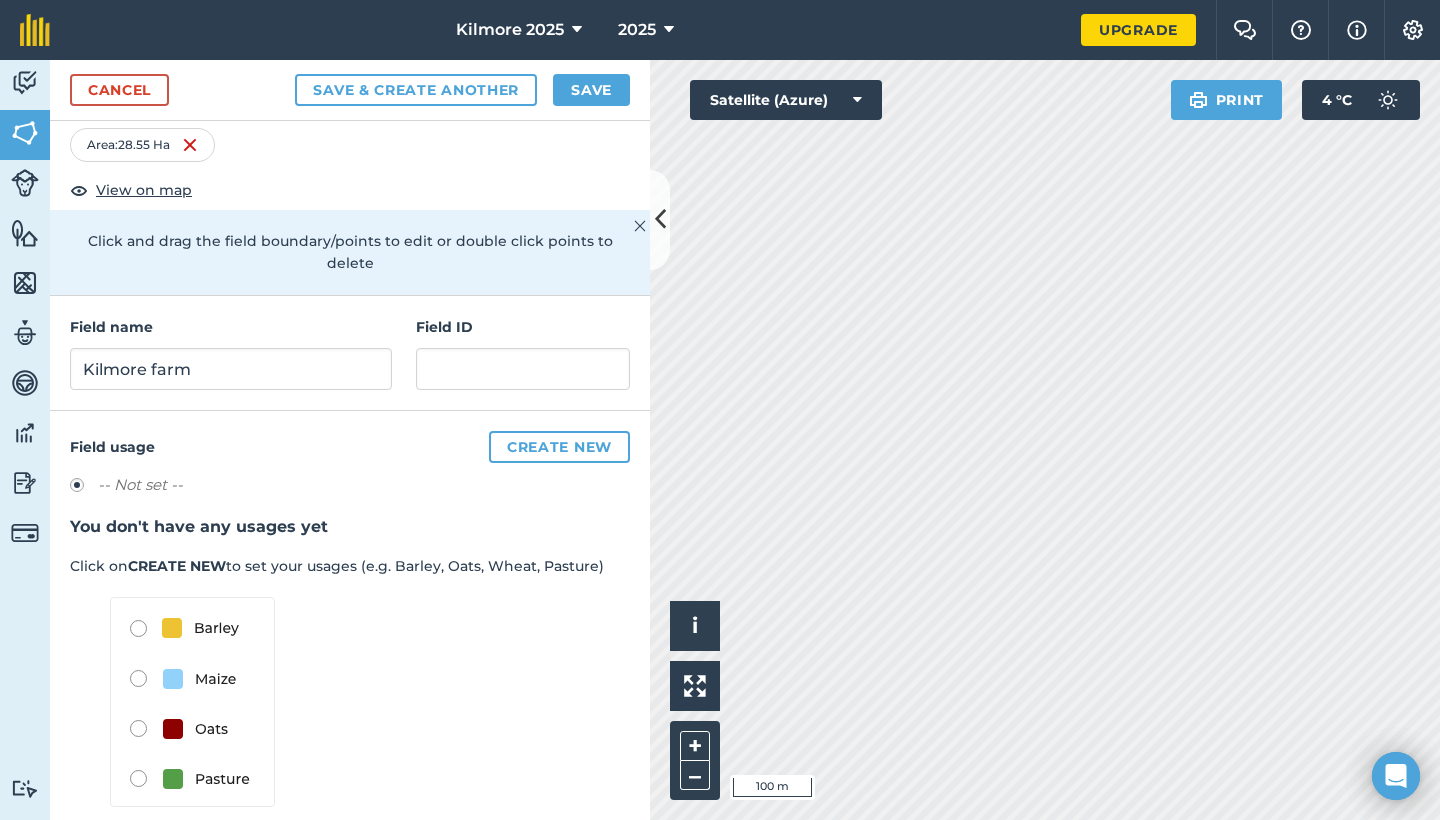 click at bounding box center [84, 488] 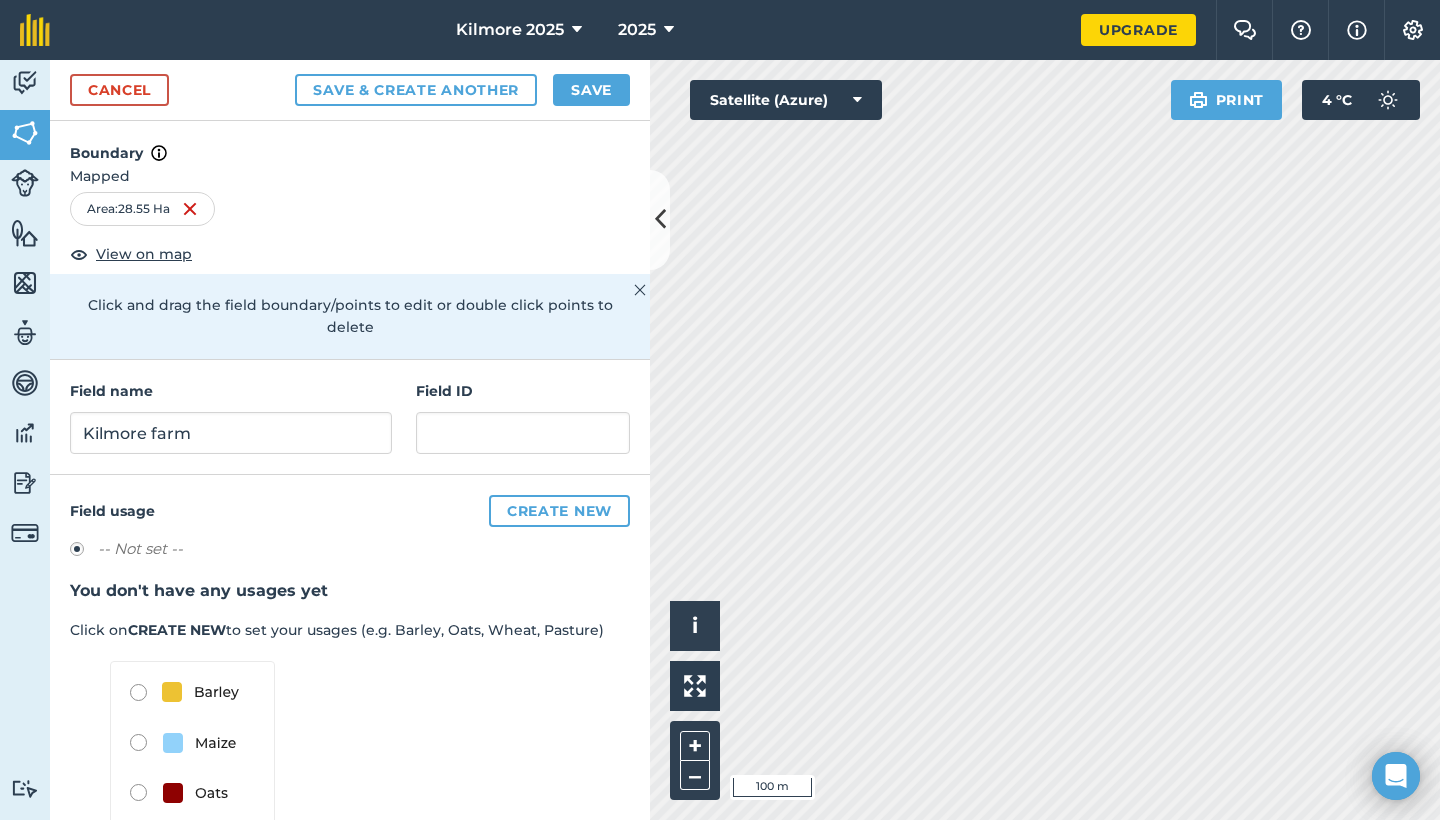scroll, scrollTop: 0, scrollLeft: 0, axis: both 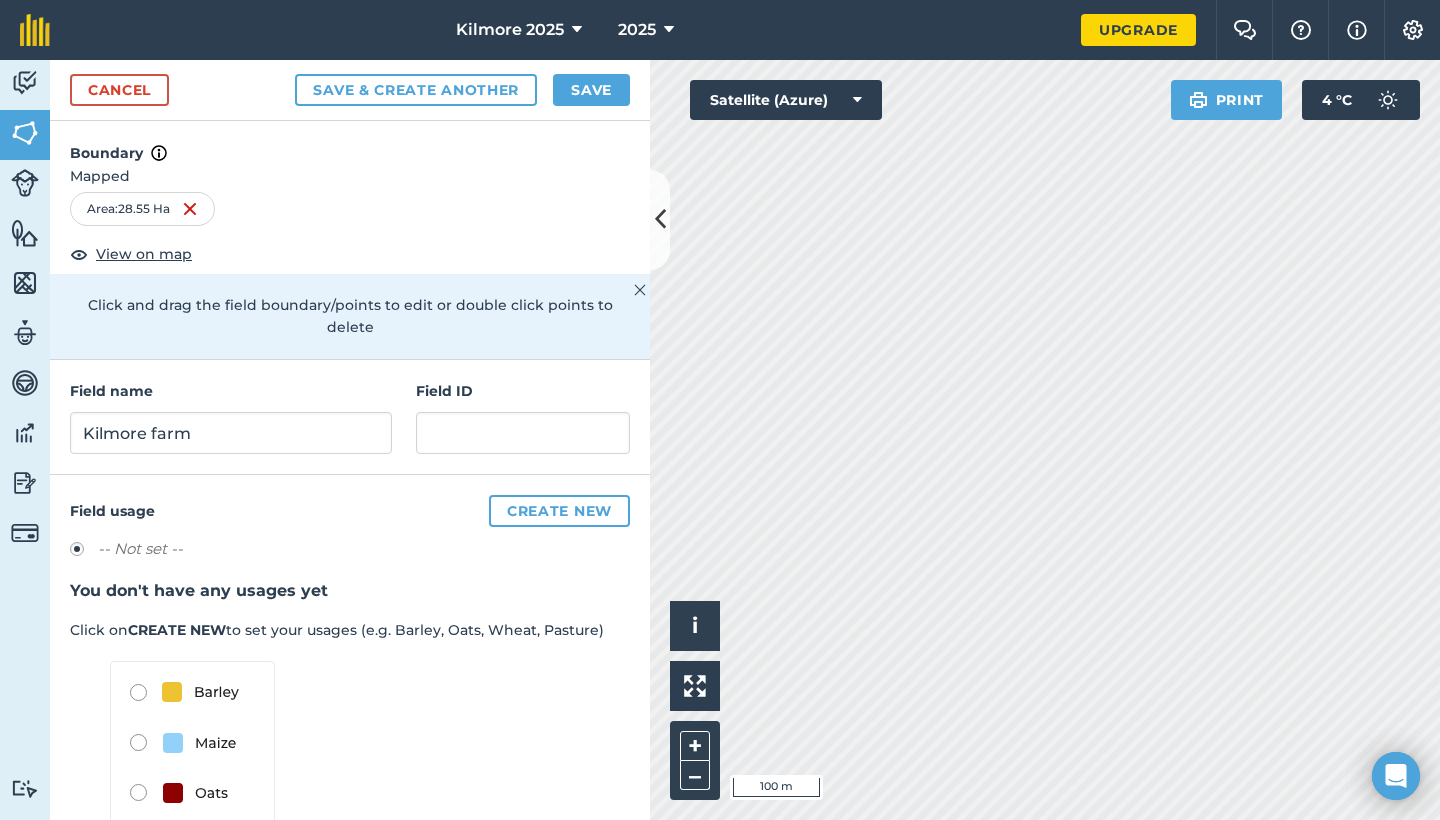 click on "Satellite (Azure)" at bounding box center [786, 100] 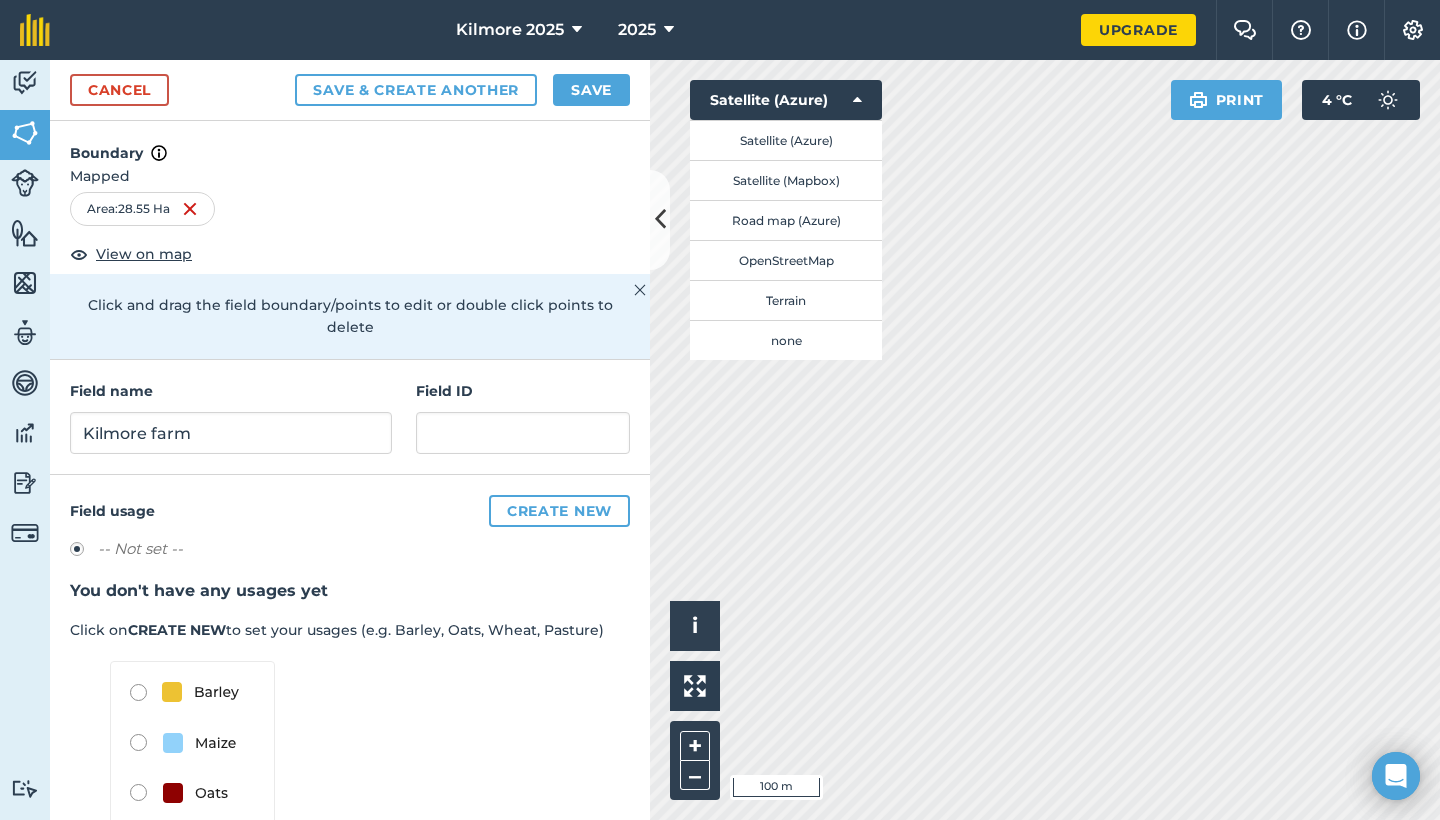 click on "Road map (Azure)" at bounding box center (786, 220) 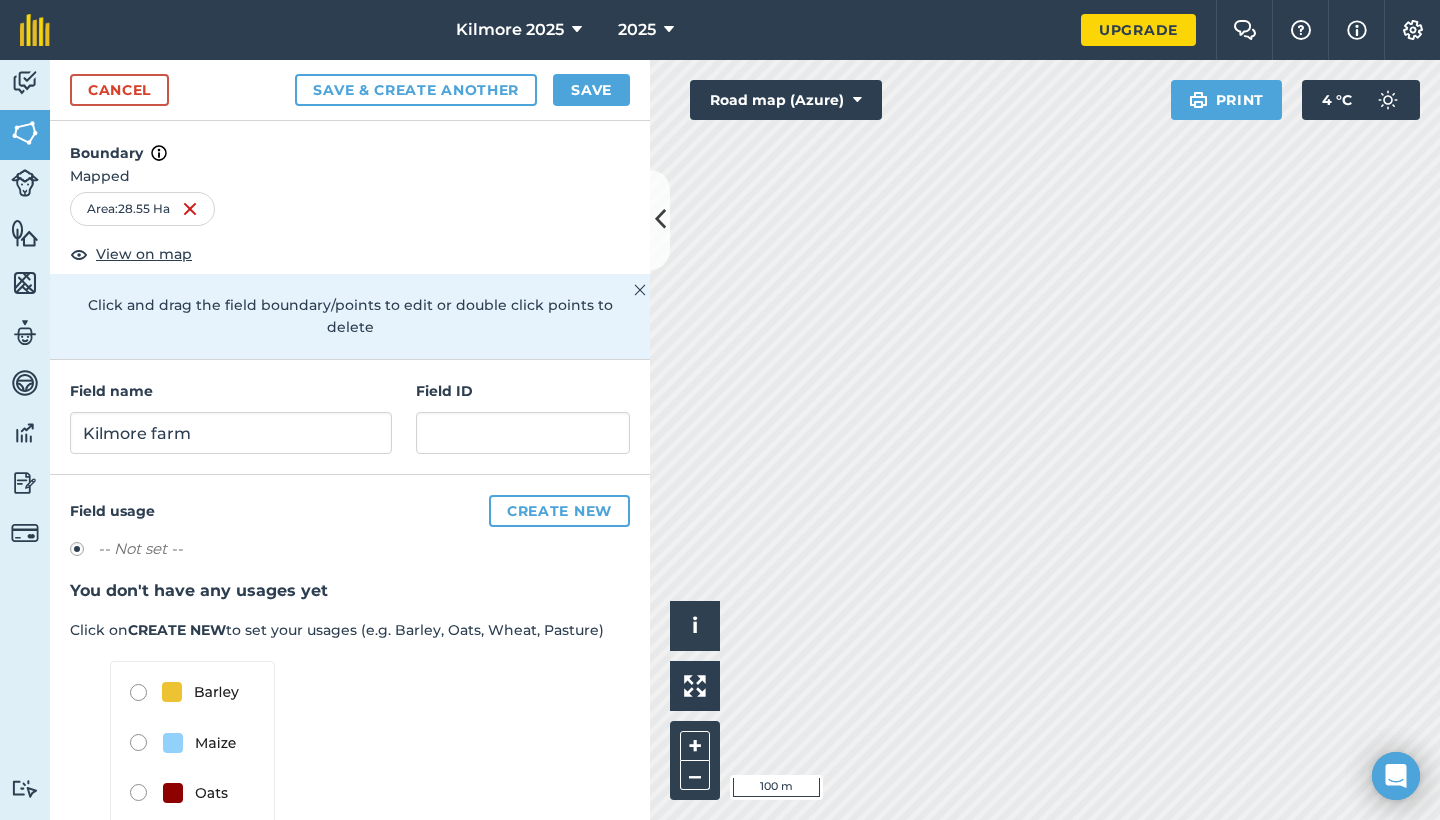 click on "Road map (Azure)" at bounding box center [786, 100] 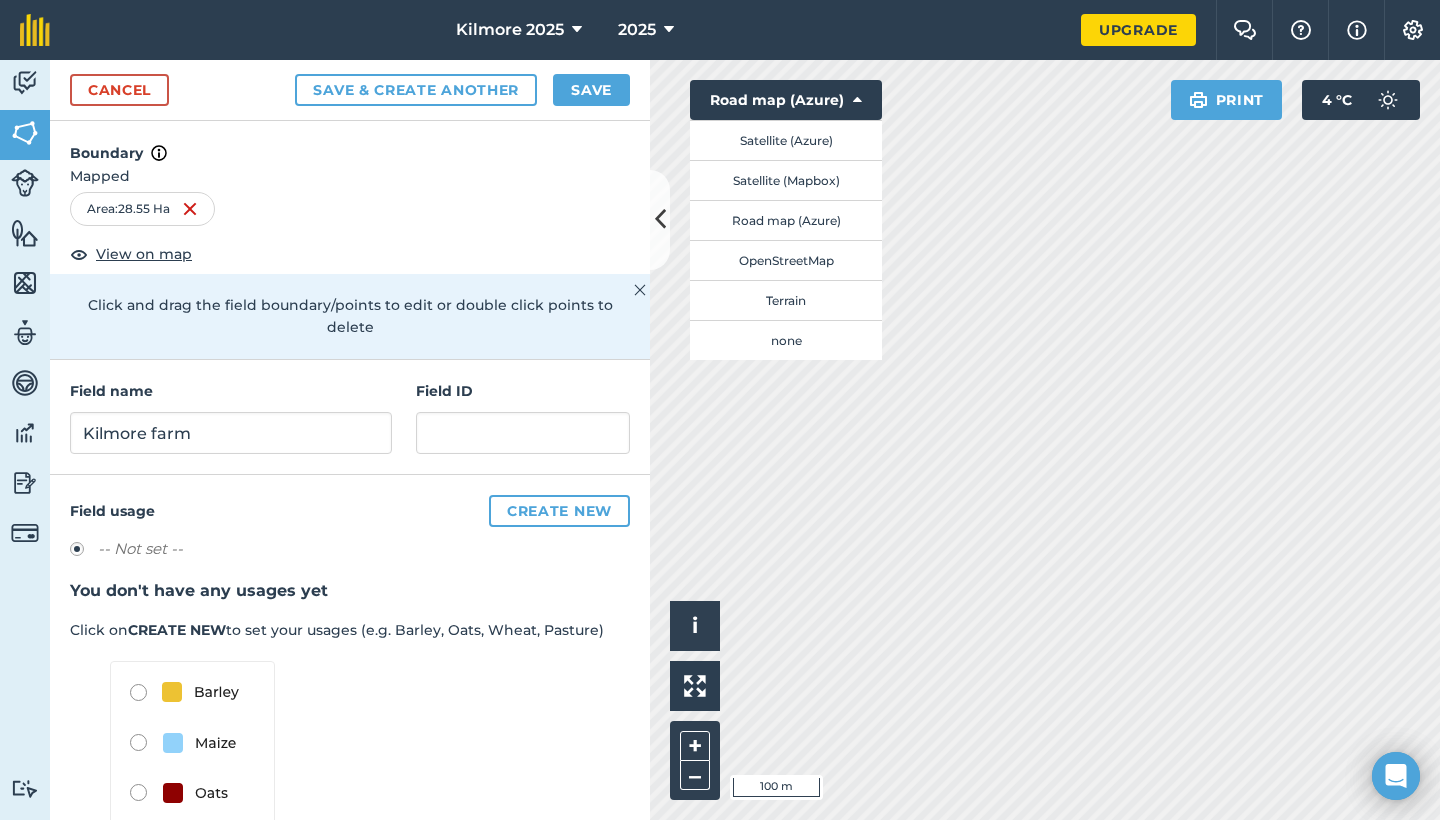 click on "Terrain" at bounding box center (786, 300) 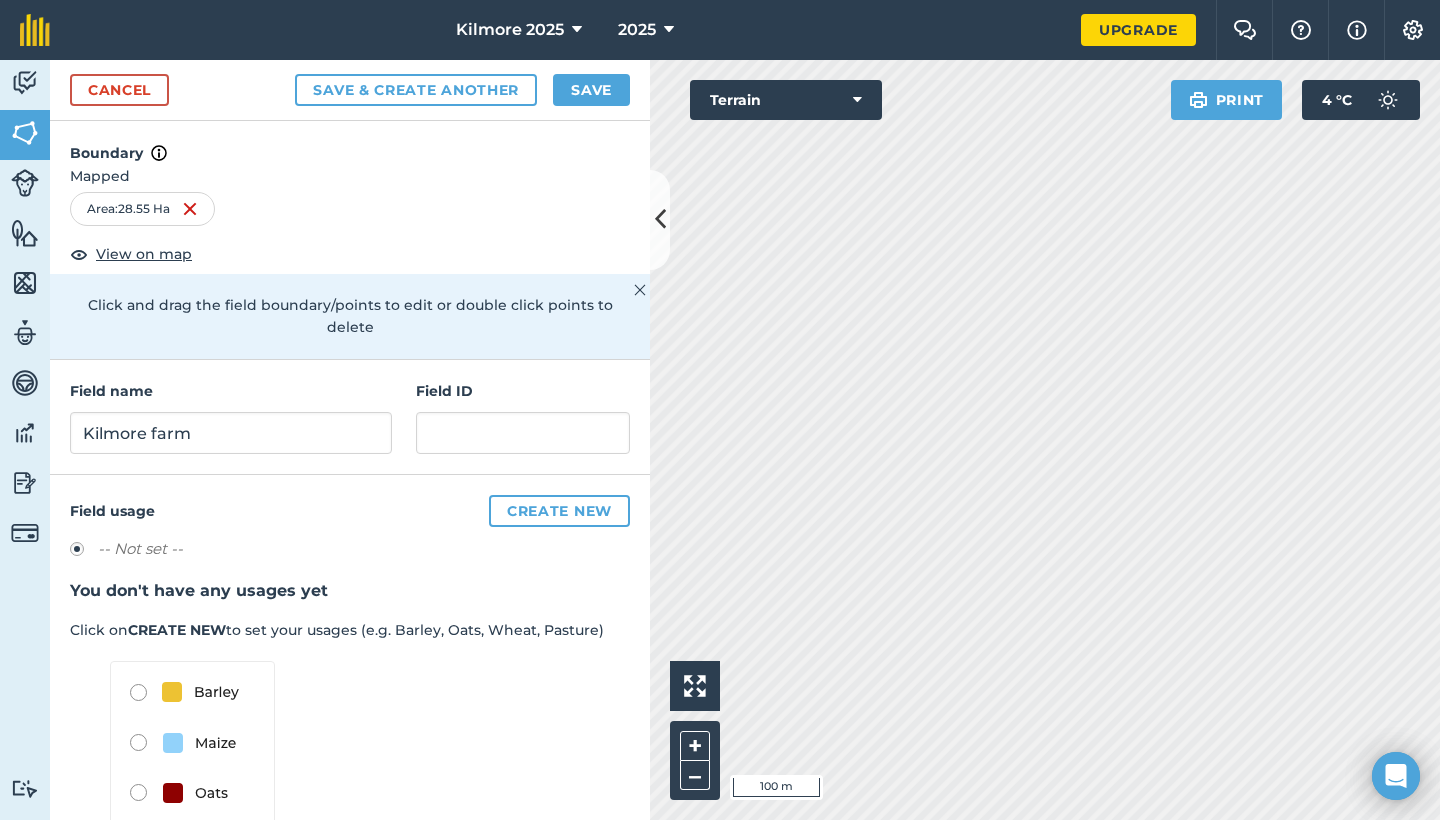 click on "Terrain" at bounding box center [786, 100] 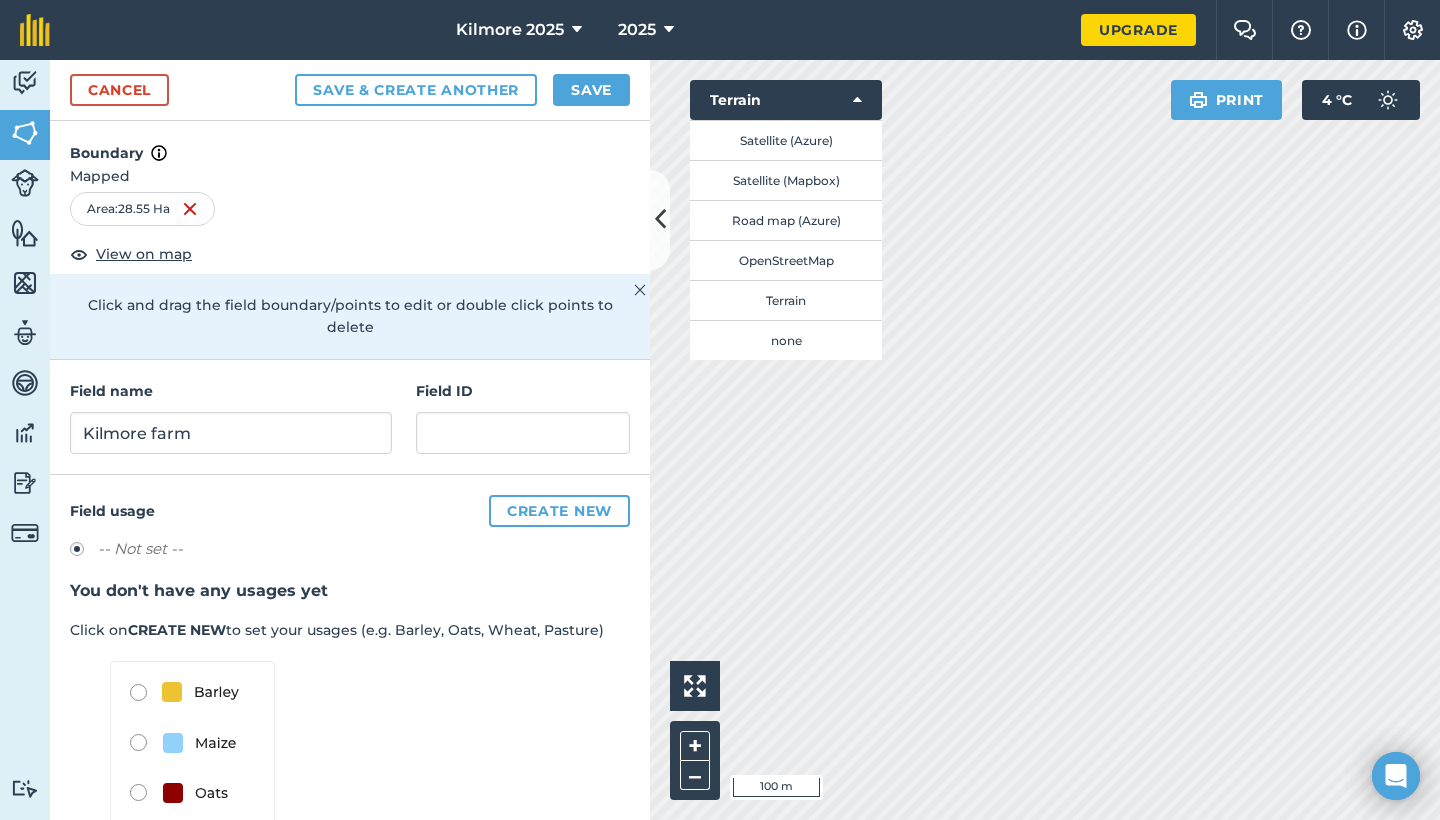 click on "Satellite (Azure)" at bounding box center [786, 140] 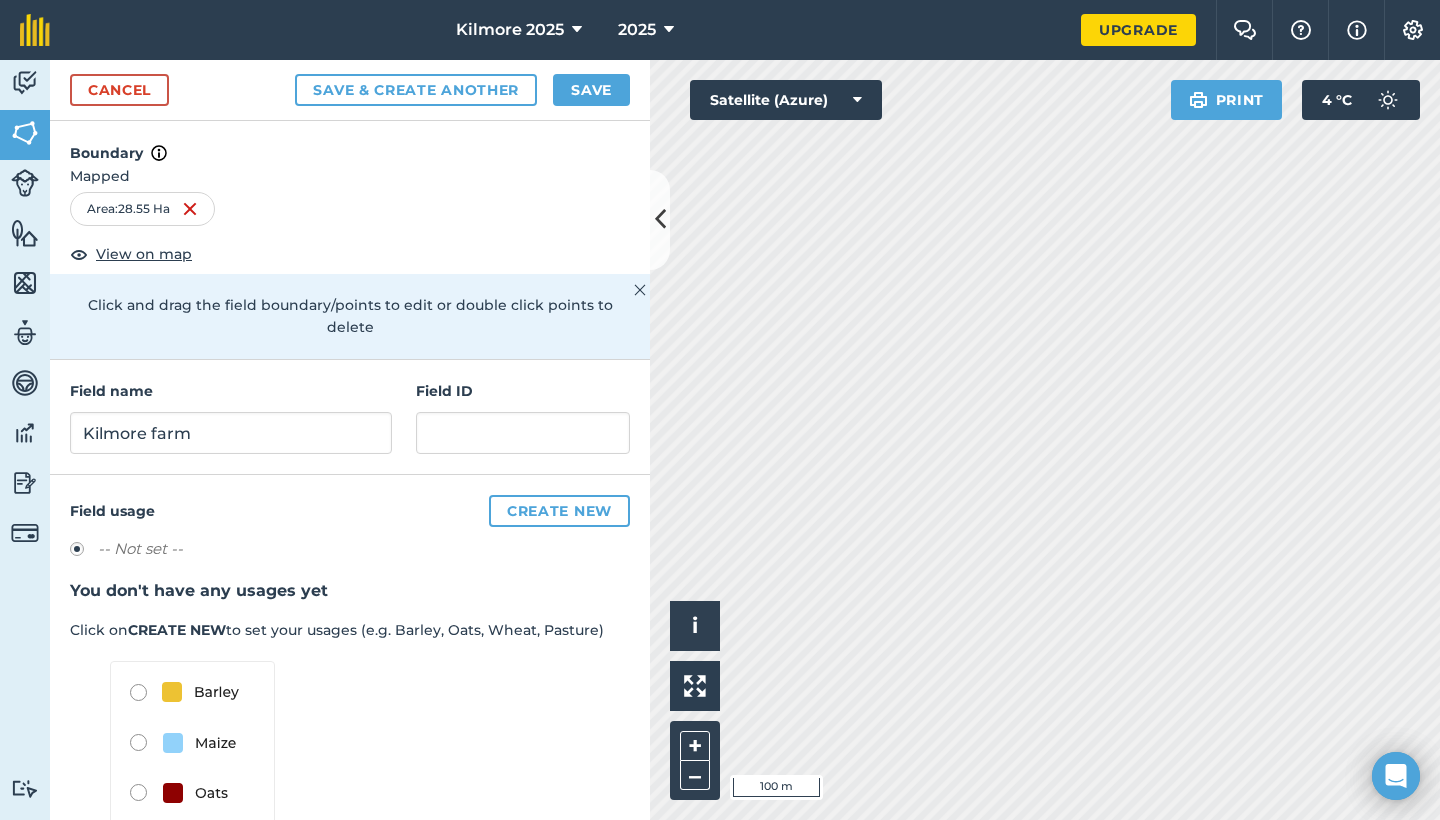 click on "Satellite (Azure)" at bounding box center [786, 100] 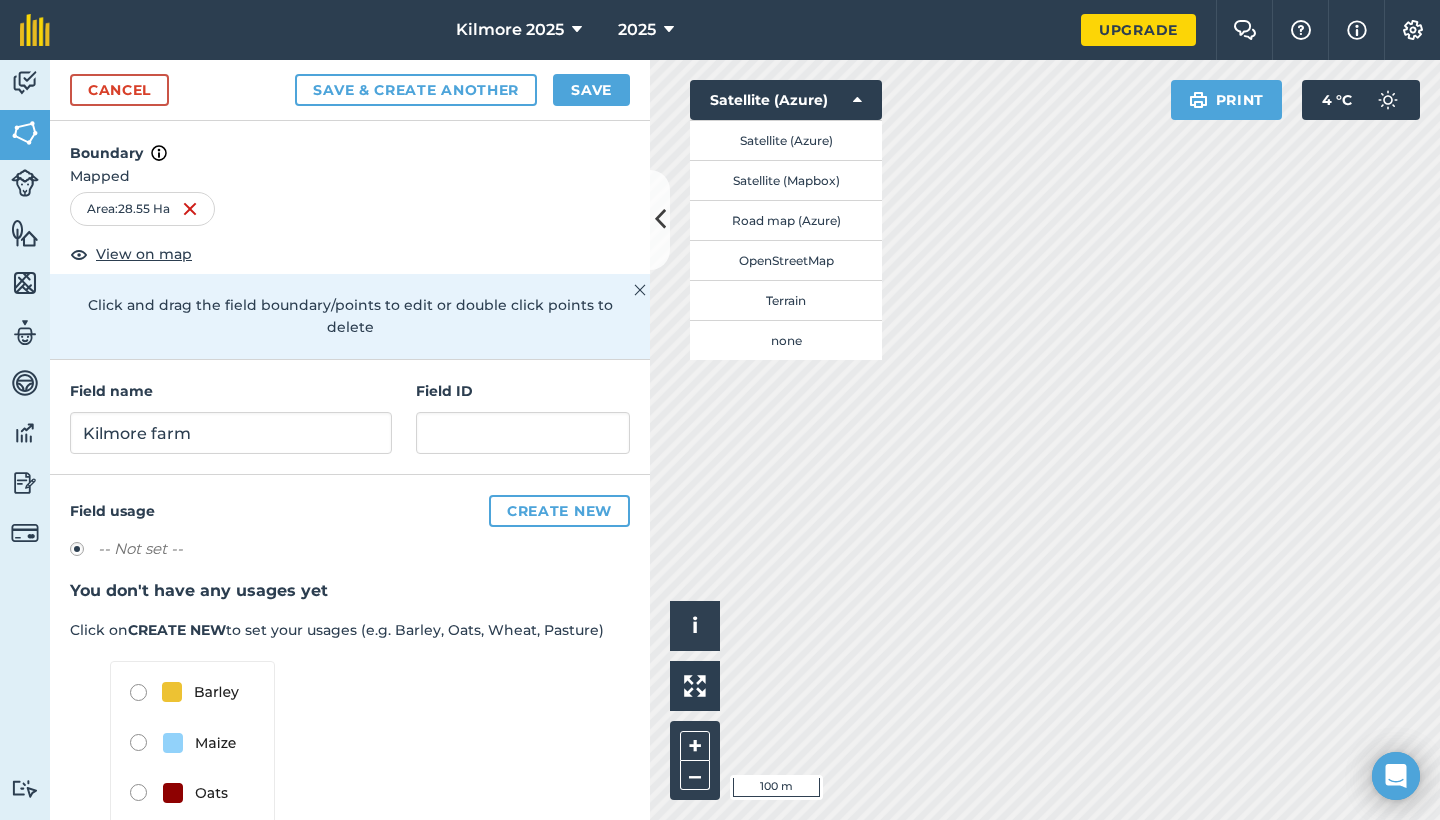 click on "Satellite (Mapbox)" at bounding box center (786, 180) 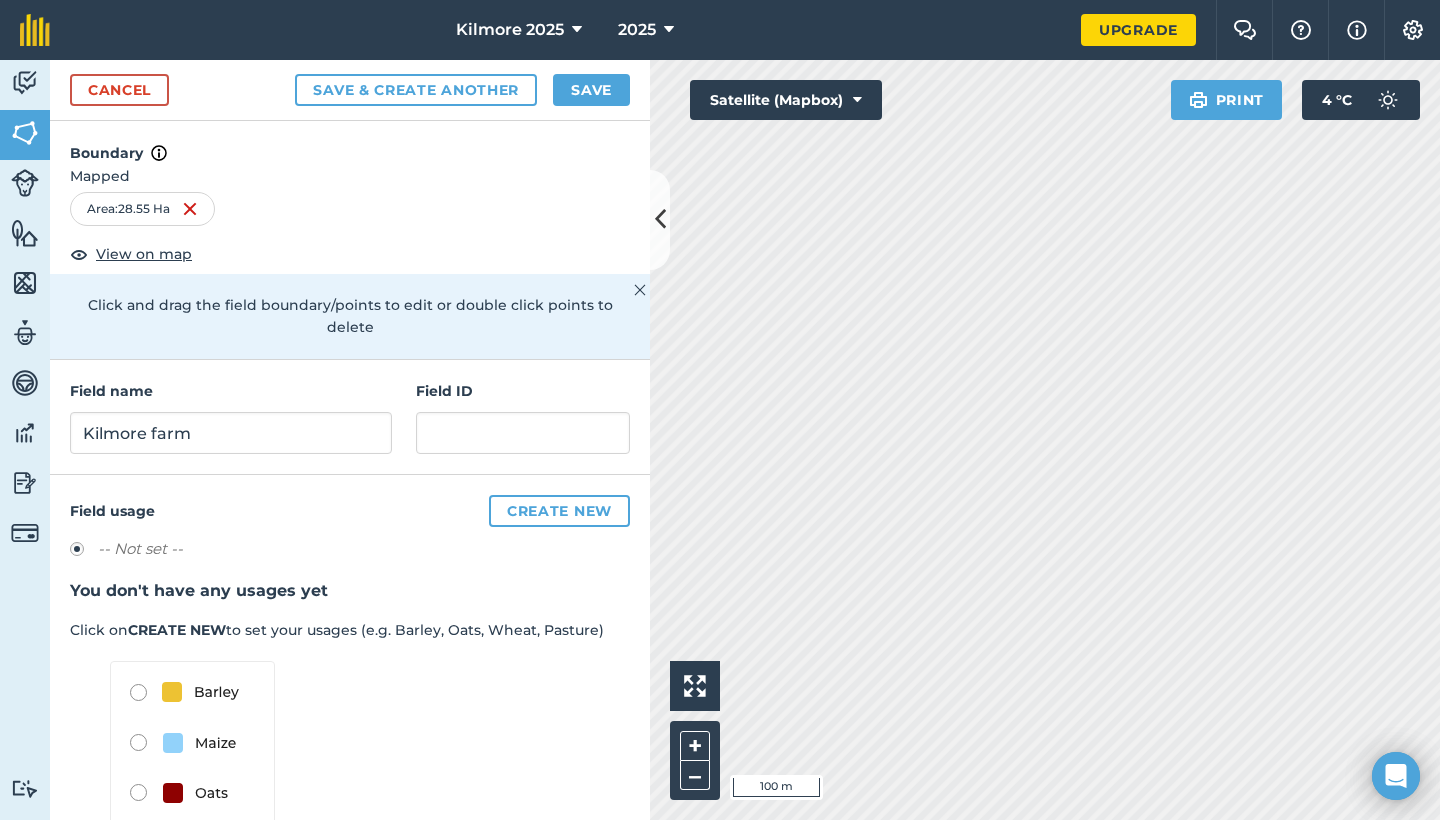 click on "Satellite (Mapbox)" at bounding box center (786, 100) 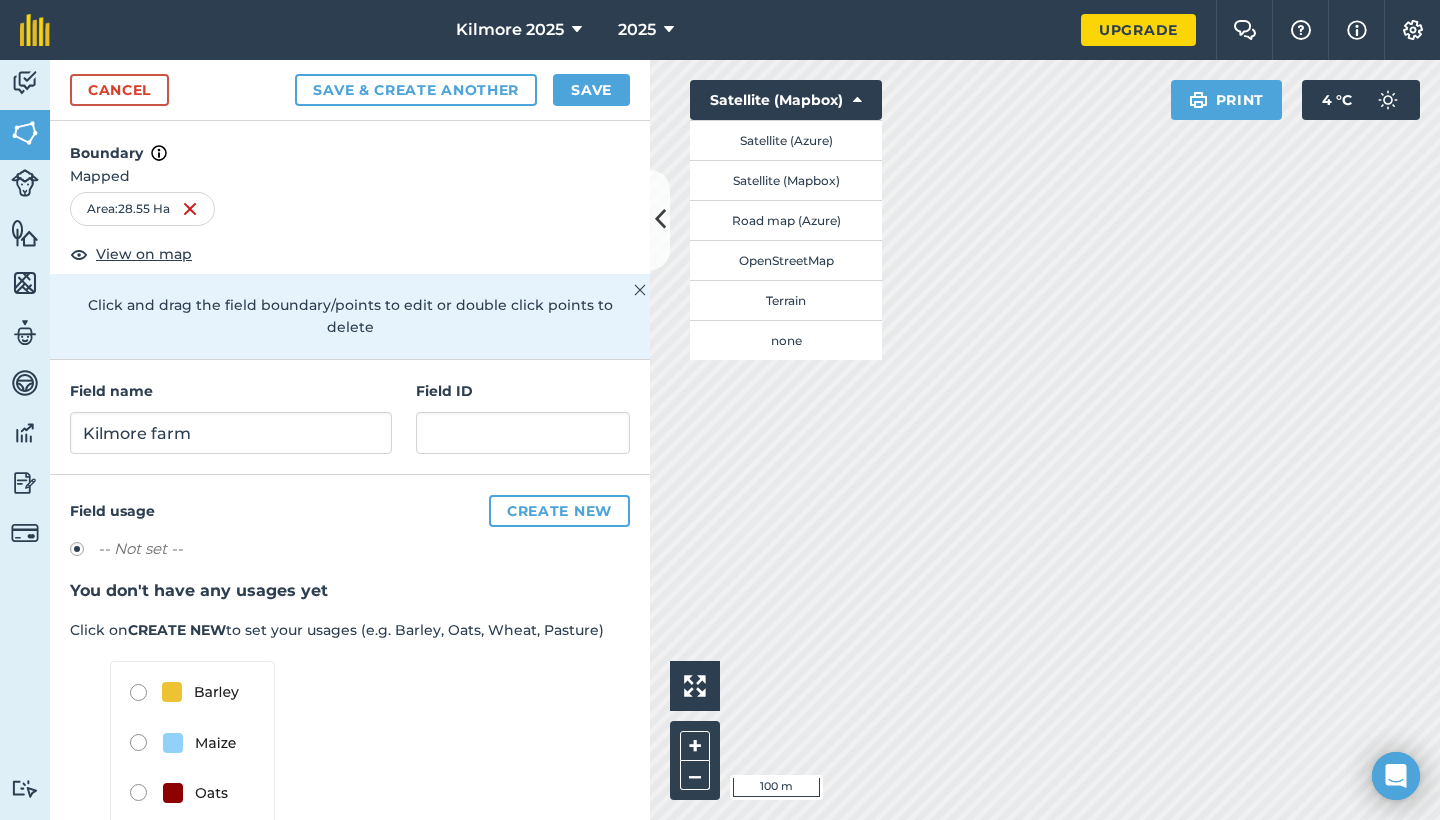 click on "Road map (Azure)" at bounding box center [786, 220] 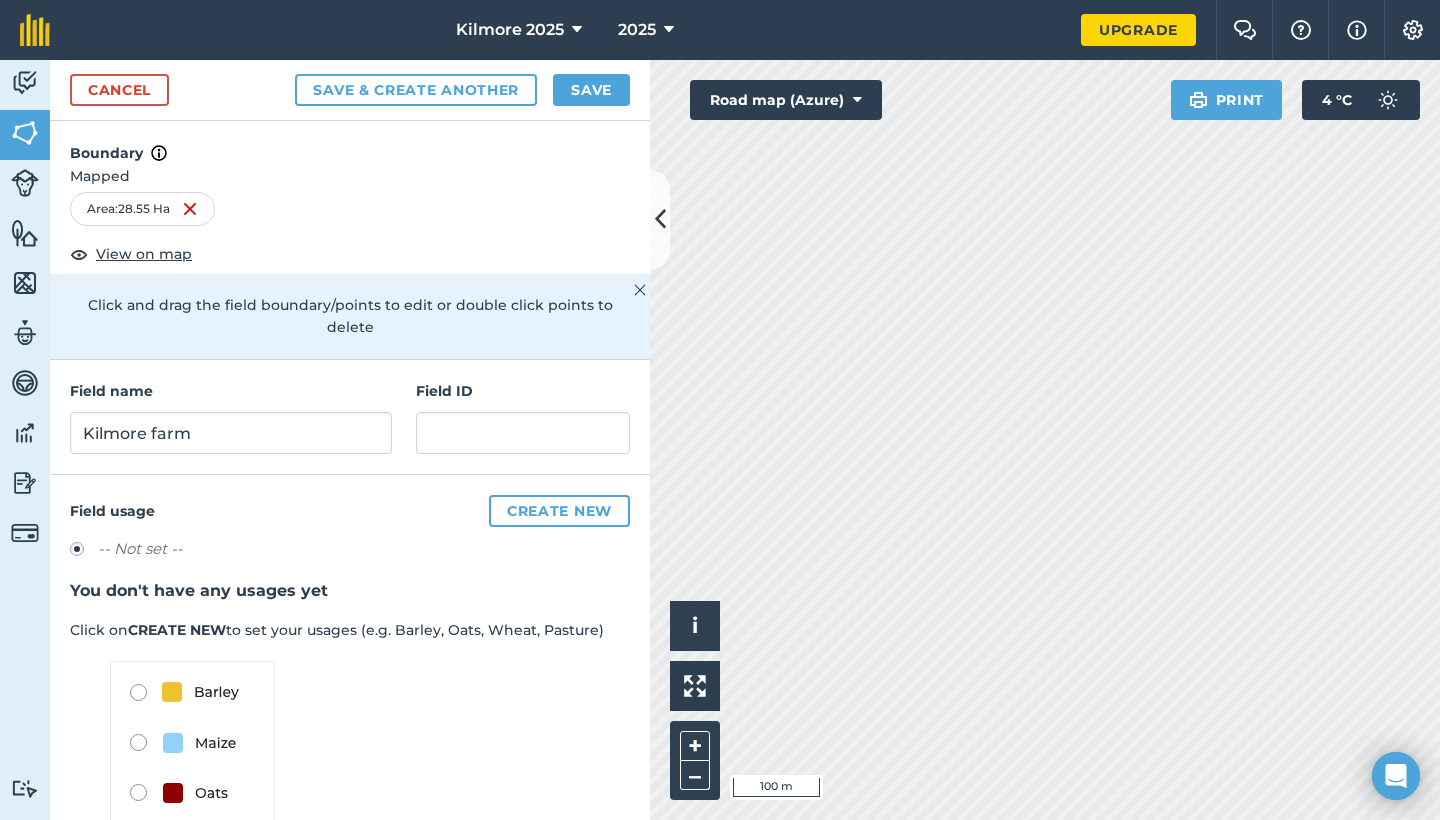 scroll, scrollTop: 0, scrollLeft: 0, axis: both 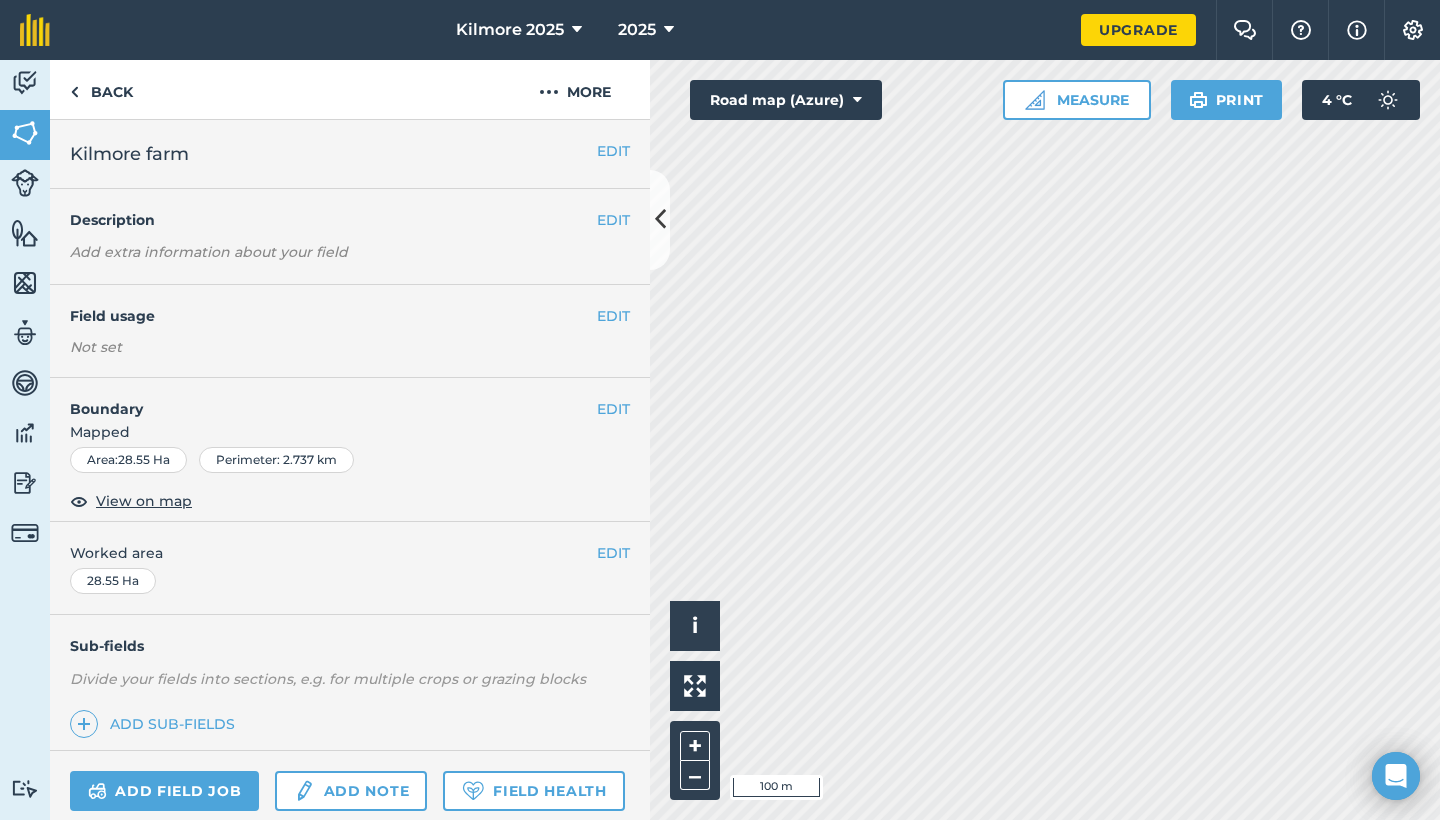 click on "Road map (Azure)" at bounding box center (786, 100) 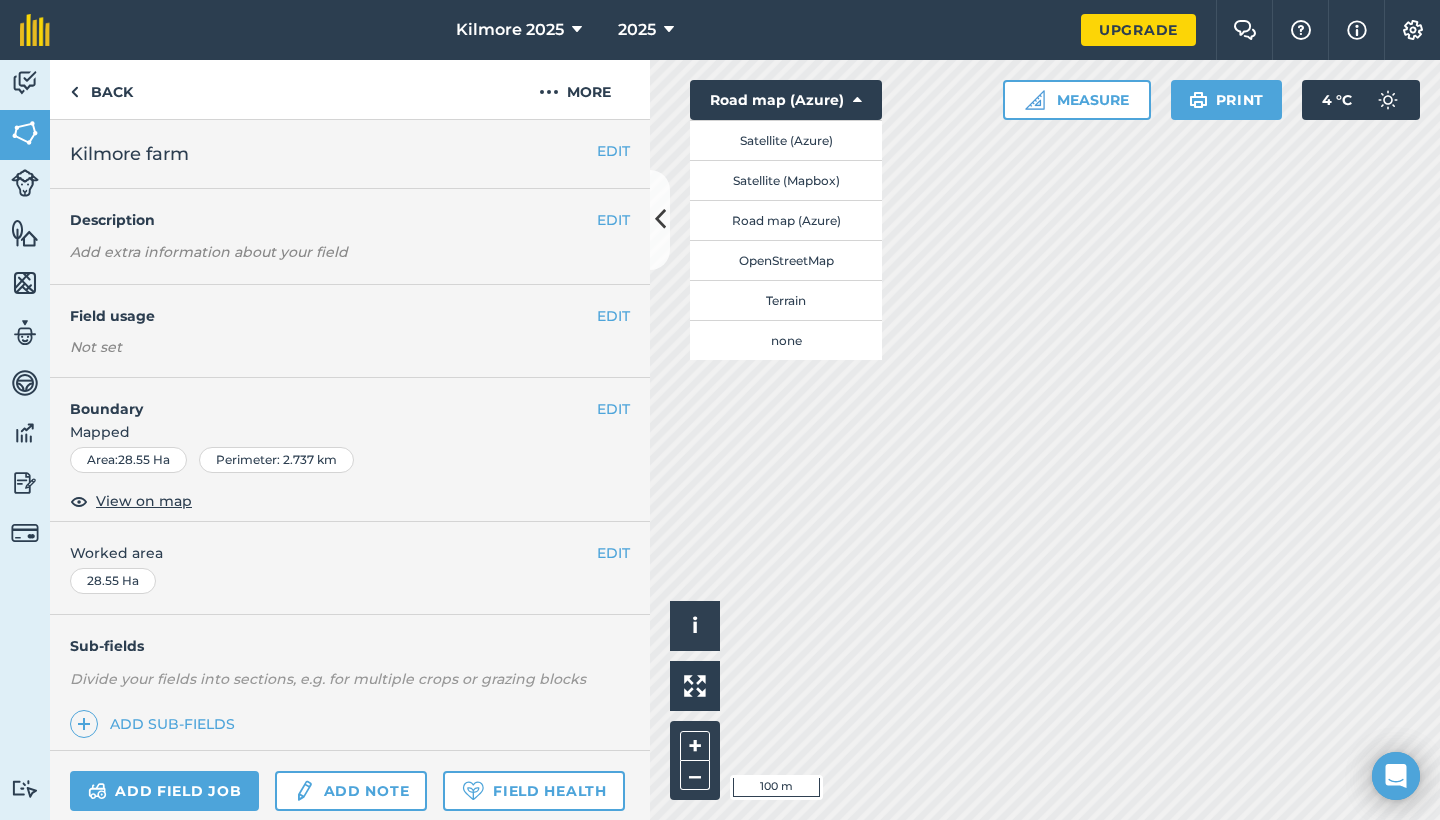 click on "Satellite (Mapbox)" at bounding box center (786, 180) 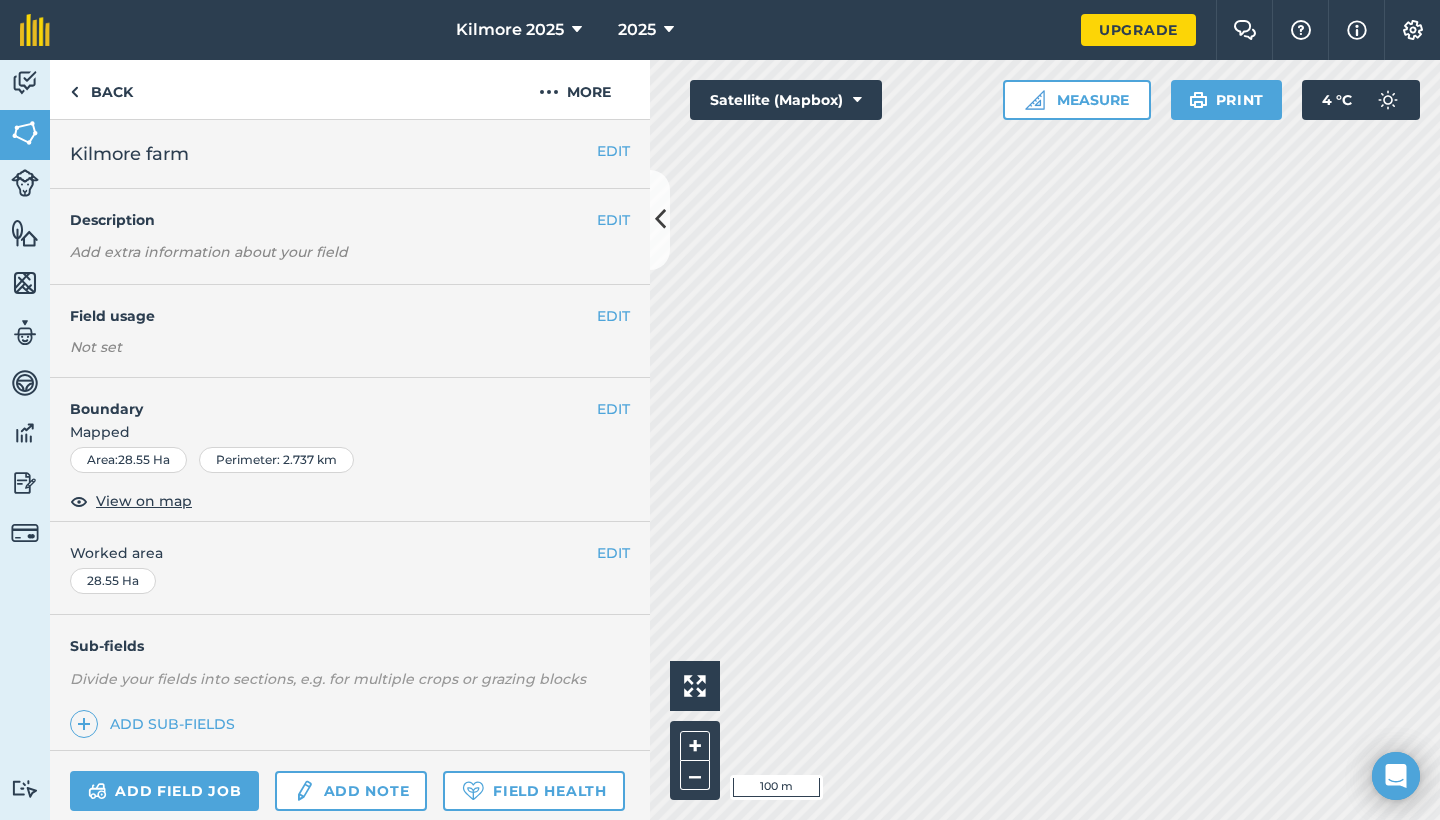 click on "Satellite (Mapbox)" at bounding box center [786, 100] 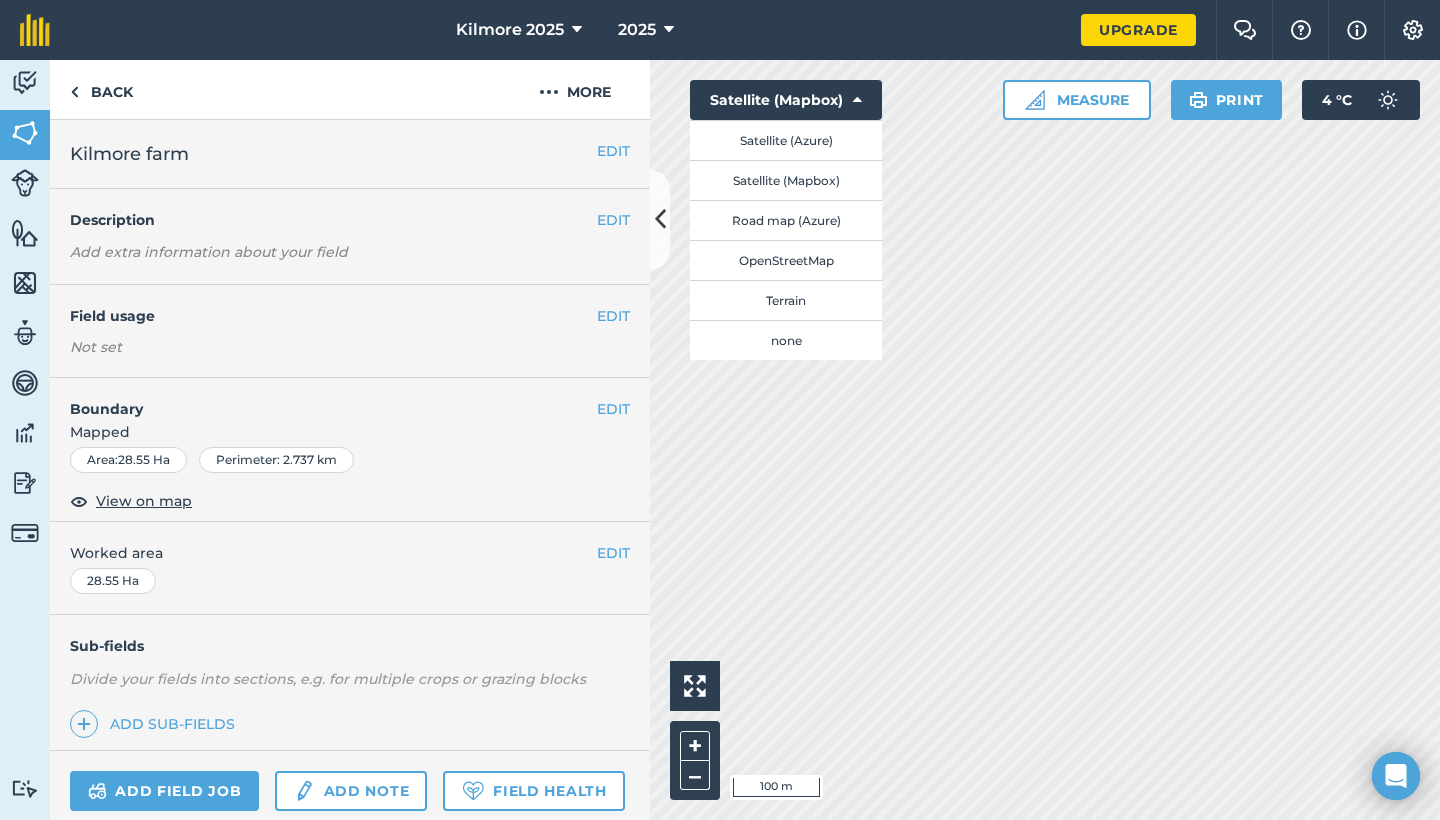 click on "Satellite (Azure)" at bounding box center [786, 140] 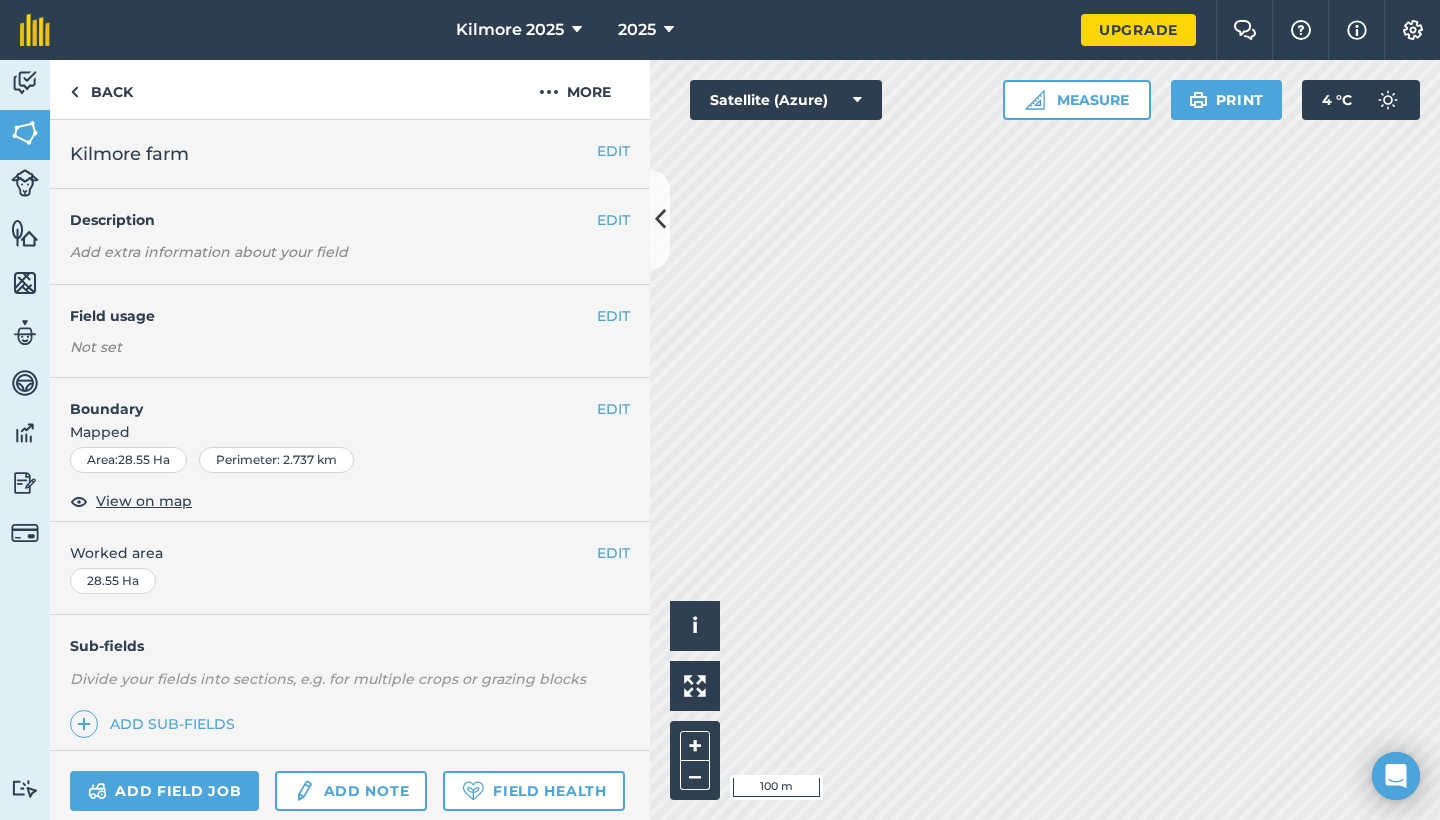 scroll, scrollTop: 0, scrollLeft: 0, axis: both 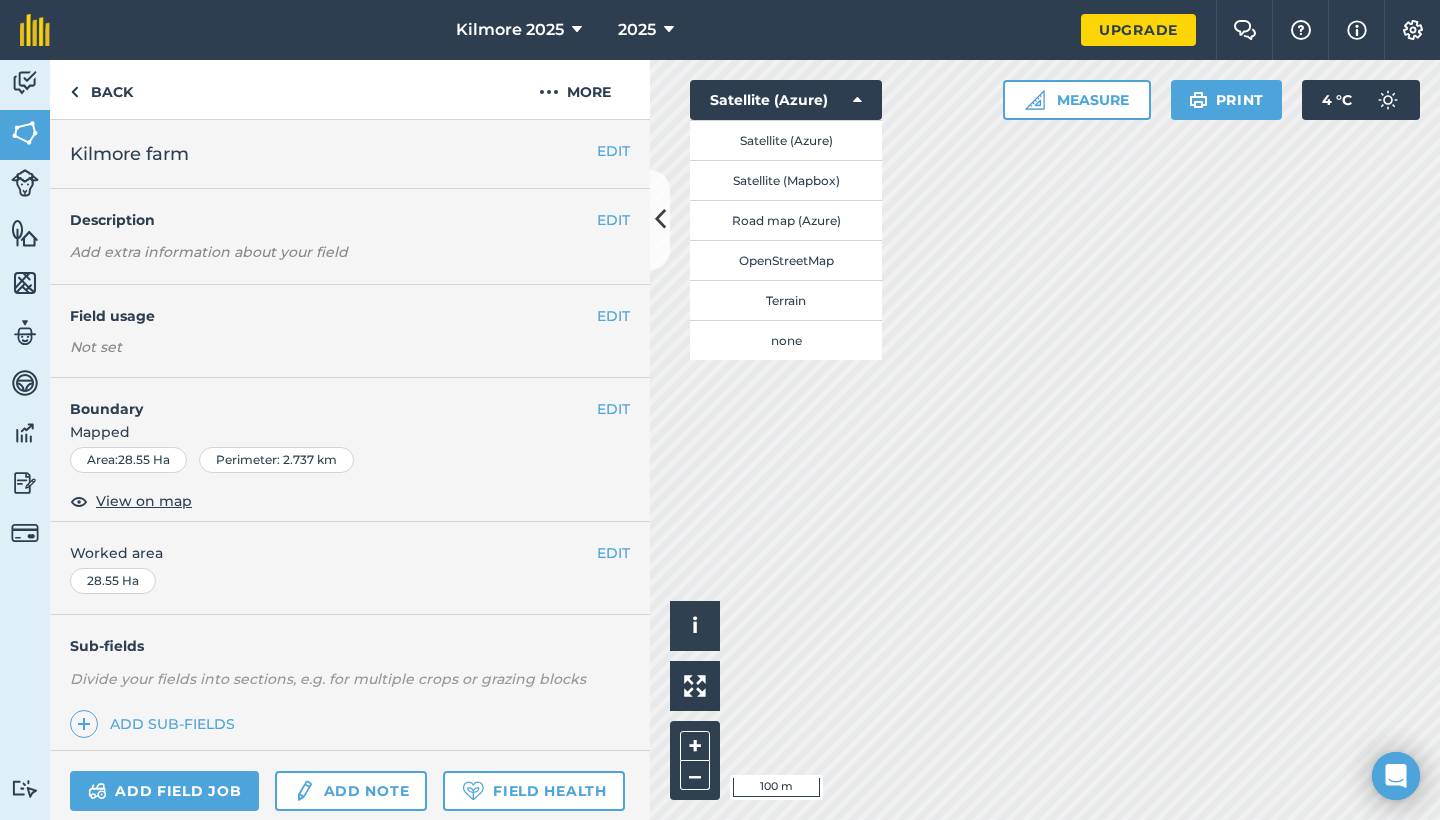 click on "OpenStreetMap" at bounding box center (786, 260) 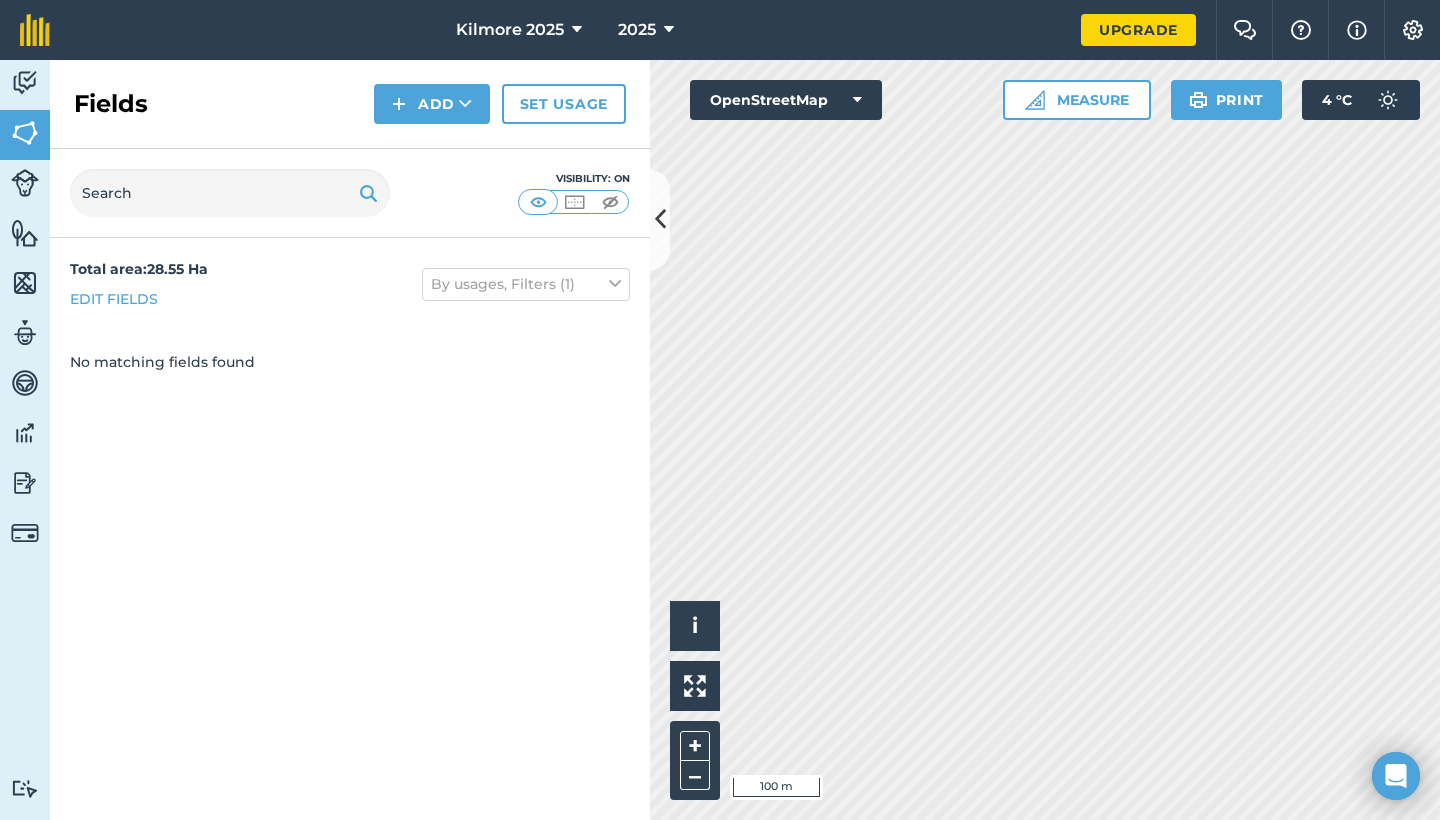 click on "OpenStreetMap" at bounding box center (786, 100) 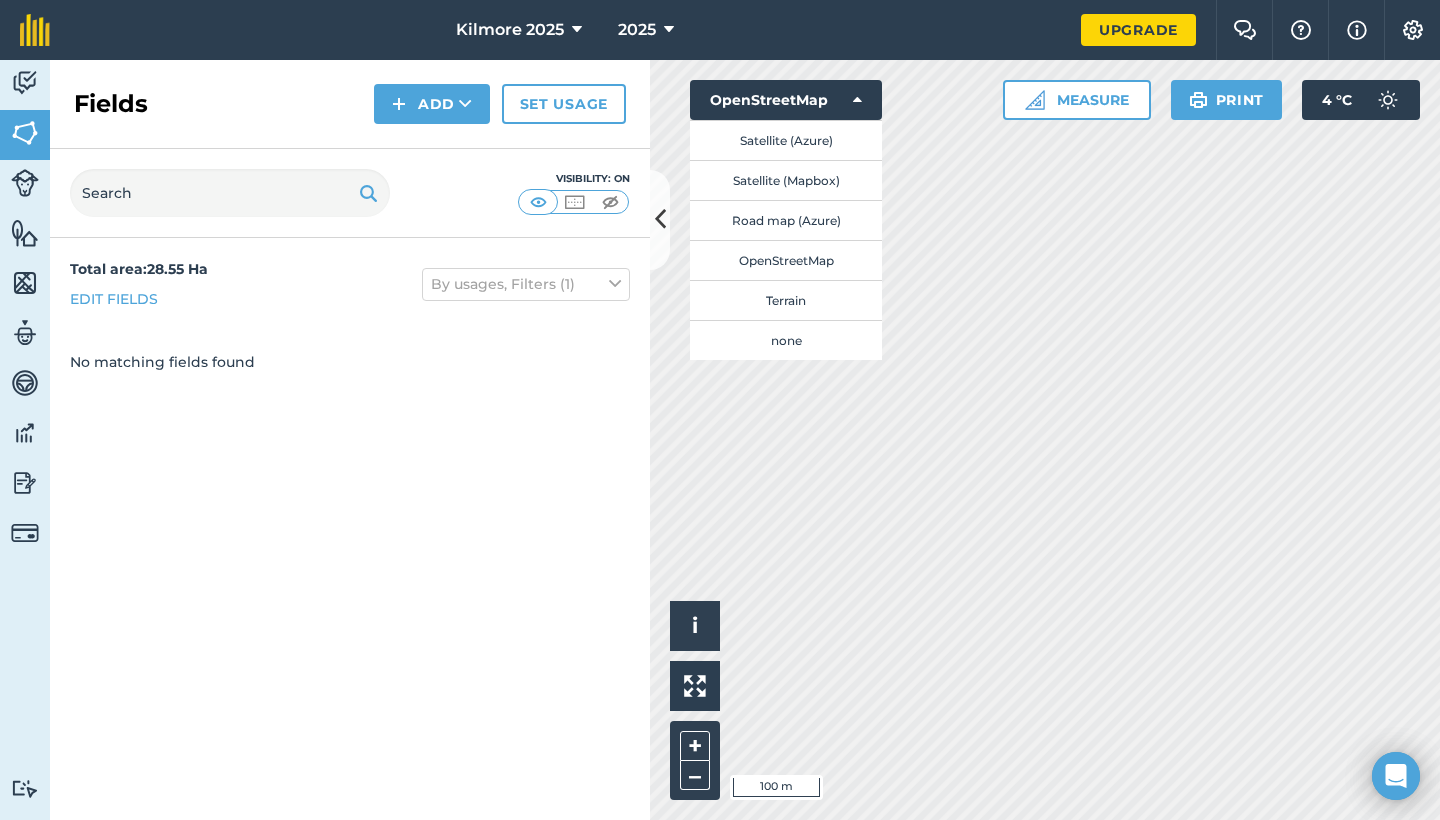 click on "none" at bounding box center [786, 340] 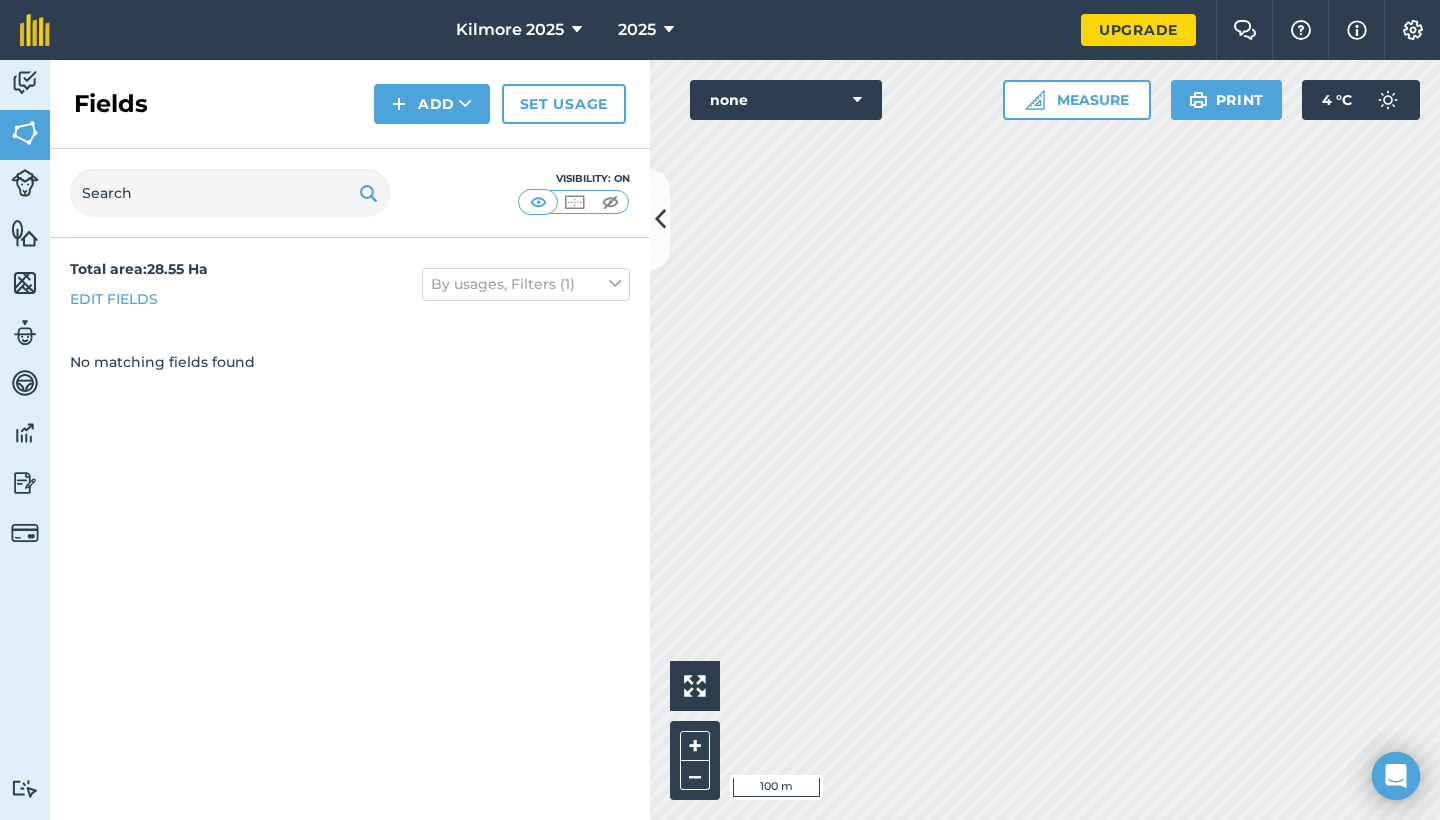 click on "none" at bounding box center [786, 100] 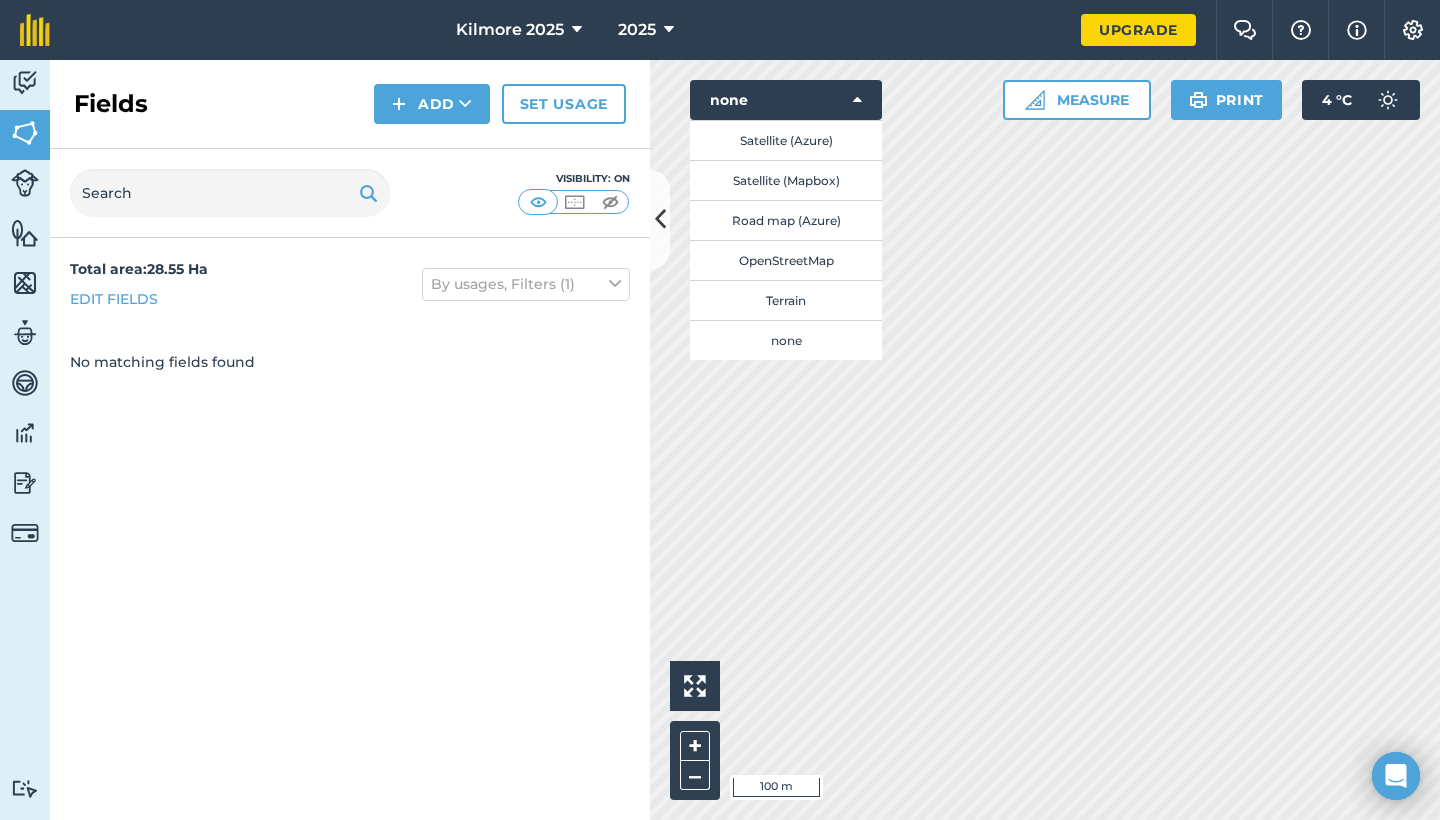 click on "Road map (Azure)" at bounding box center (786, 220) 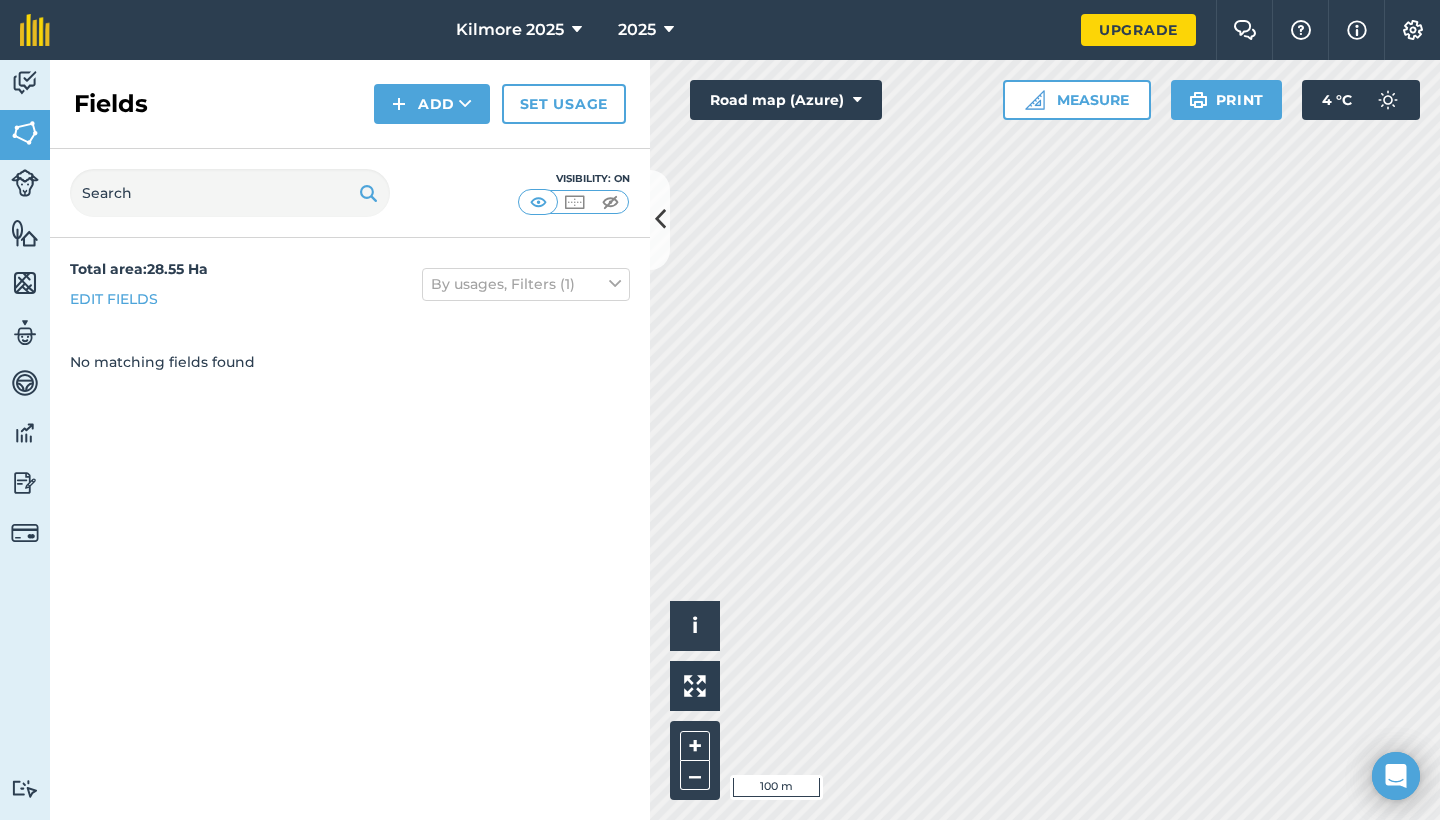 click on "Road map (Azure)" at bounding box center (786, 100) 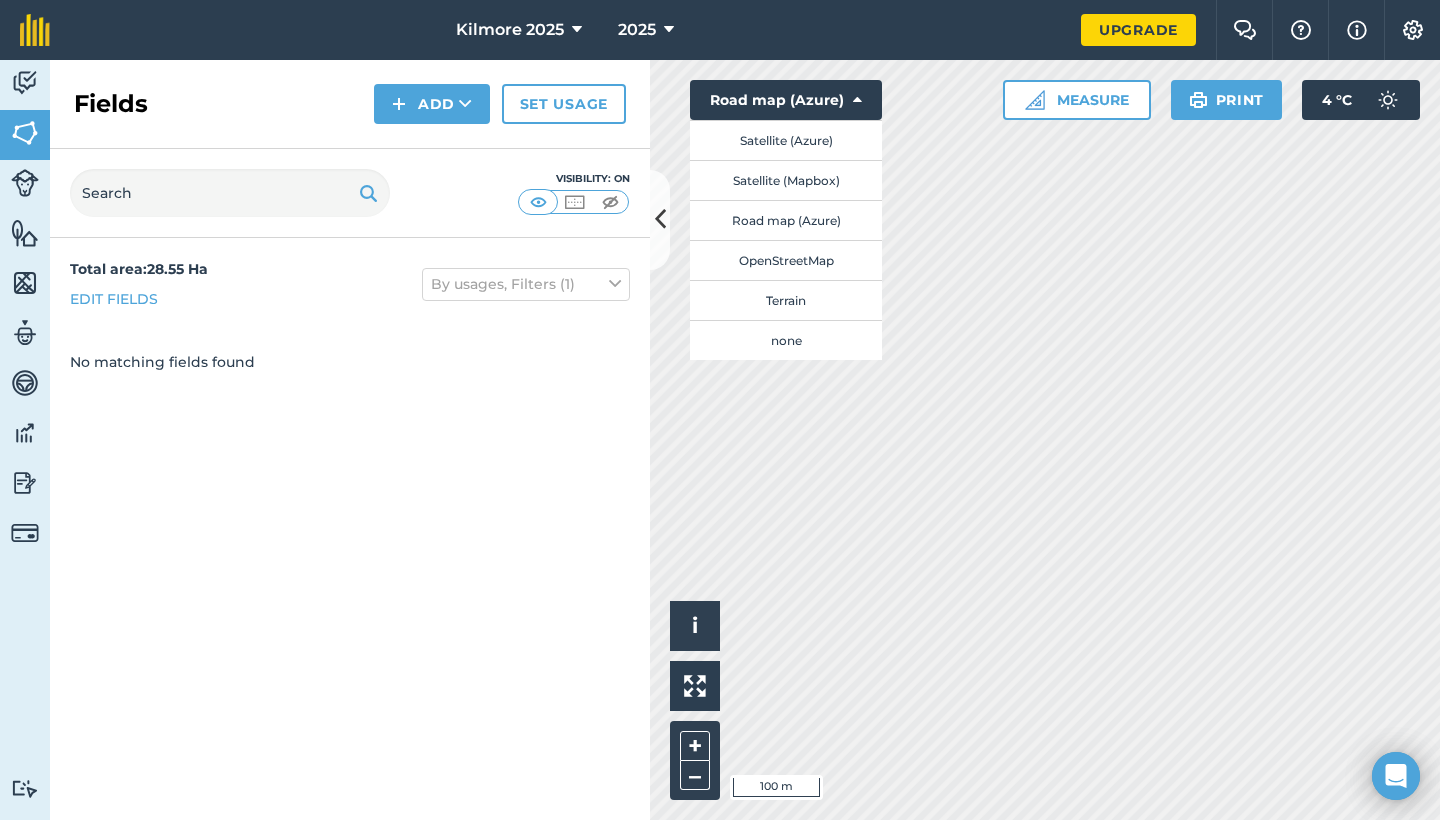 click on "Satellite (Mapbox)" at bounding box center [786, 180] 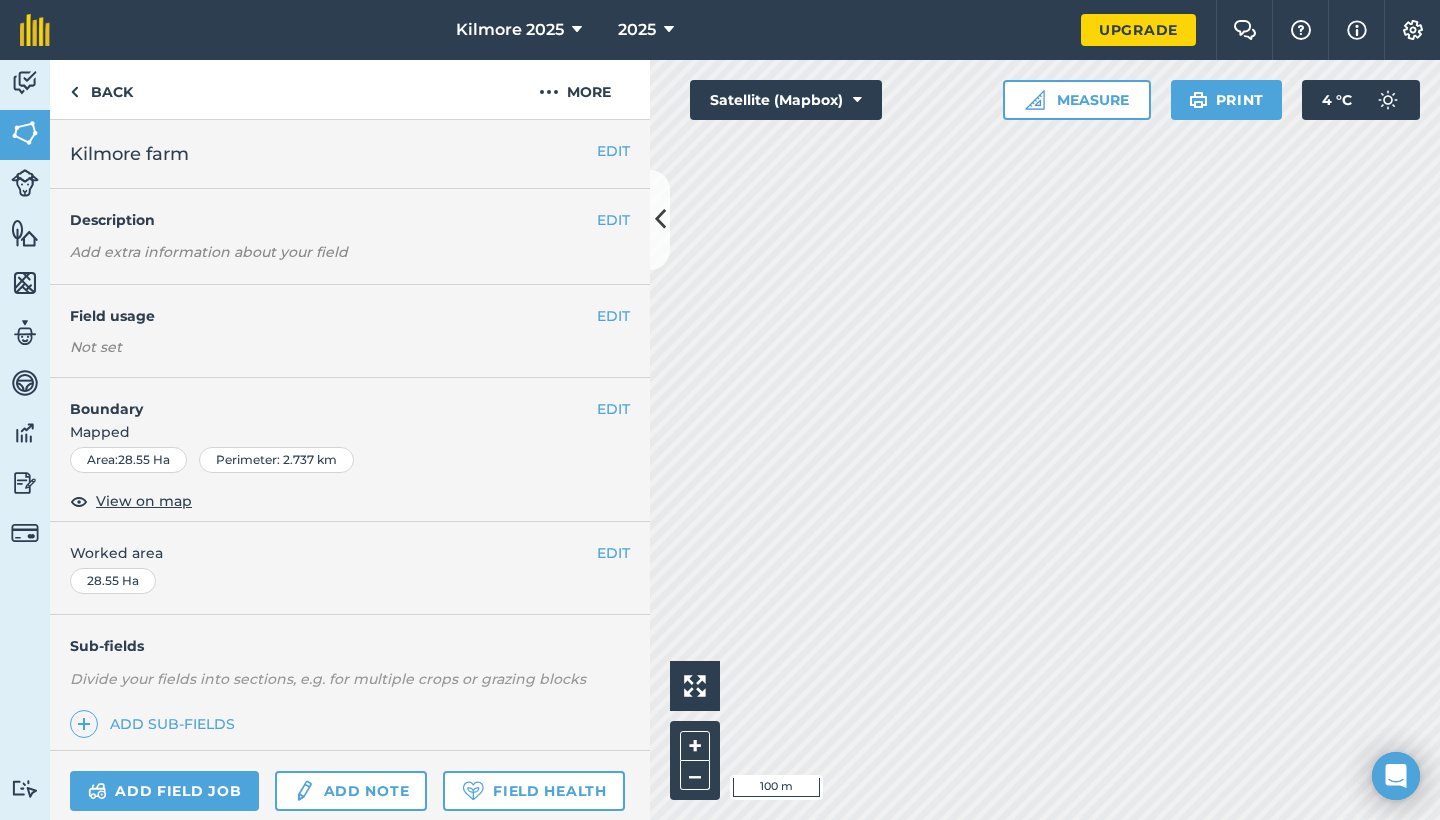 click on "EDIT" at bounding box center (613, 316) 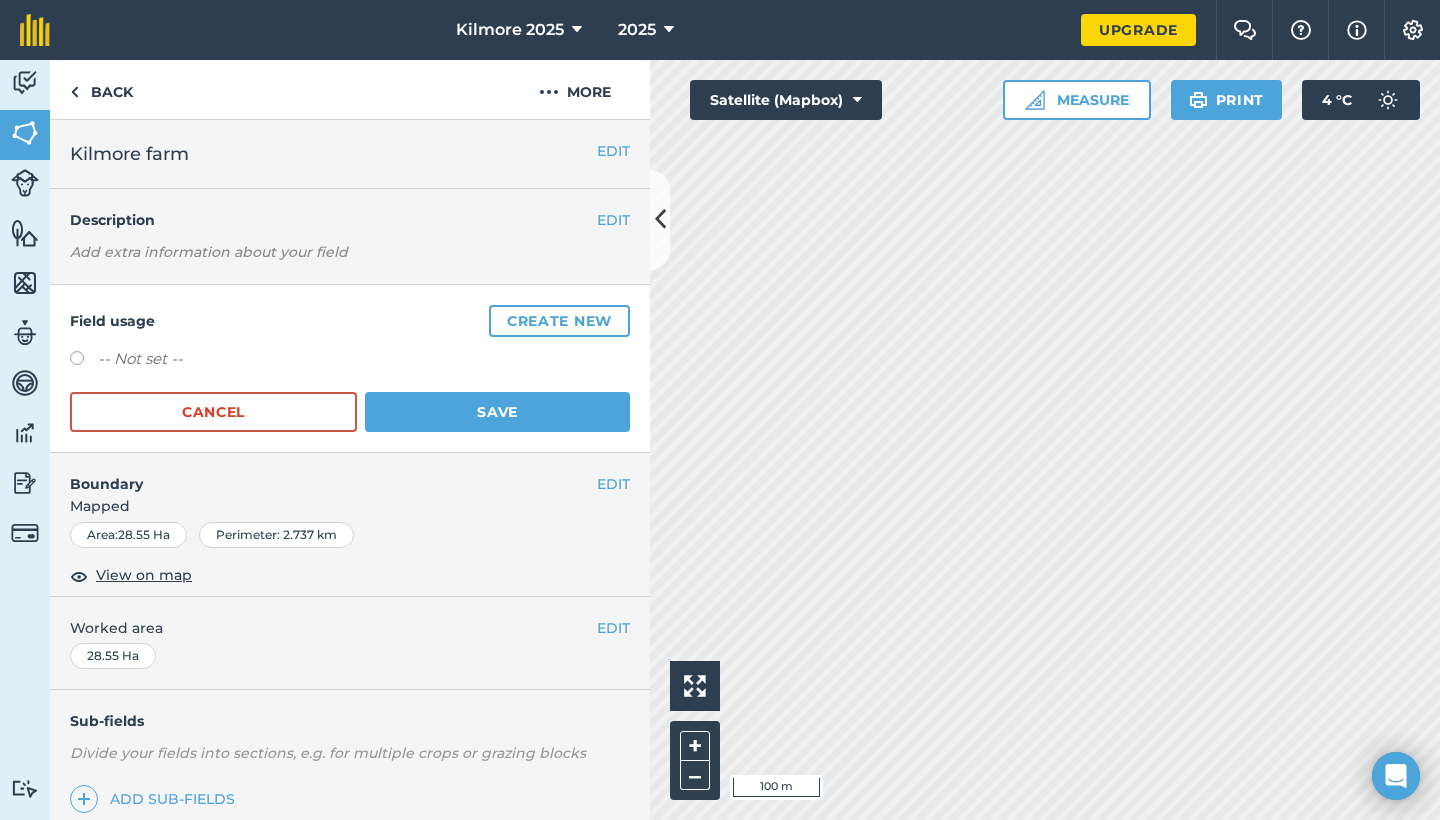 click on "Create new" at bounding box center [559, 321] 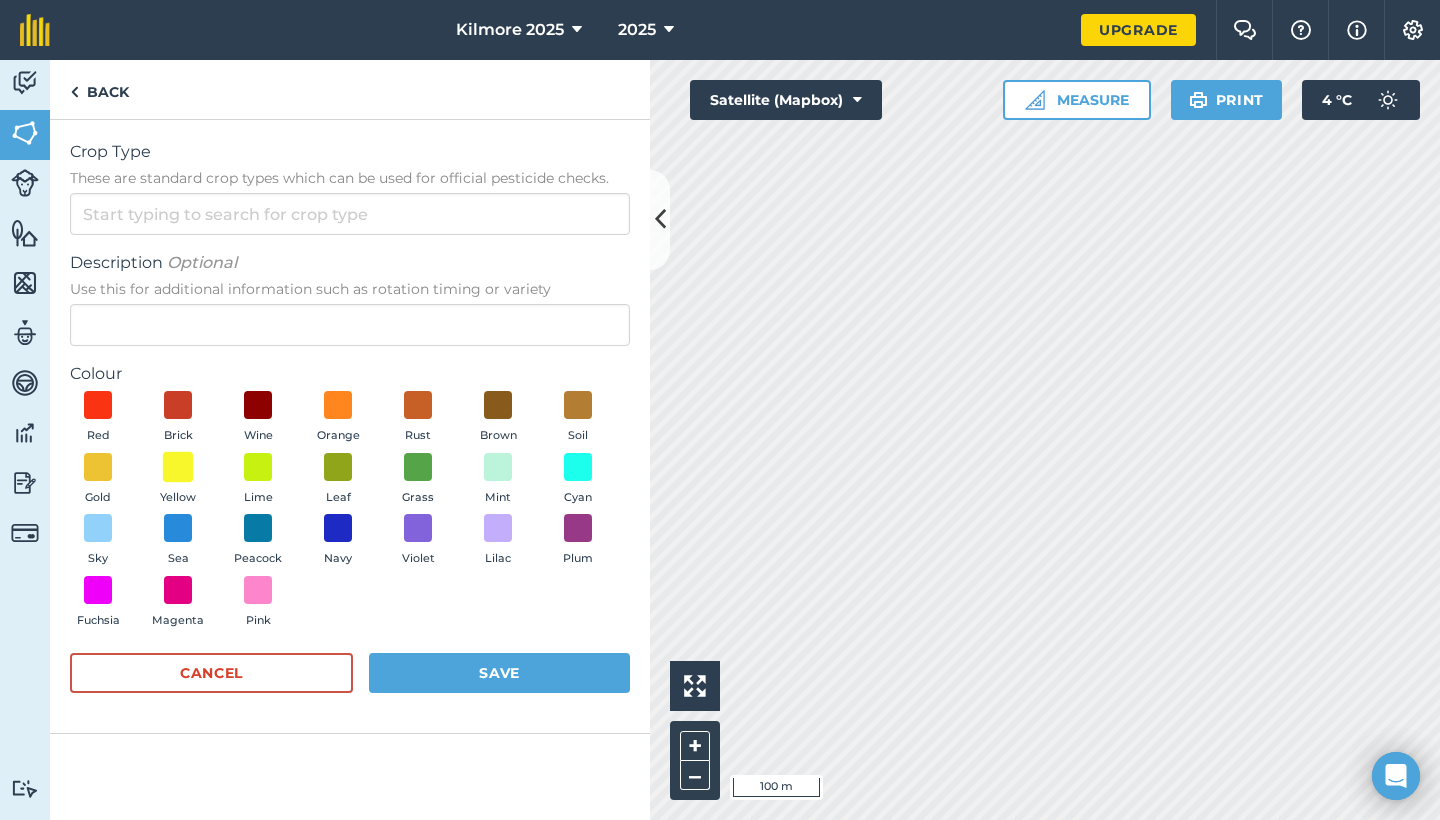 click at bounding box center [178, 466] 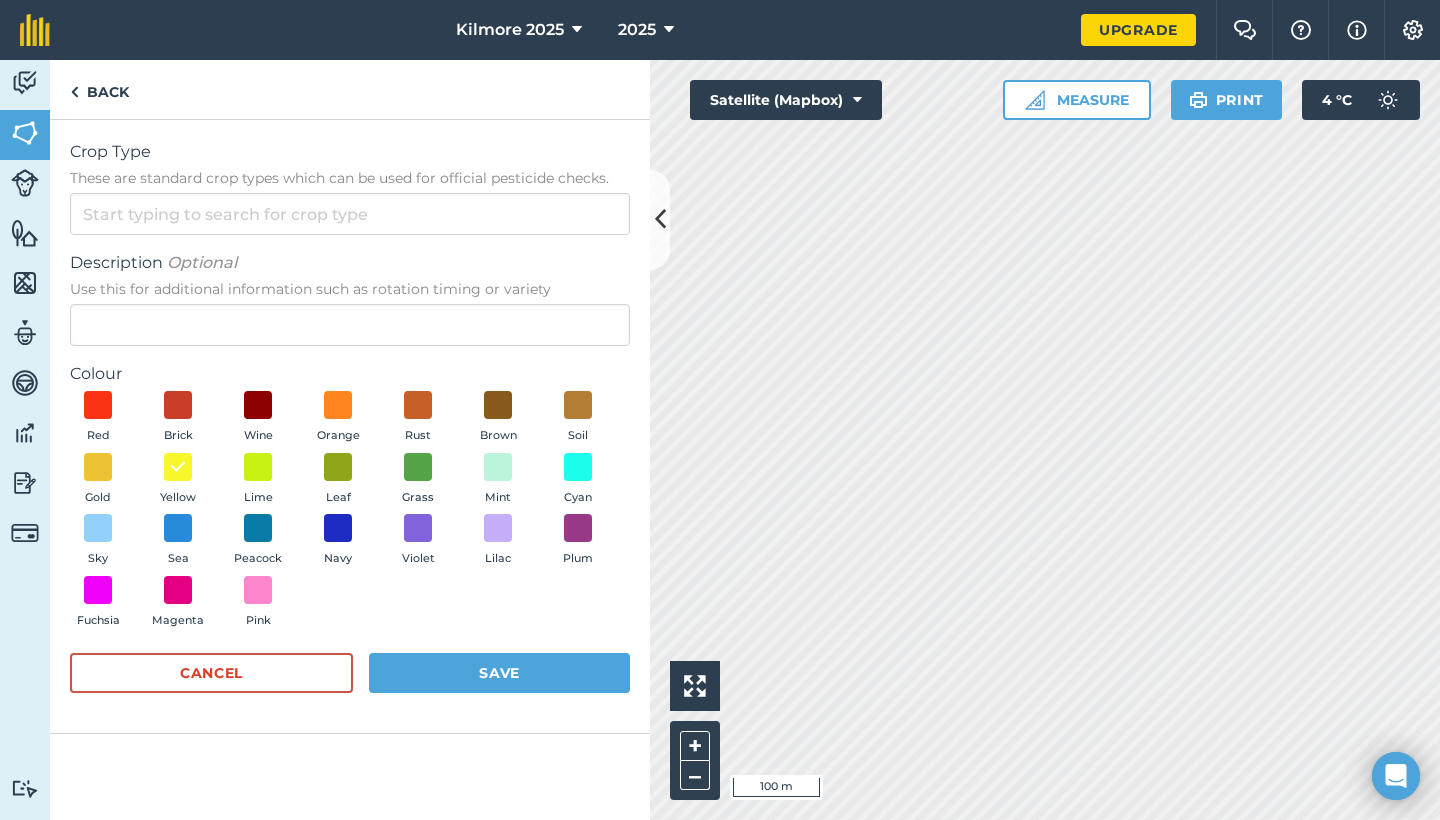 click on "Save" at bounding box center (499, 673) 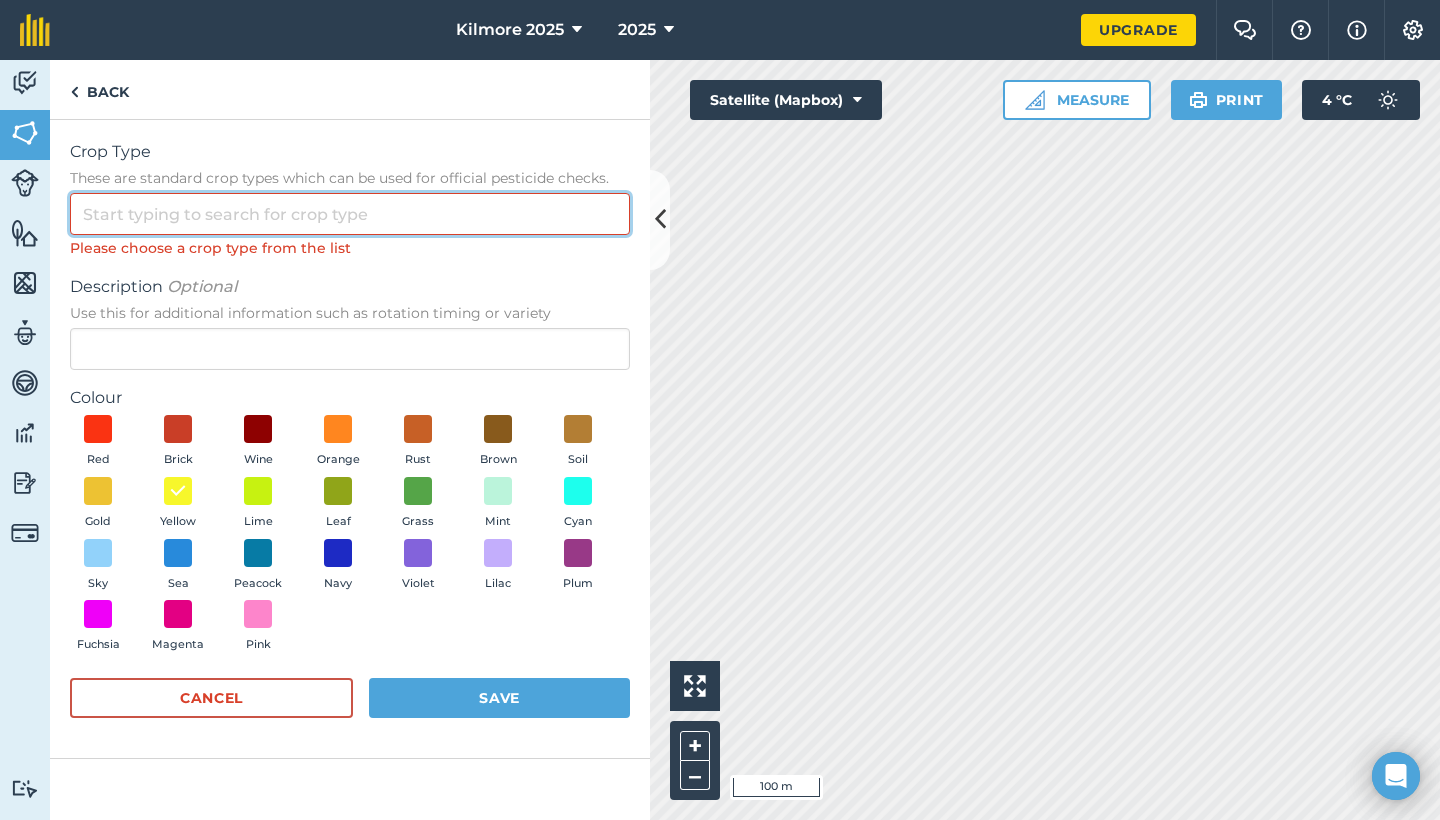 click on "Crop Type These are standard crop types which can be used for official pesticide checks." at bounding box center [350, 214] 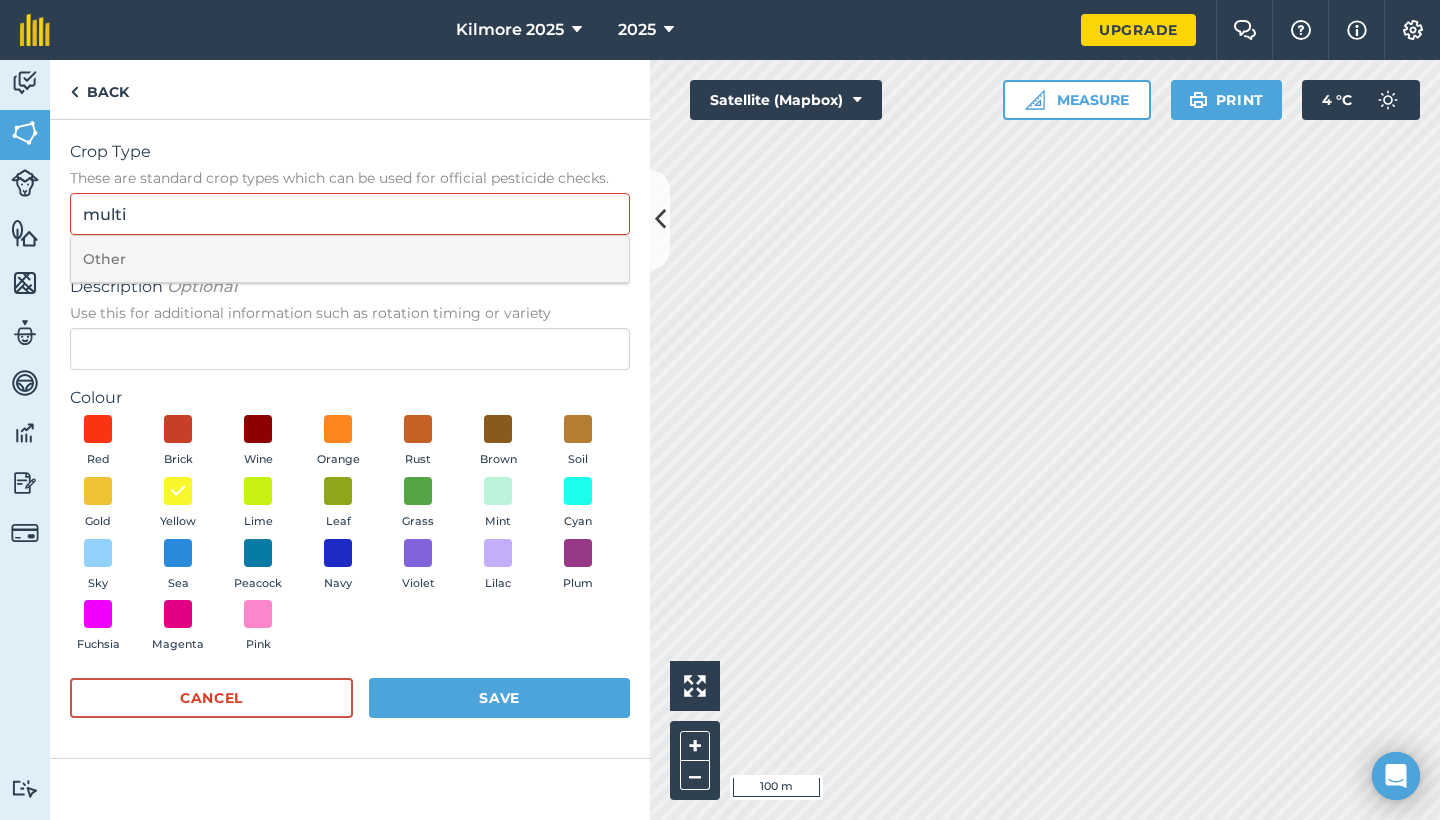click on "Other" at bounding box center (350, 259) 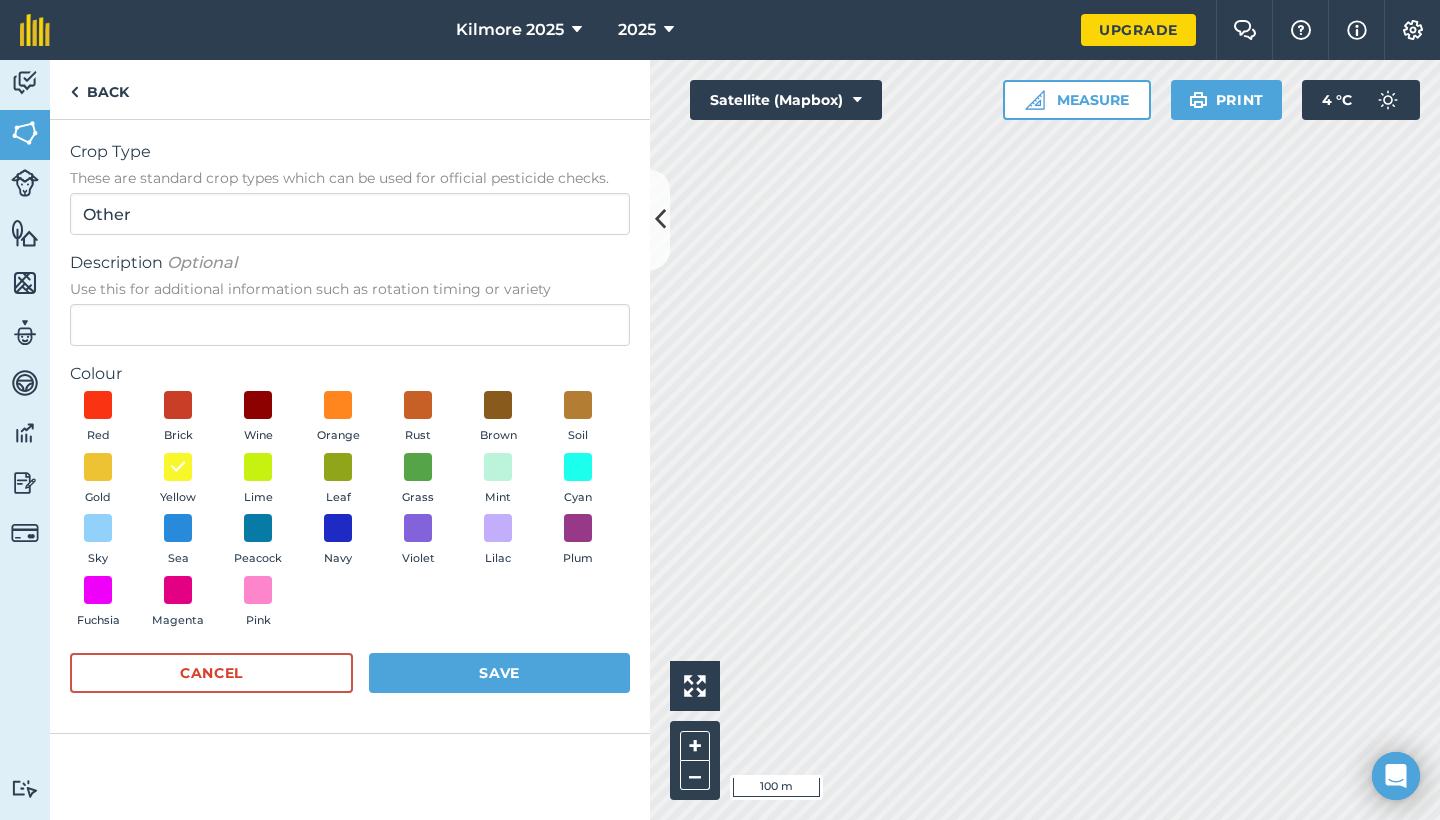 click on "Save" at bounding box center (499, 673) 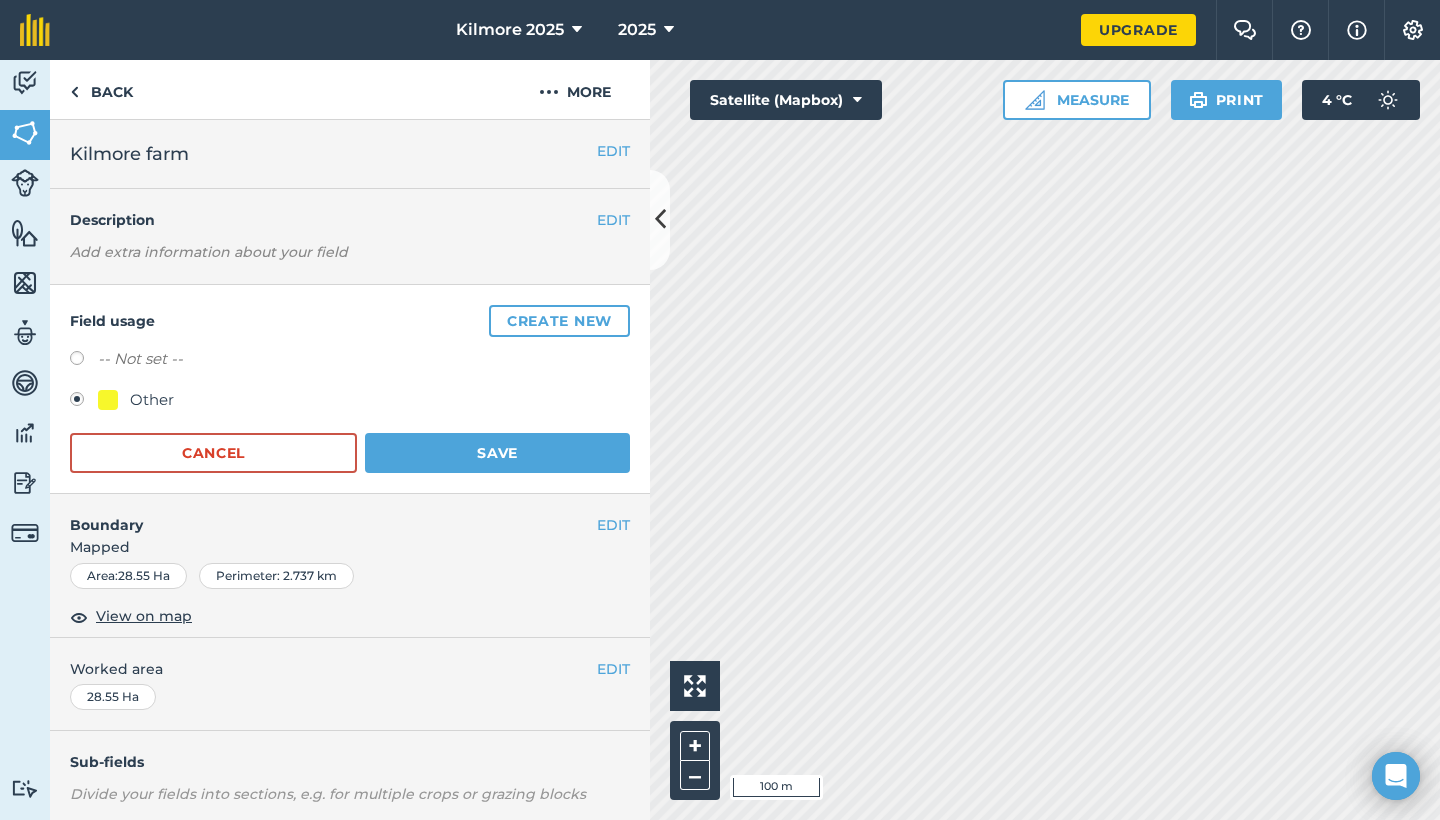 click on "Save" at bounding box center [497, 453] 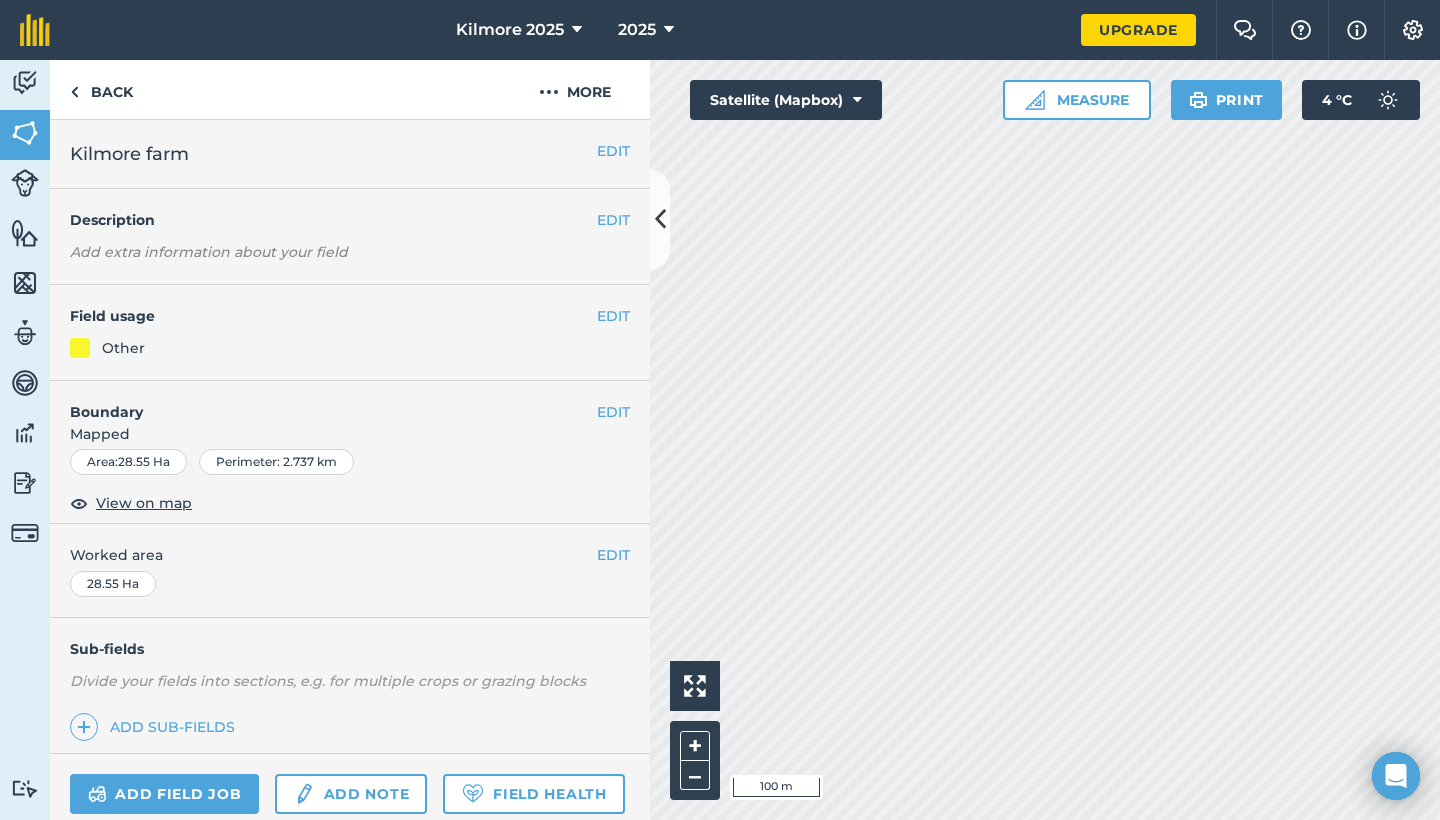 click on "EDIT Description Add extra information about your field" at bounding box center (350, 237) 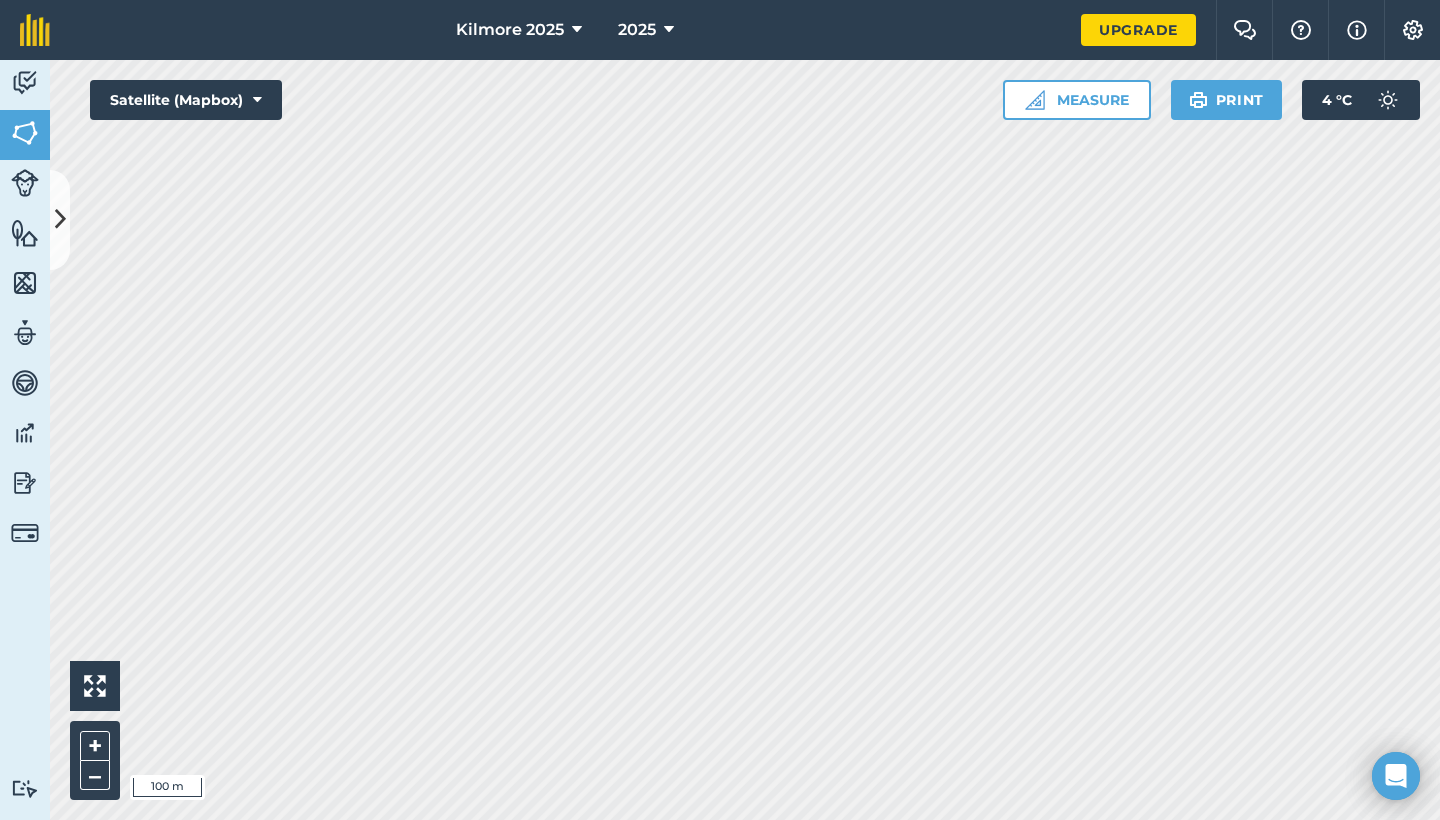 click at bounding box center [60, 219] 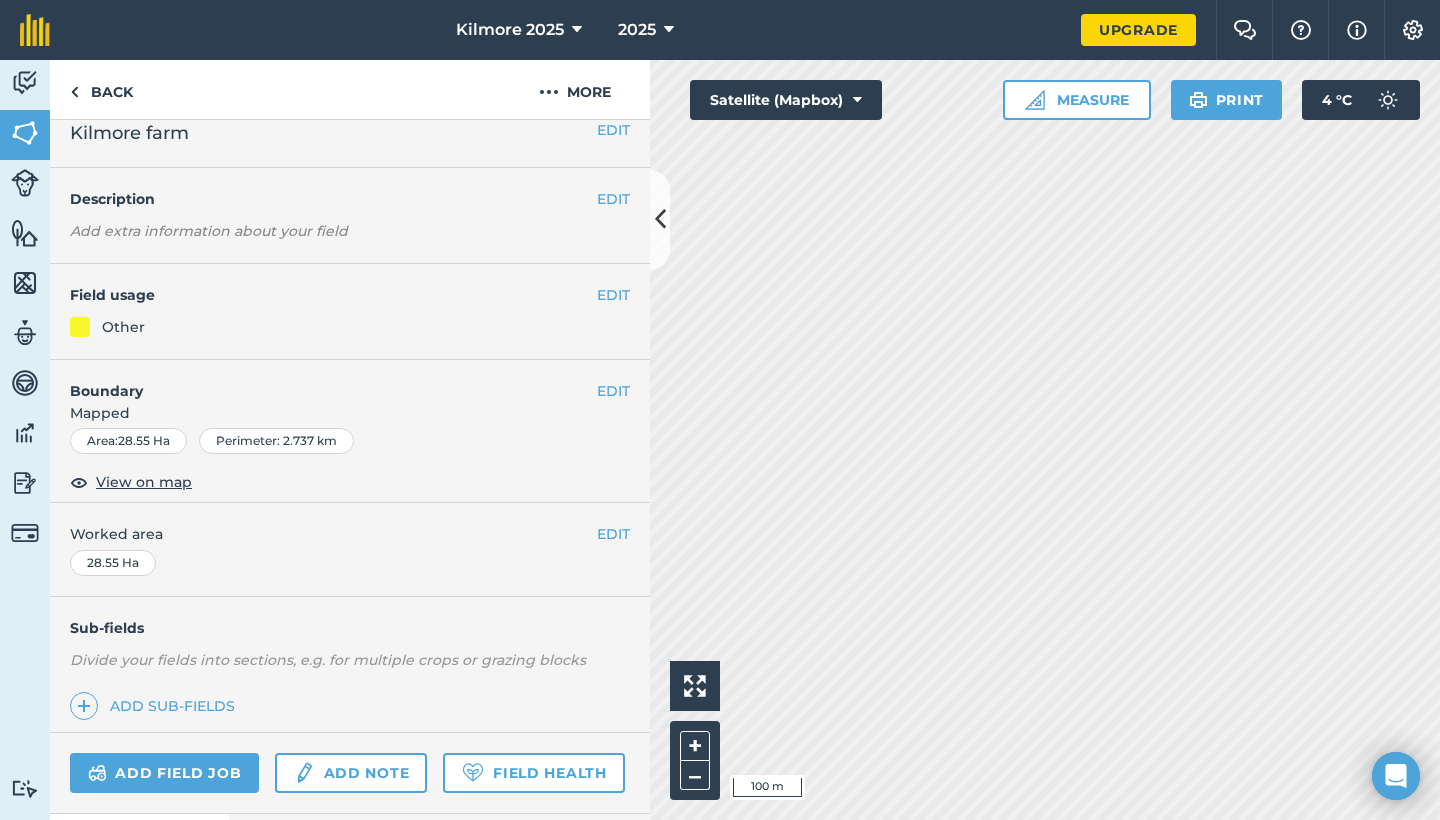 scroll, scrollTop: 0, scrollLeft: 0, axis: both 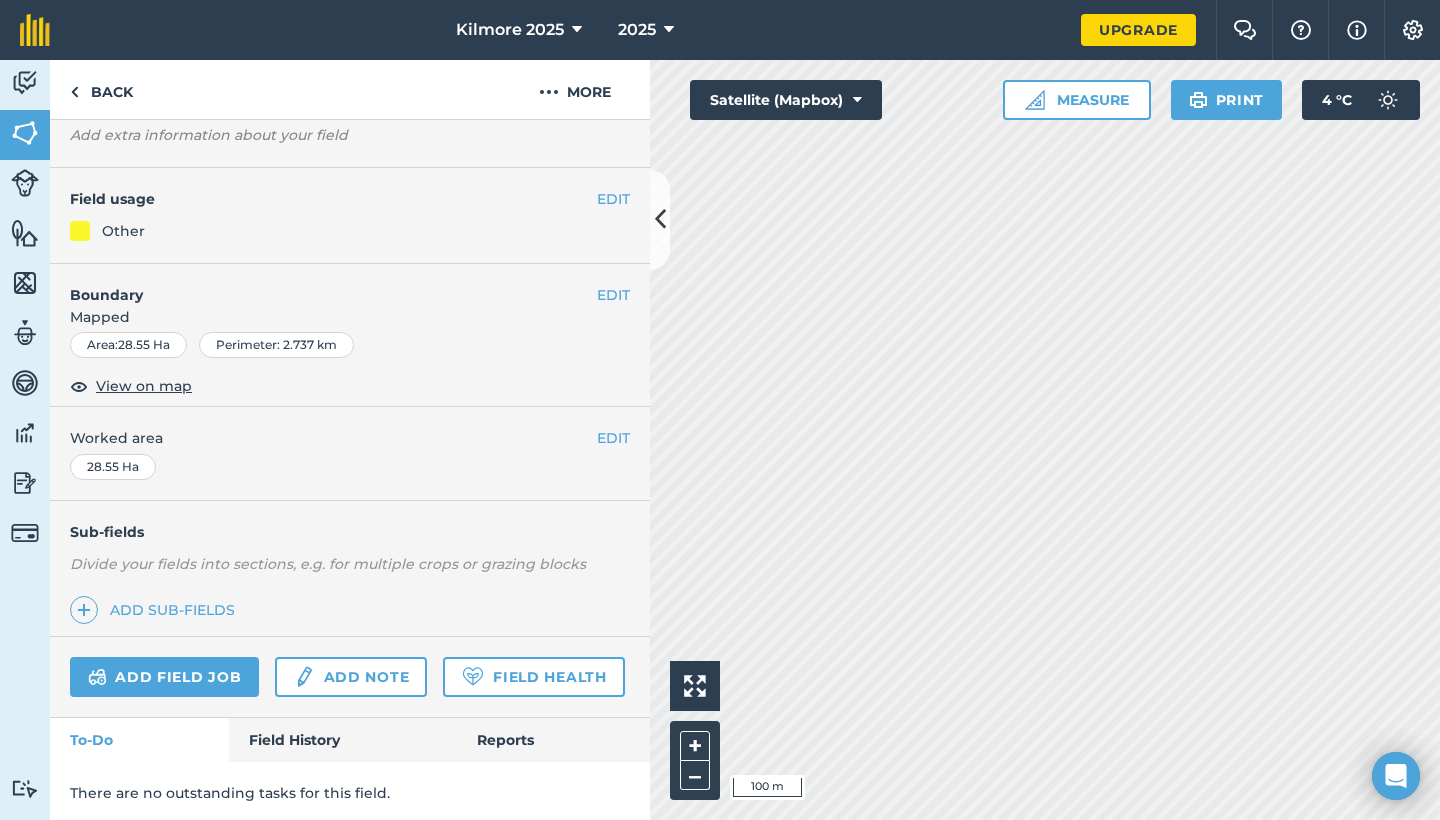 click at bounding box center [660, 219] 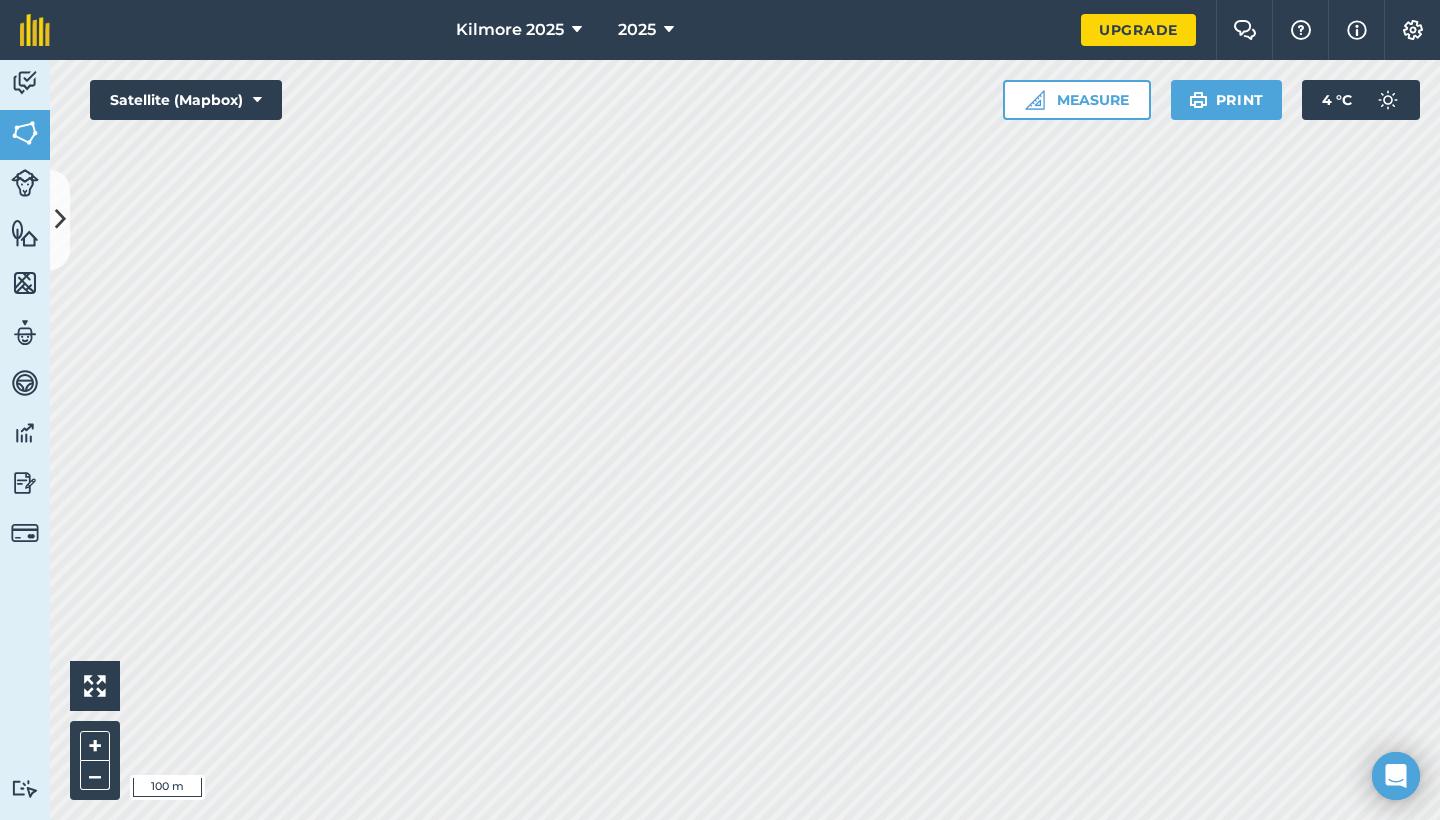 click on "Measure" at bounding box center (1077, 100) 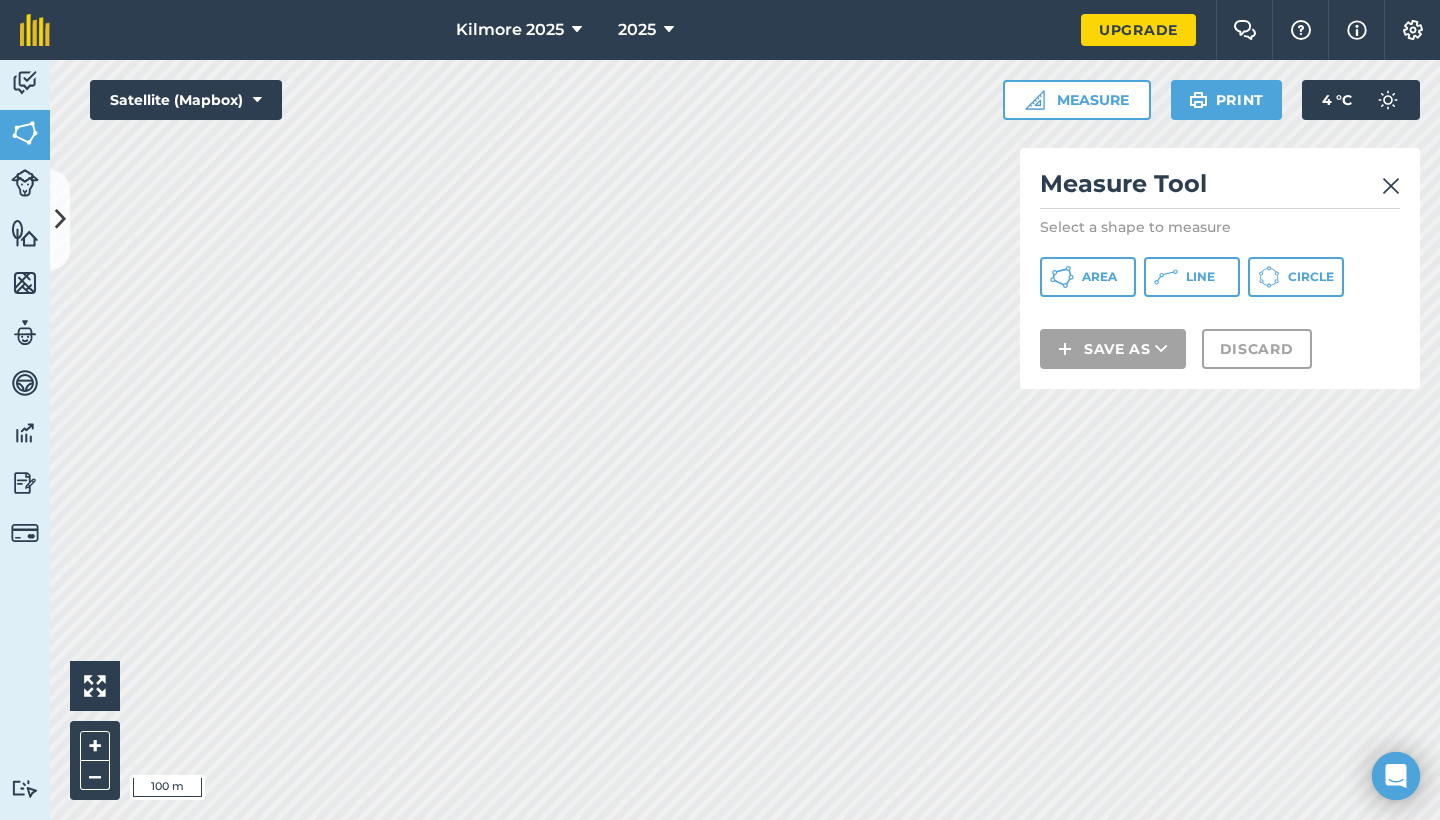 click on "Area" at bounding box center [1099, 277] 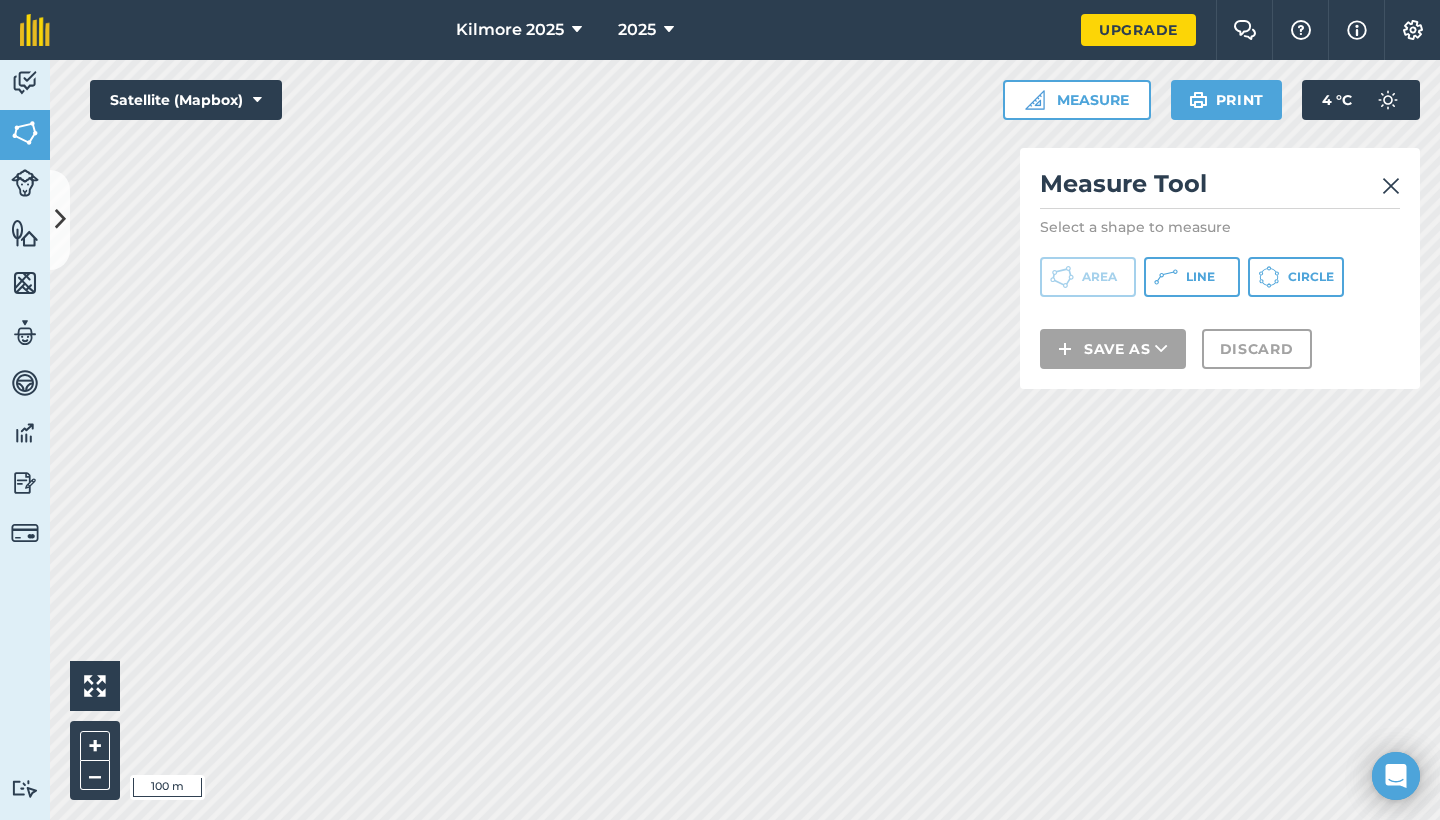click at bounding box center (1391, 186) 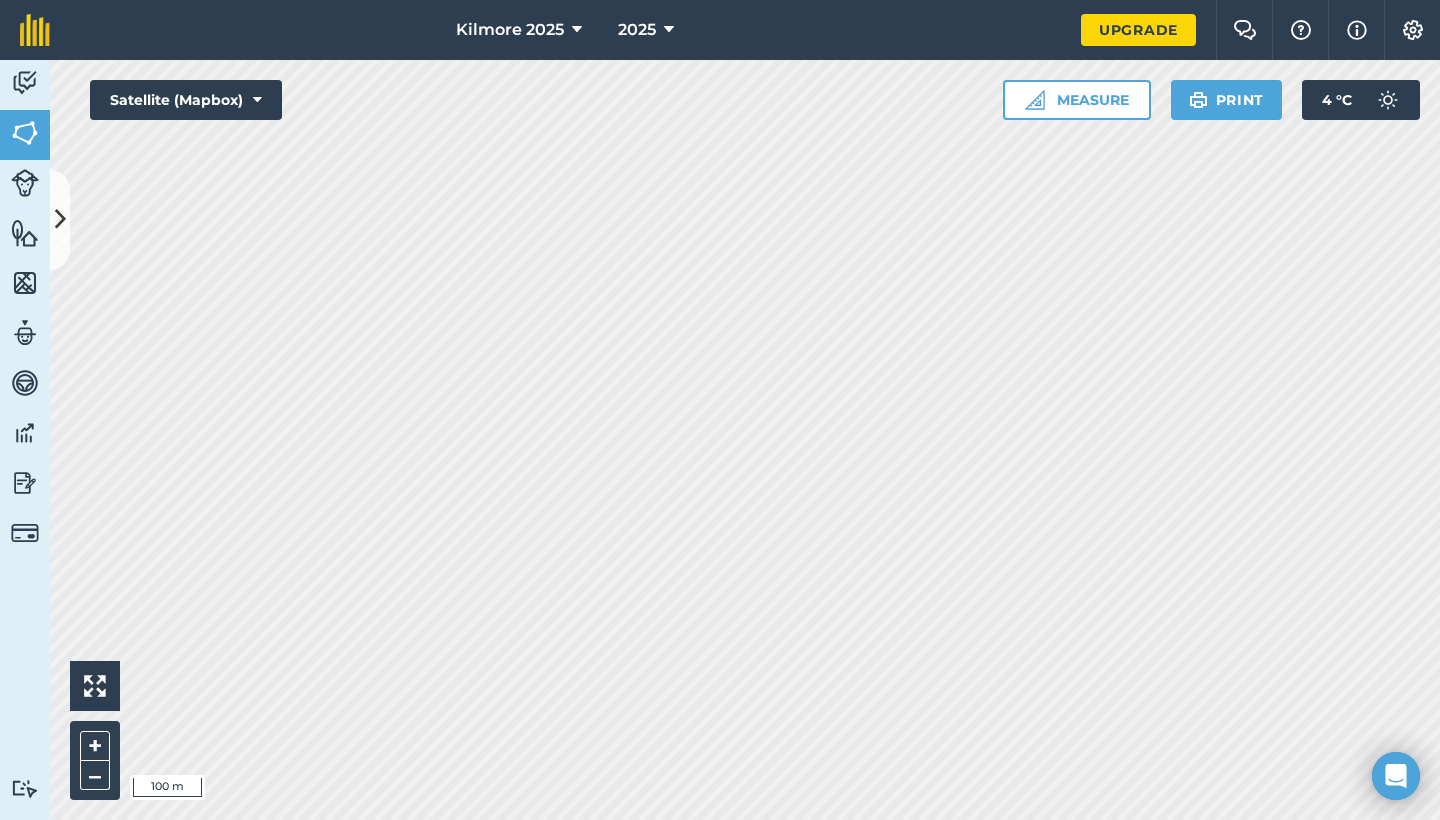 click at bounding box center [1035, 100] 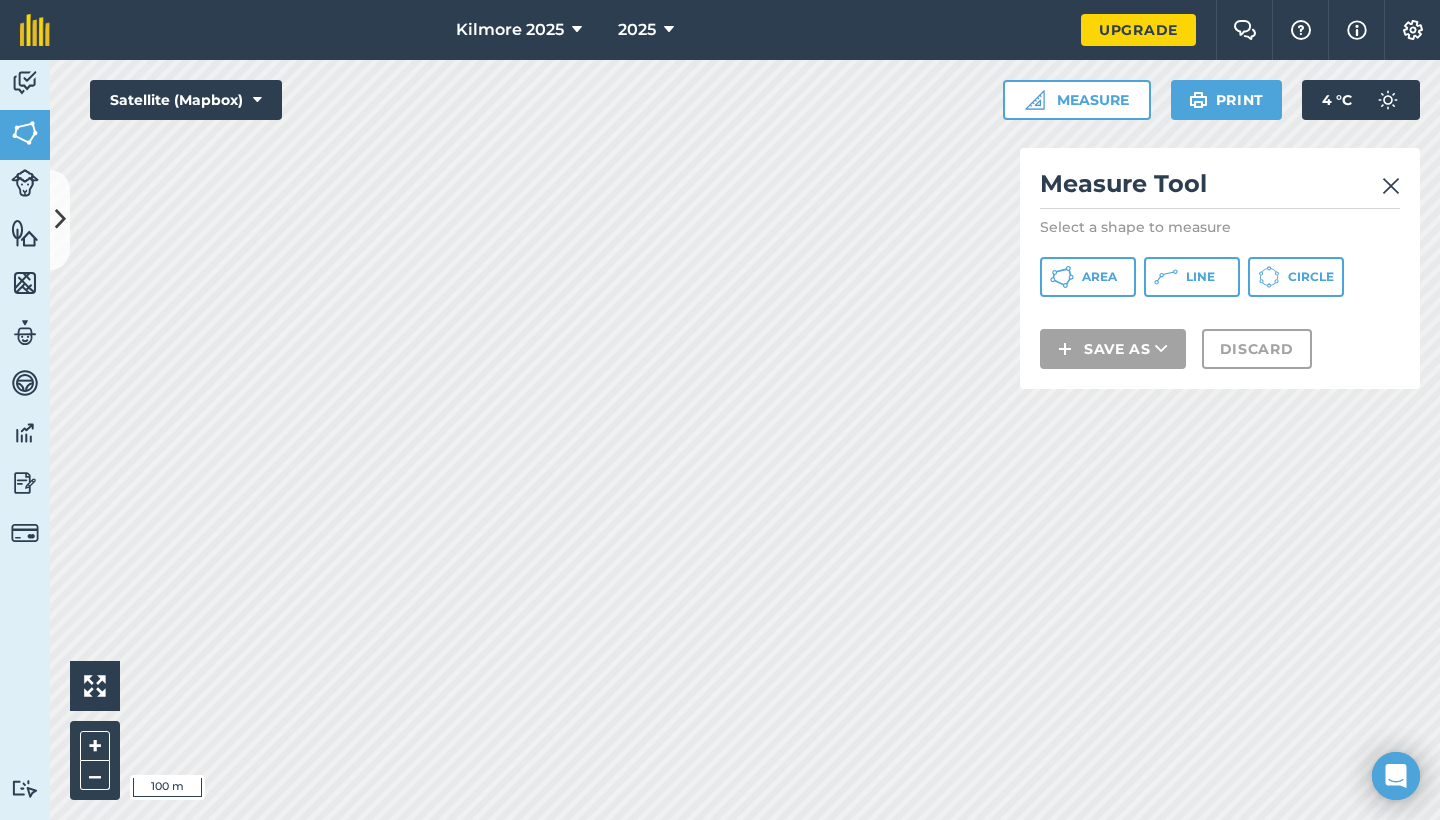 click on "Area" at bounding box center (1088, 277) 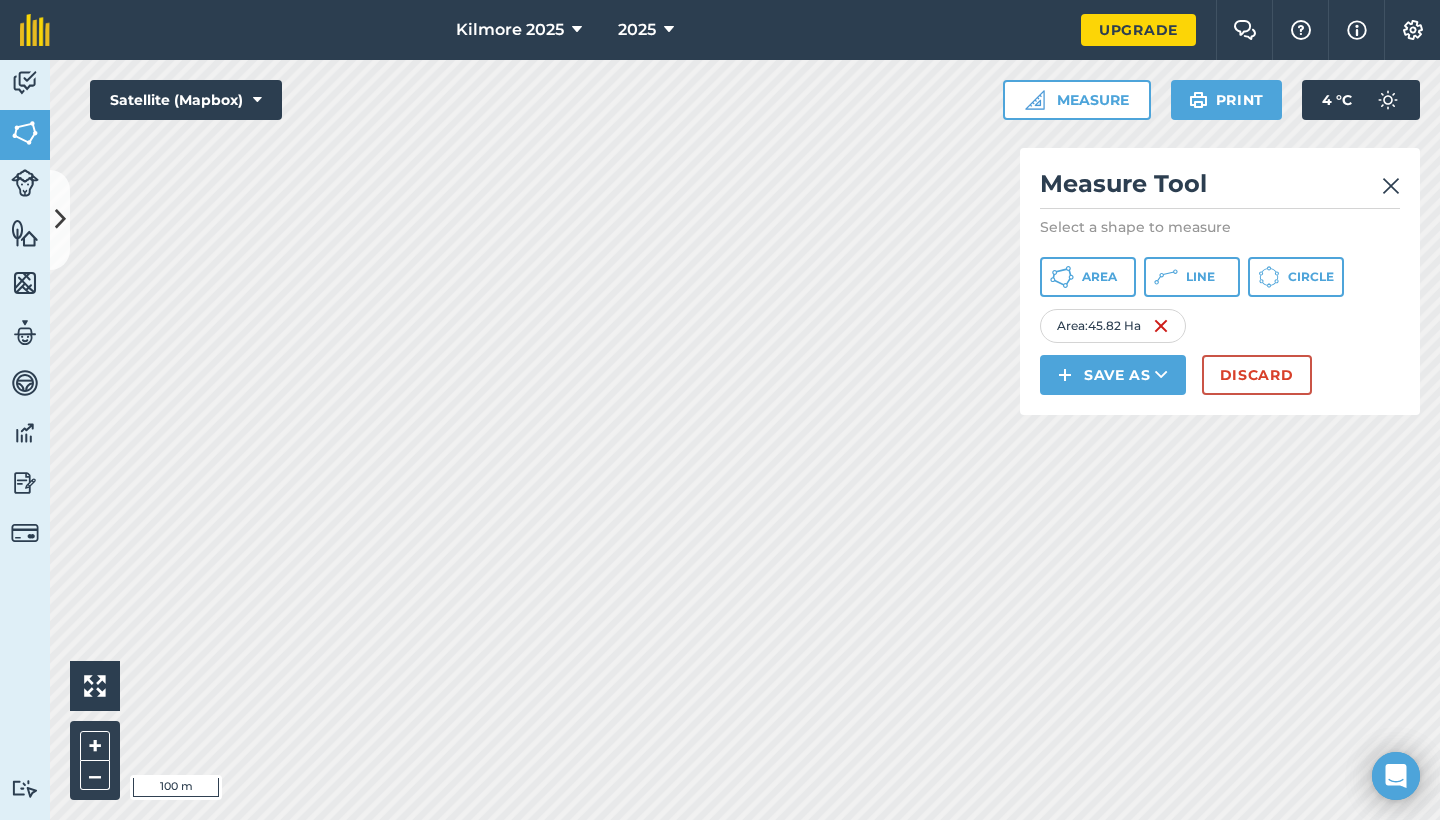 click on "Save as" at bounding box center (1113, 375) 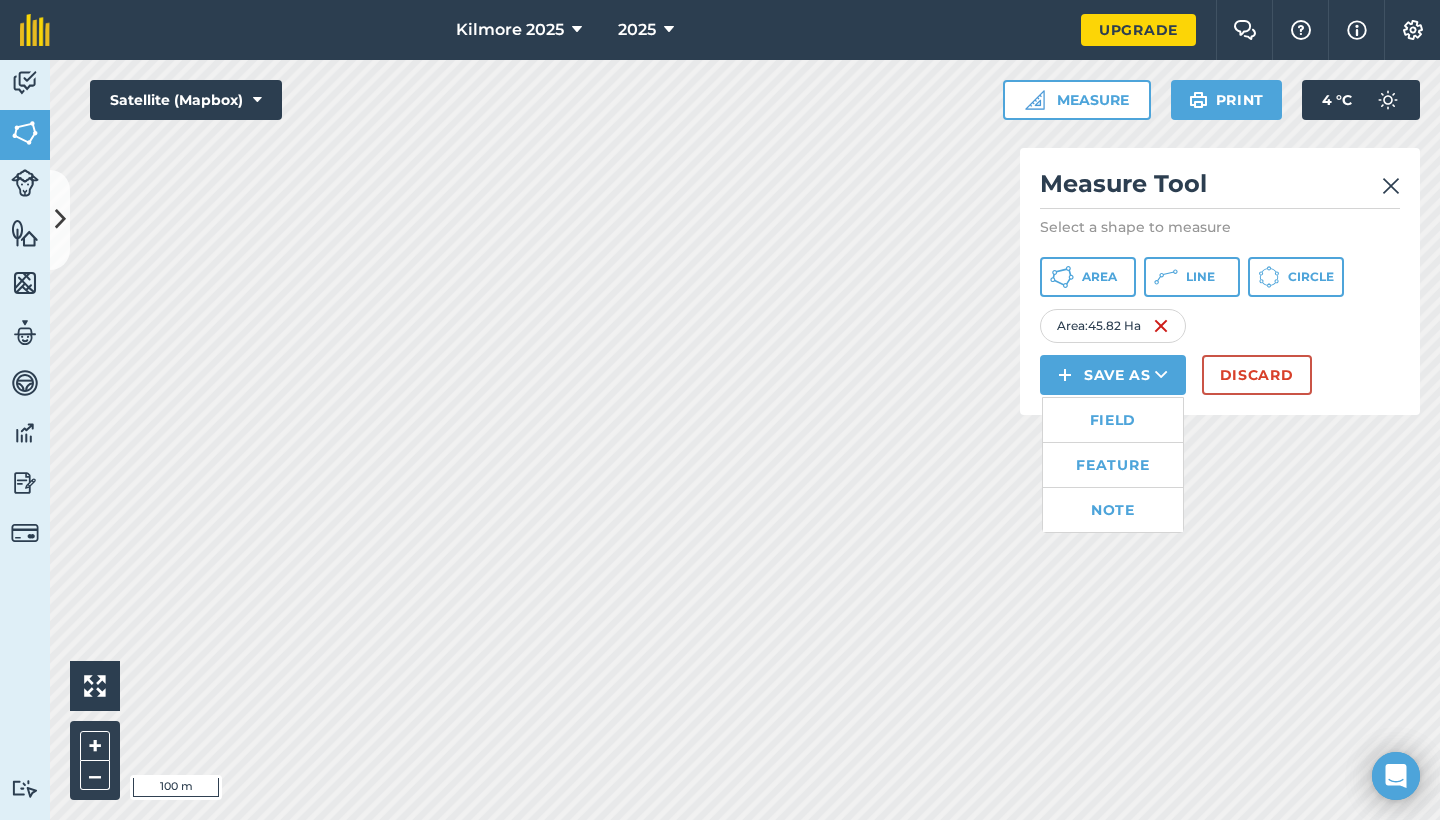 click on "Field" at bounding box center [1113, 420] 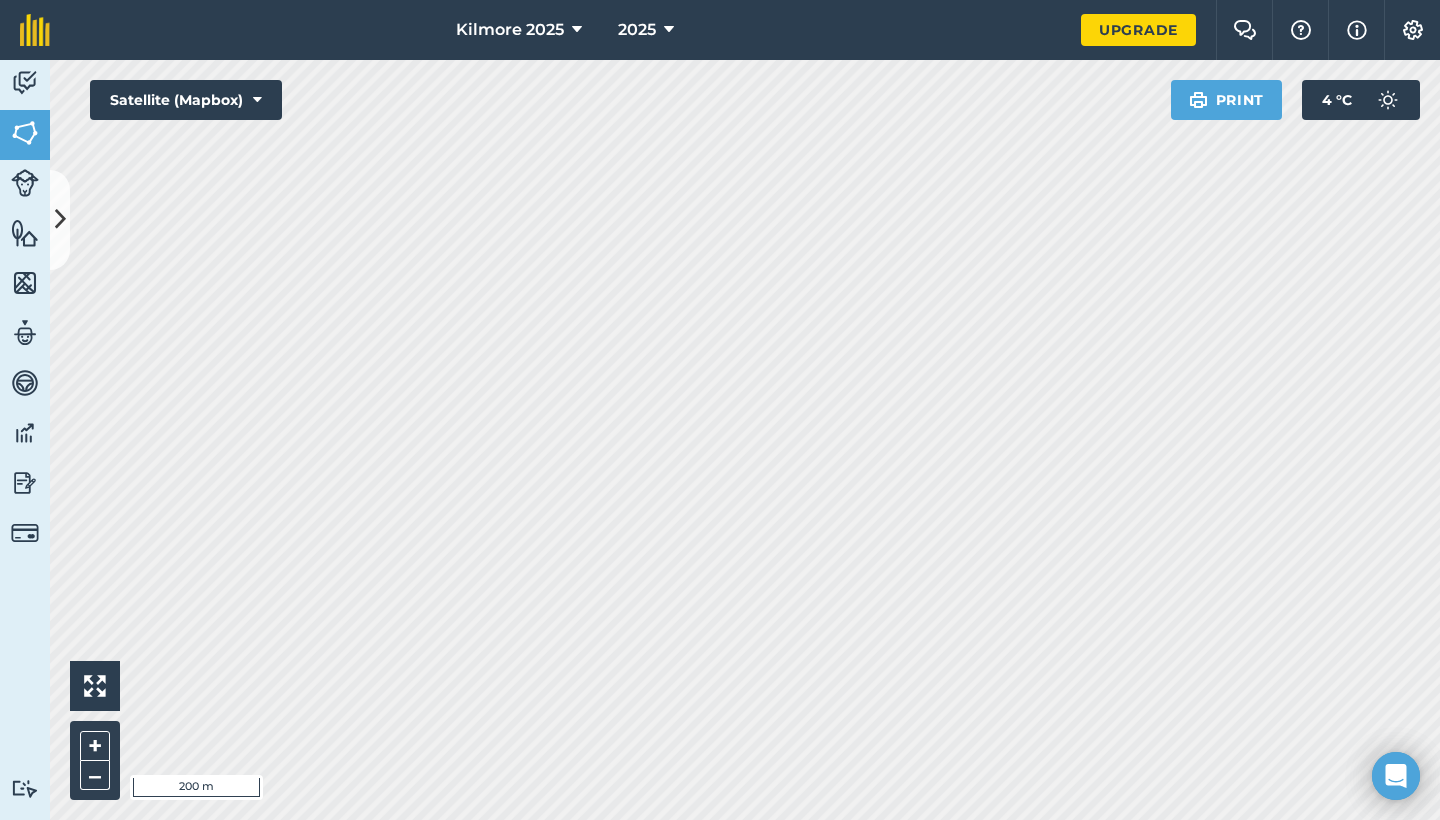 click at bounding box center (60, 219) 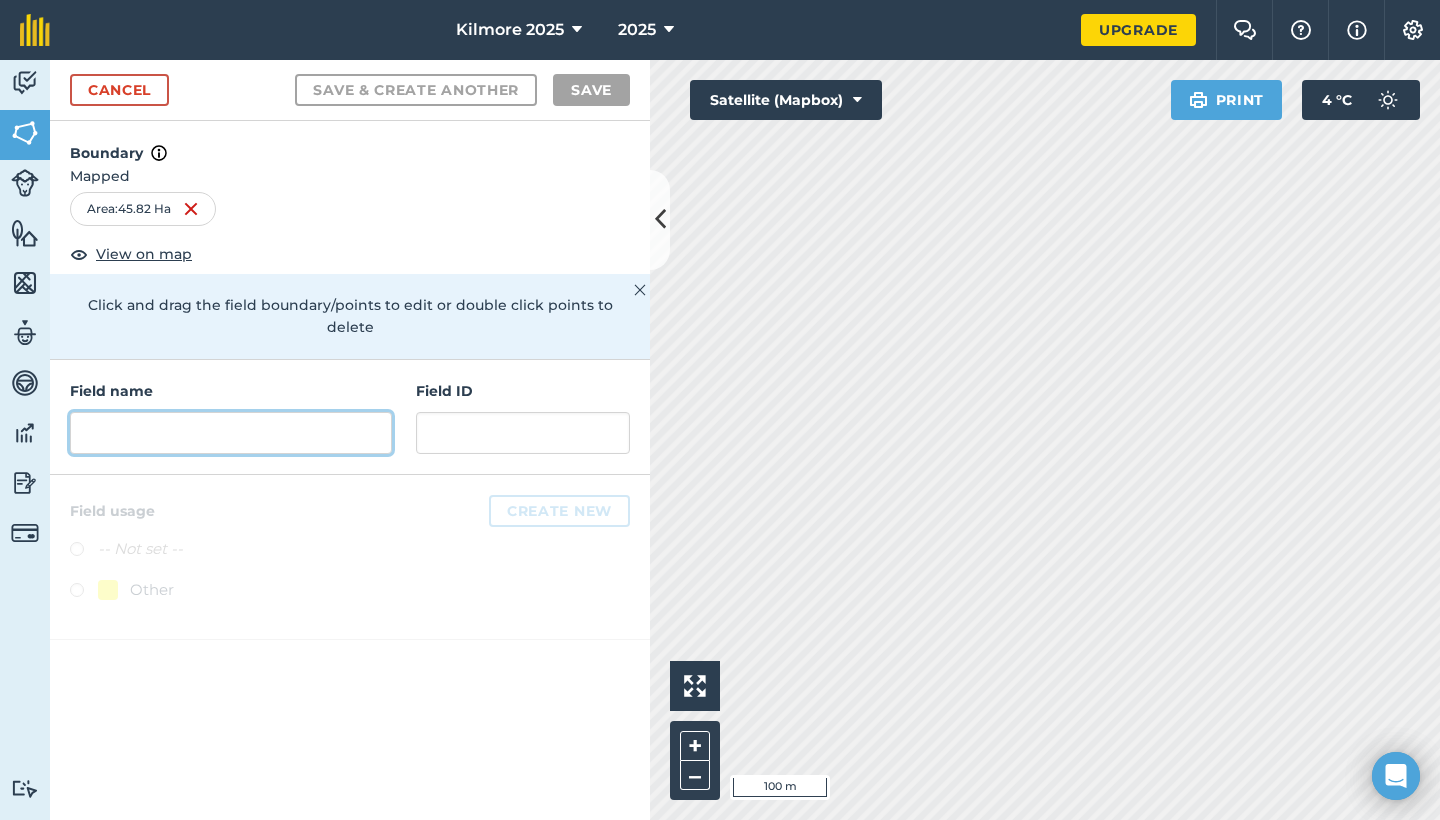 click at bounding box center [231, 433] 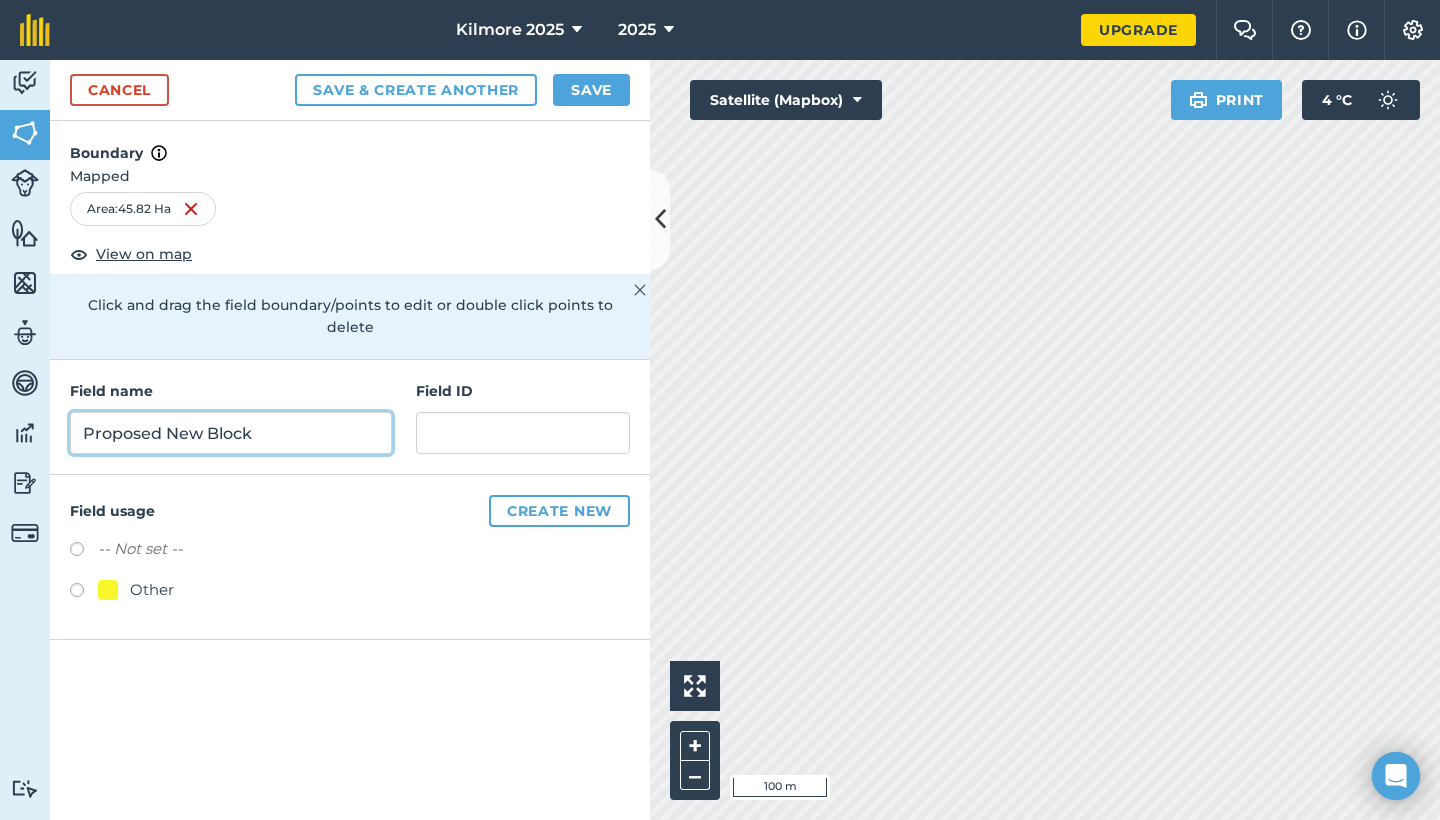 type on "Proposed New Block" 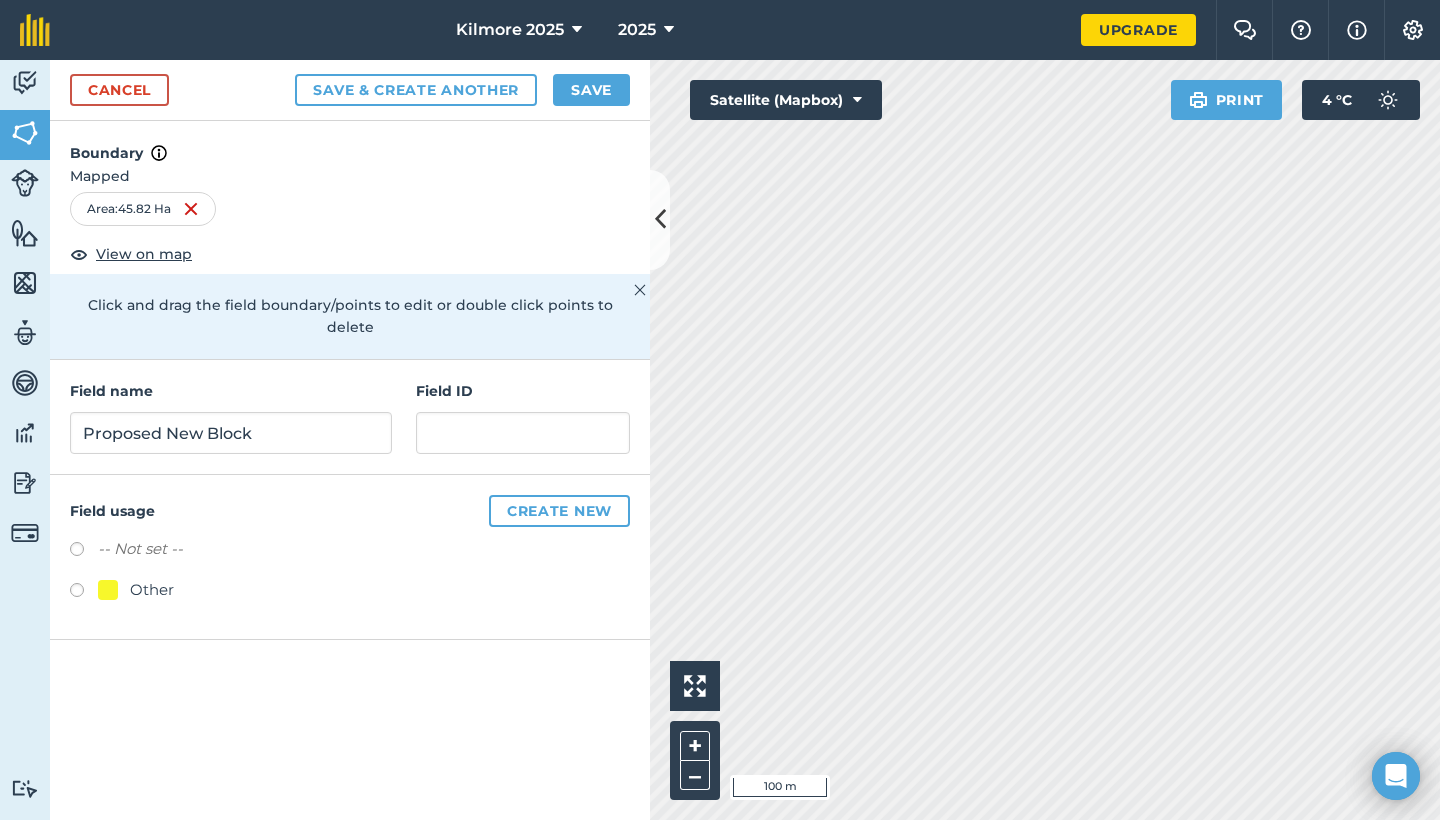 click on "Create new" at bounding box center (559, 511) 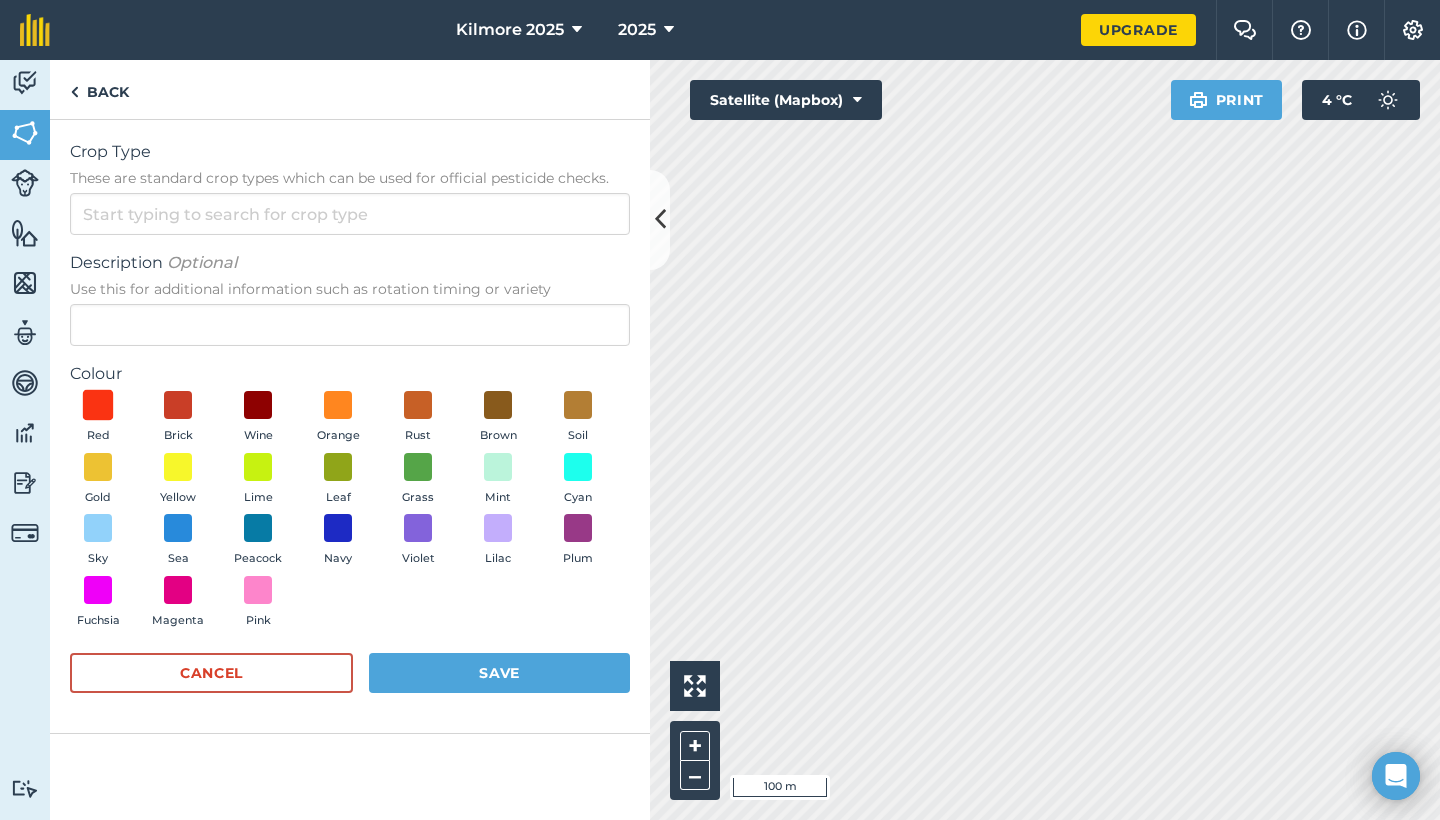 click at bounding box center (98, 405) 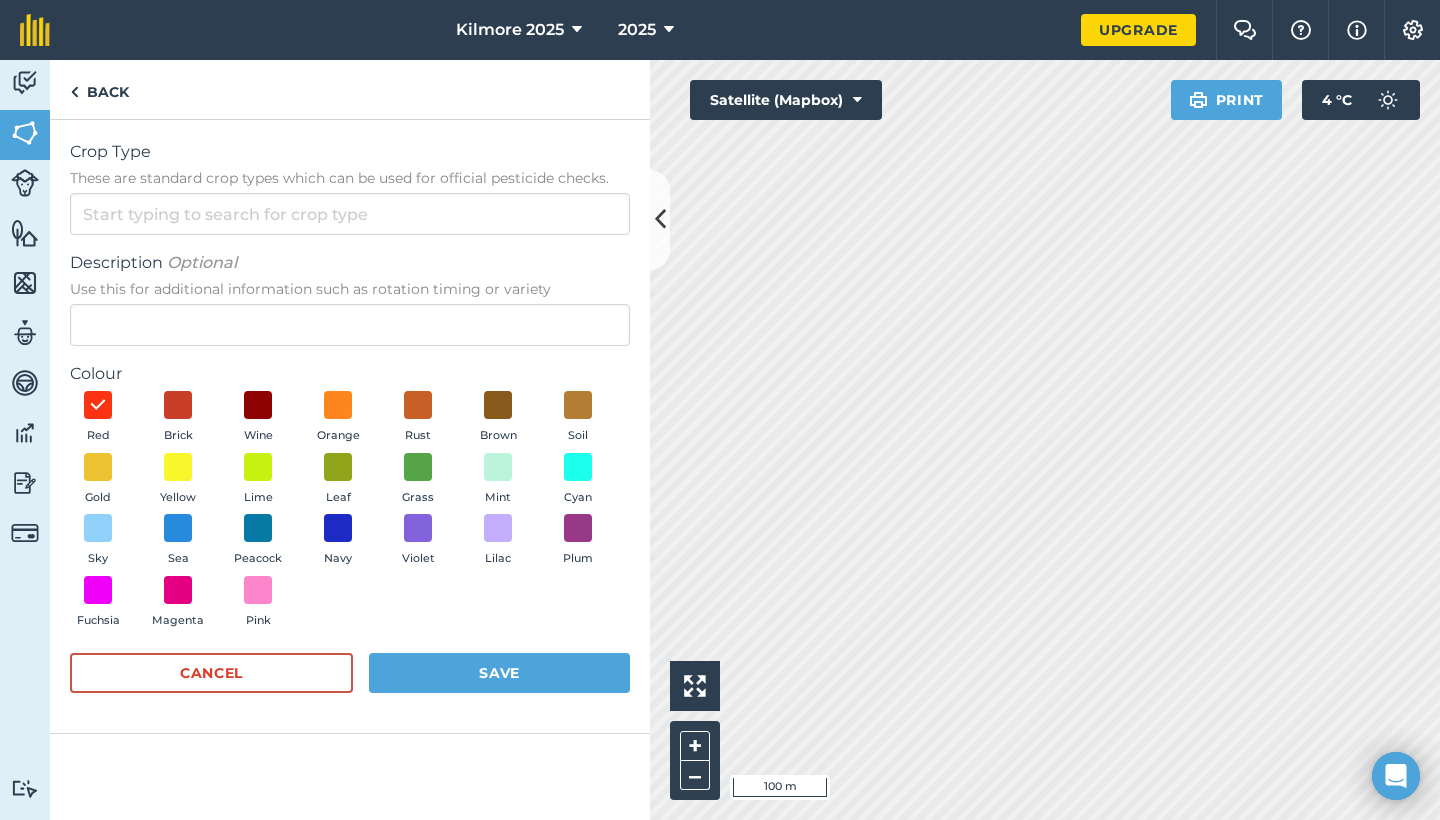 click on "Save" at bounding box center [499, 673] 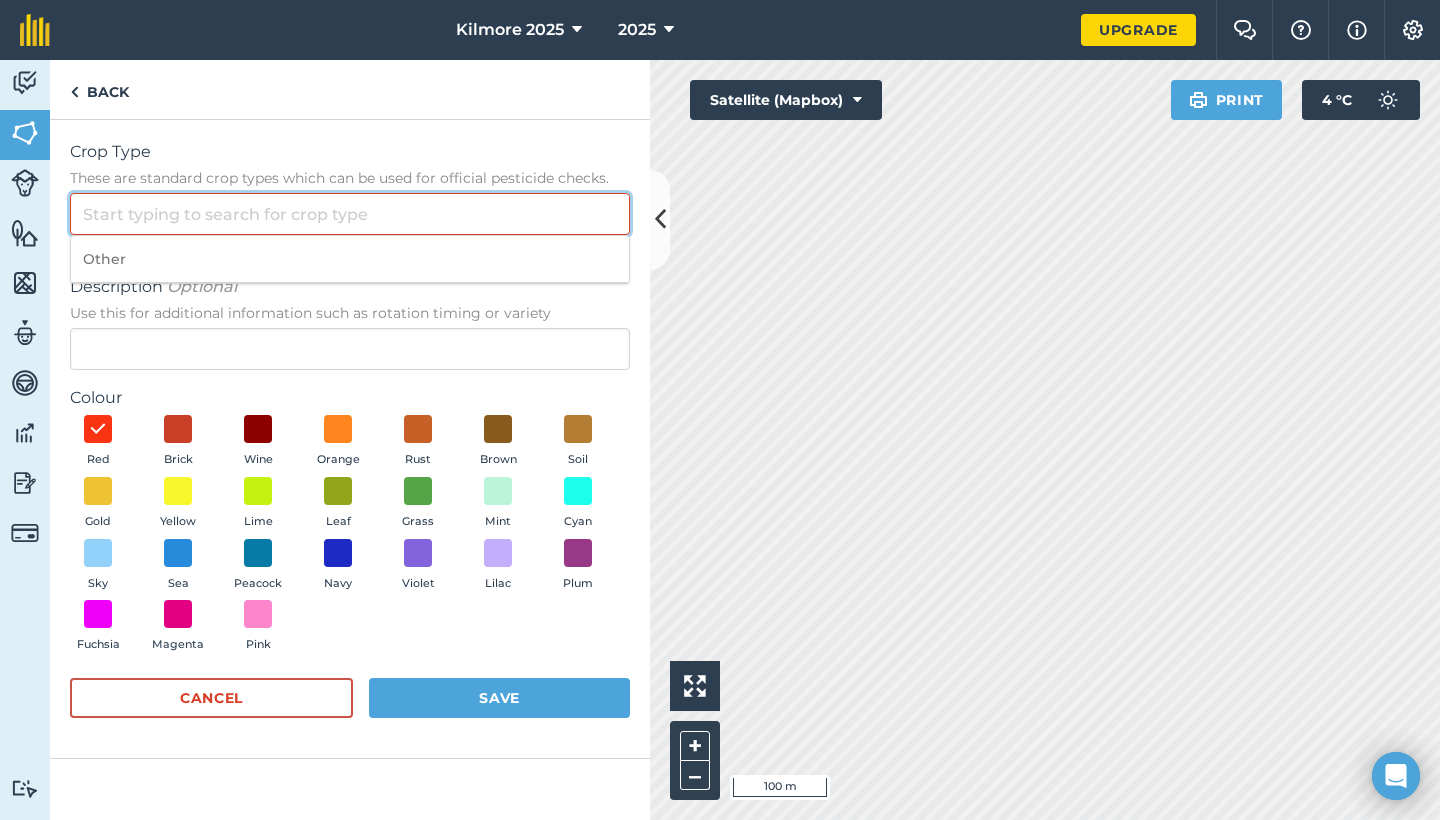 click on "Crop Type These are standard crop types which can be used for official pesticide checks." at bounding box center [350, 214] 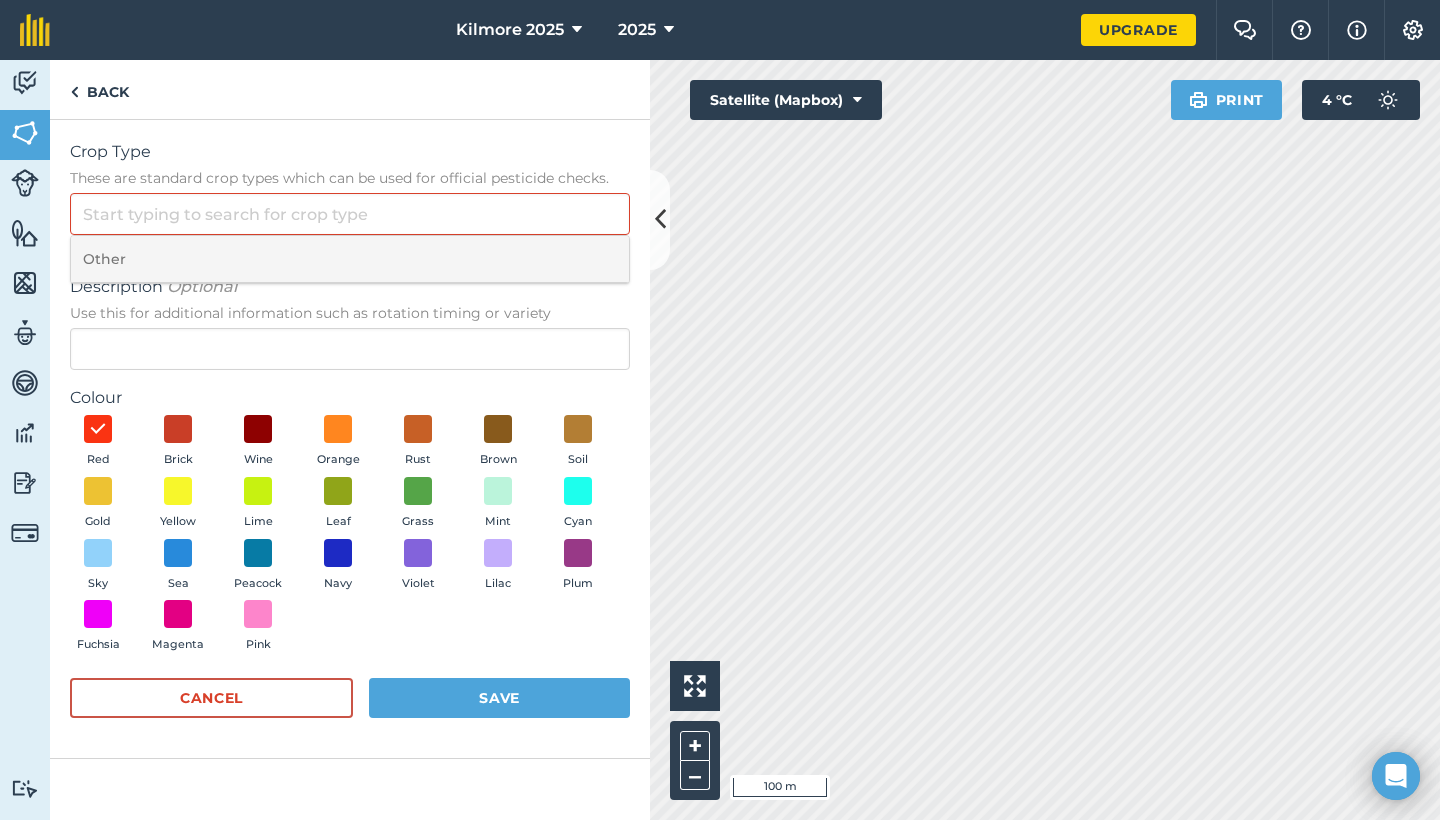click on "Other" at bounding box center (350, 259) 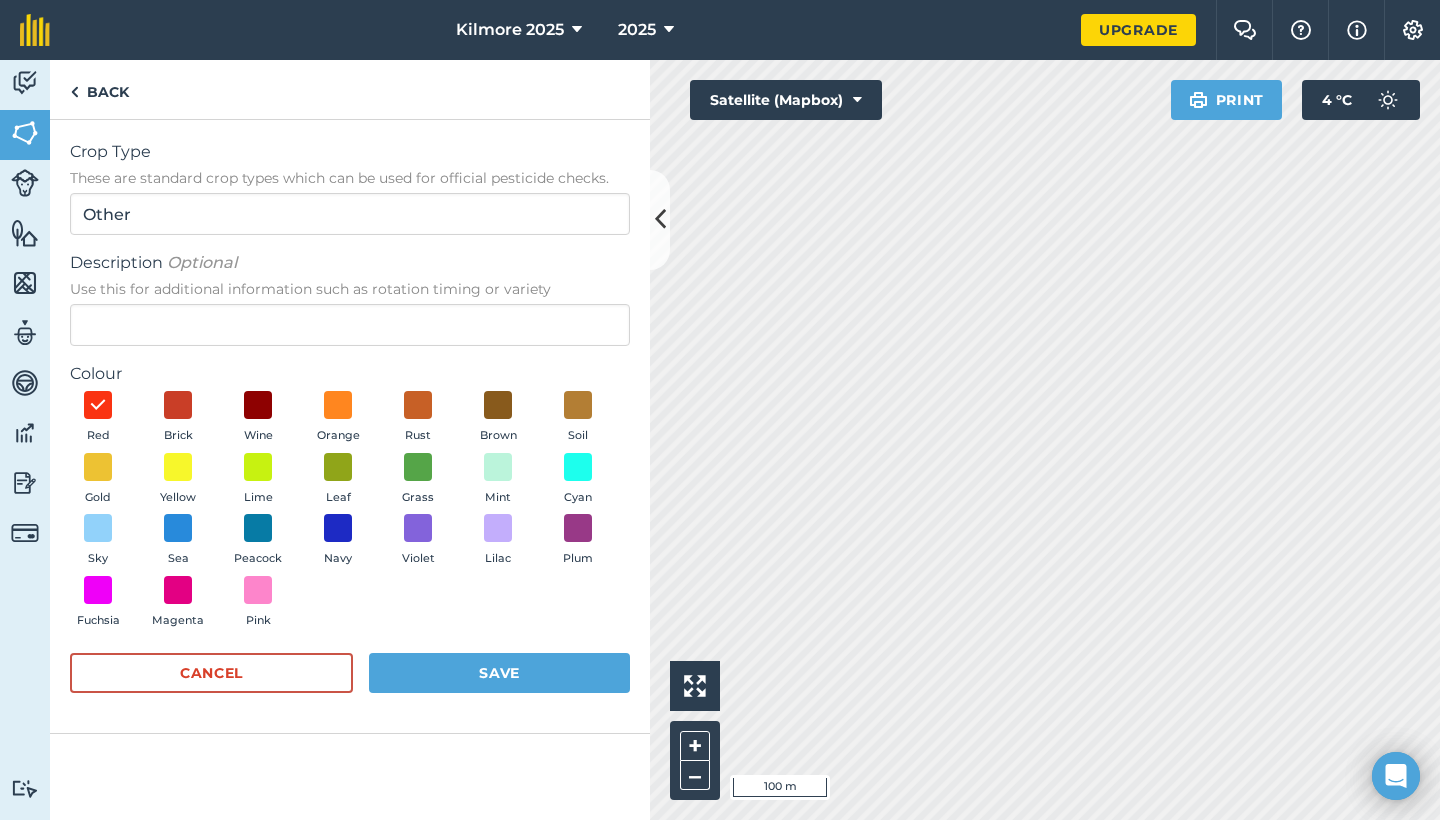 click on "Save" at bounding box center (499, 673) 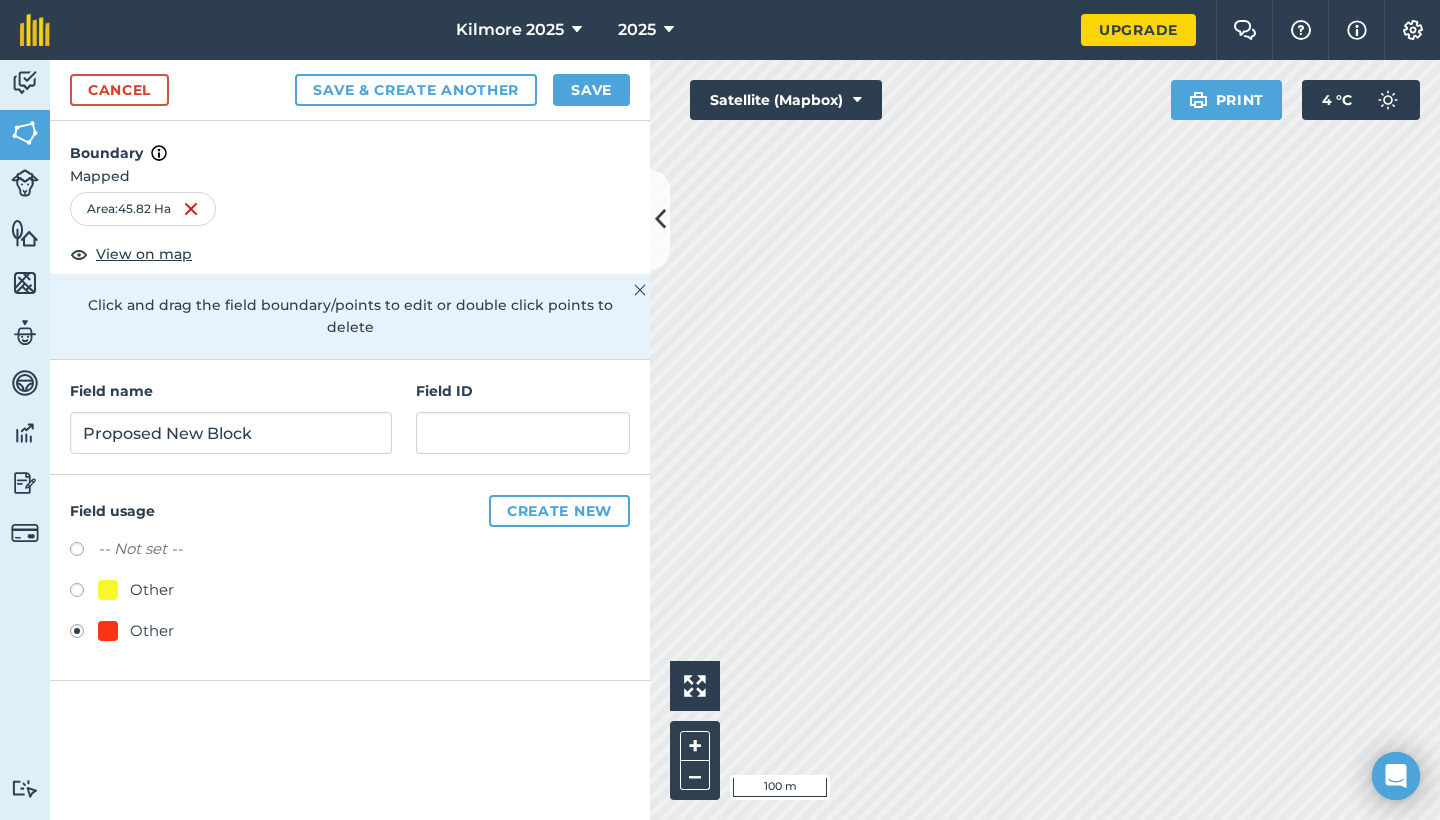 click on "Save" at bounding box center (591, 90) 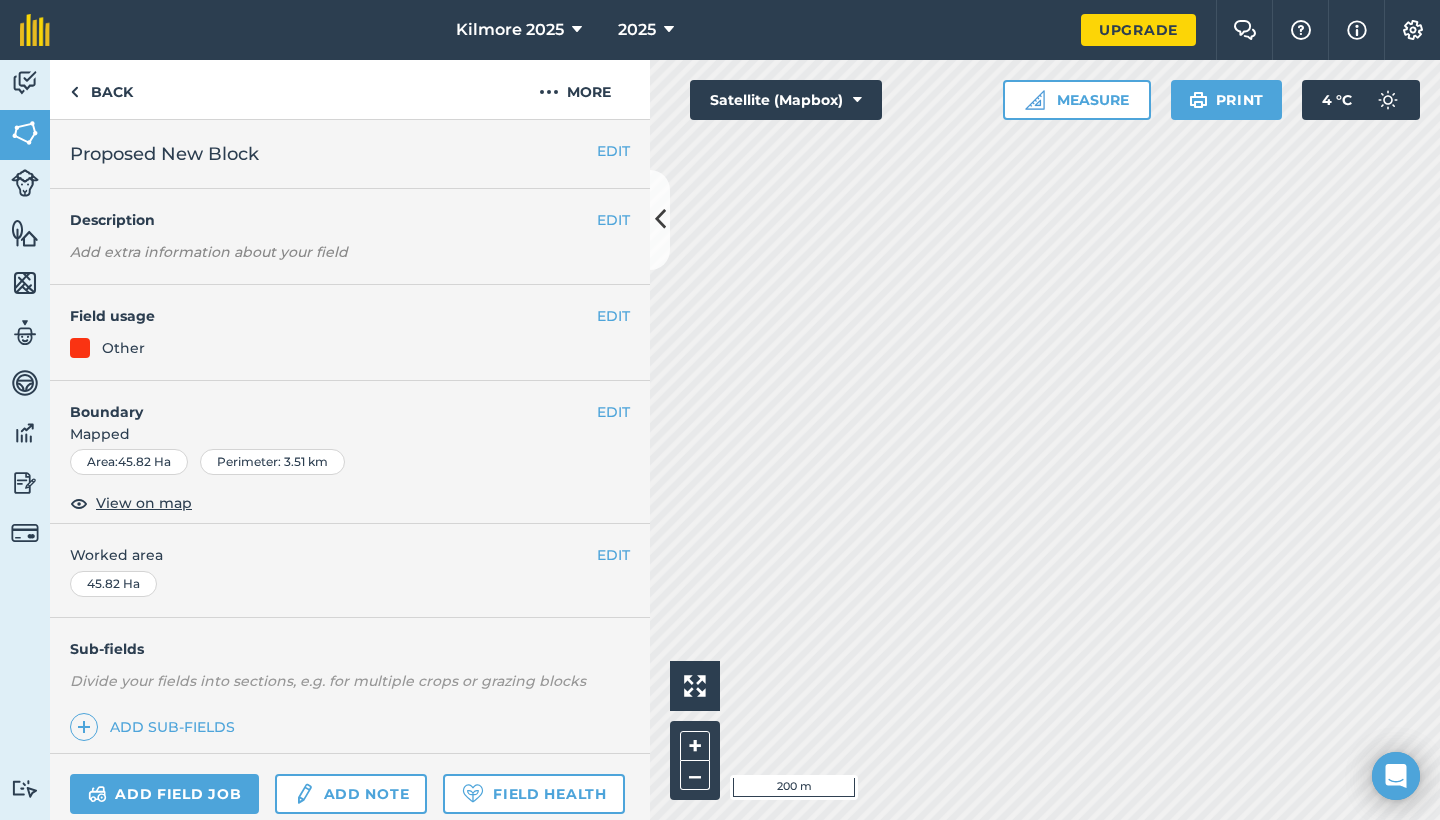 click at bounding box center [660, 220] 